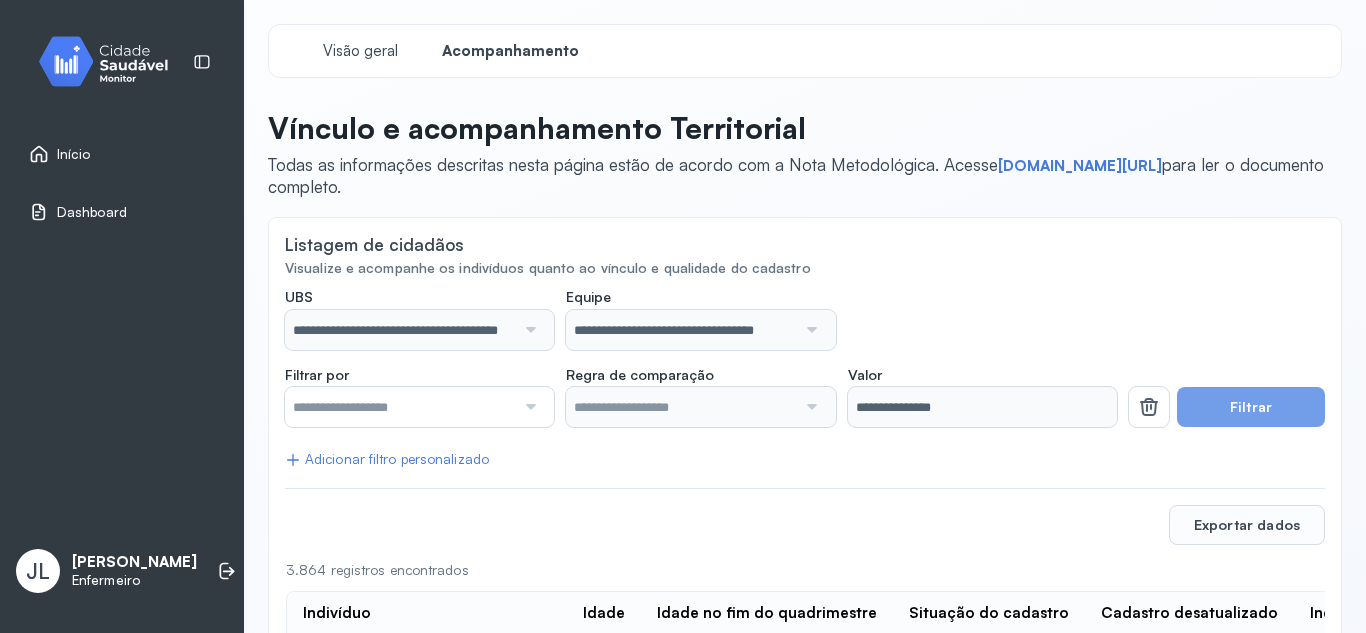 scroll, scrollTop: 0, scrollLeft: 0, axis: both 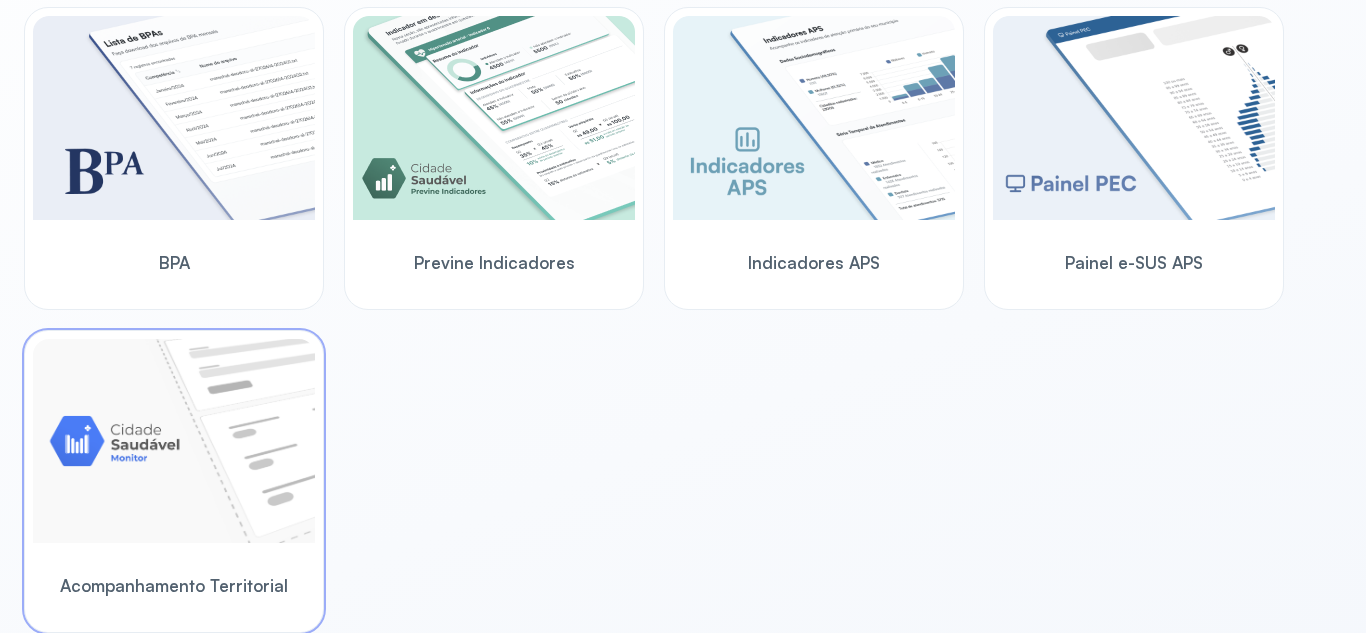 click at bounding box center [174, 441] 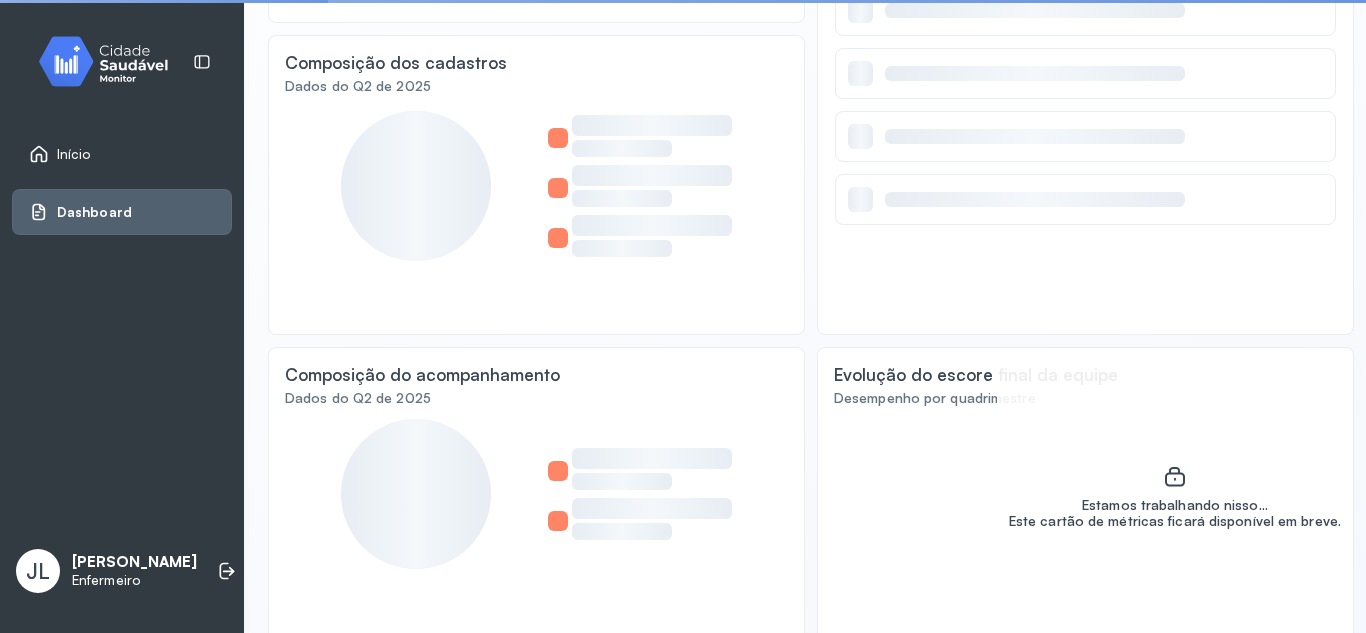 scroll, scrollTop: 505, scrollLeft: 0, axis: vertical 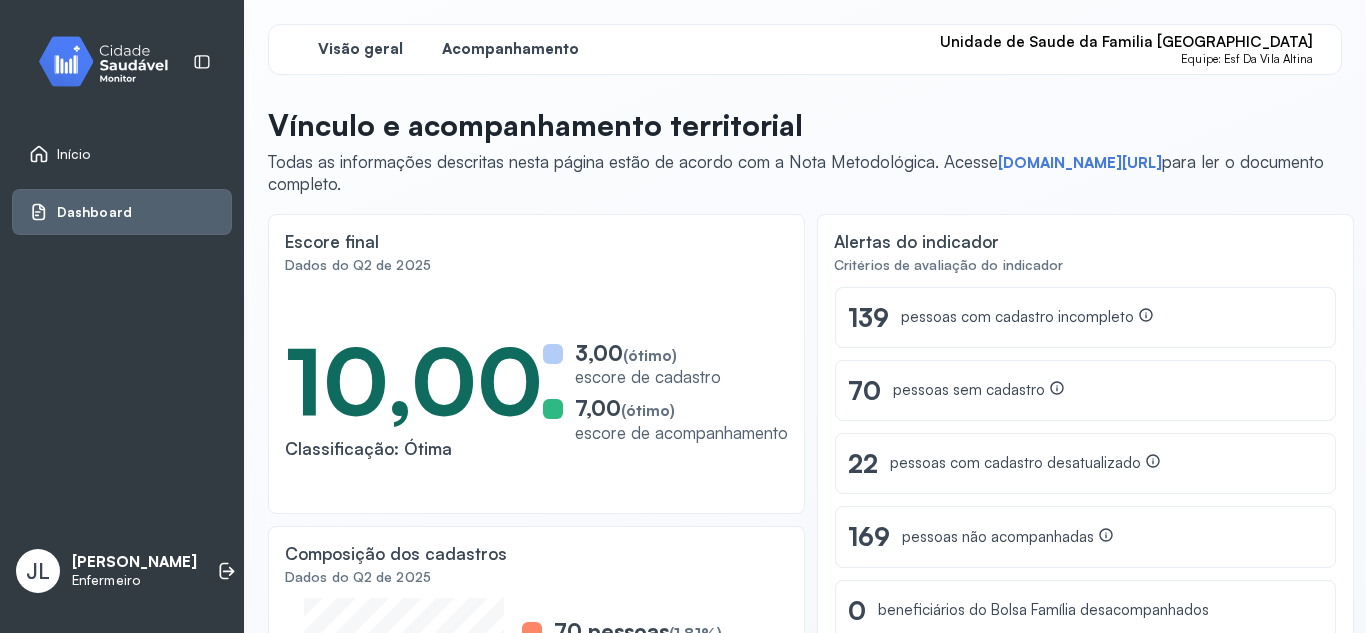 click on "Acompanhamento" at bounding box center [510, 49] 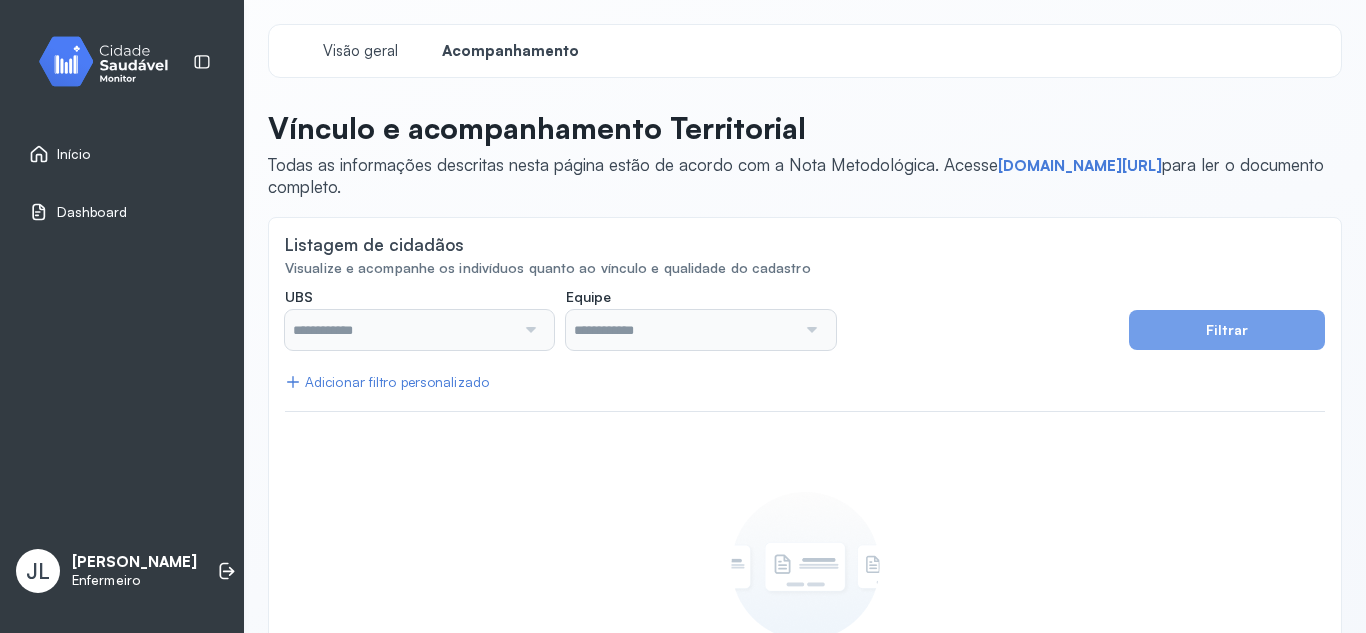 type on "**********" 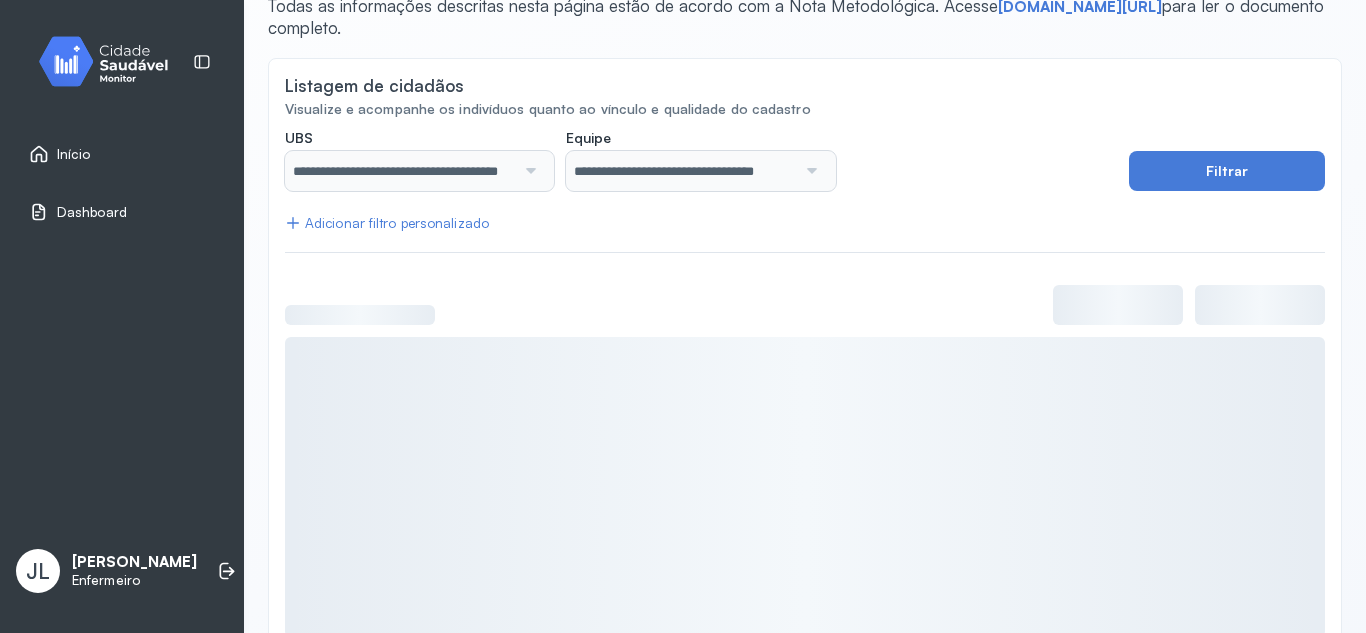 scroll, scrollTop: 204, scrollLeft: 0, axis: vertical 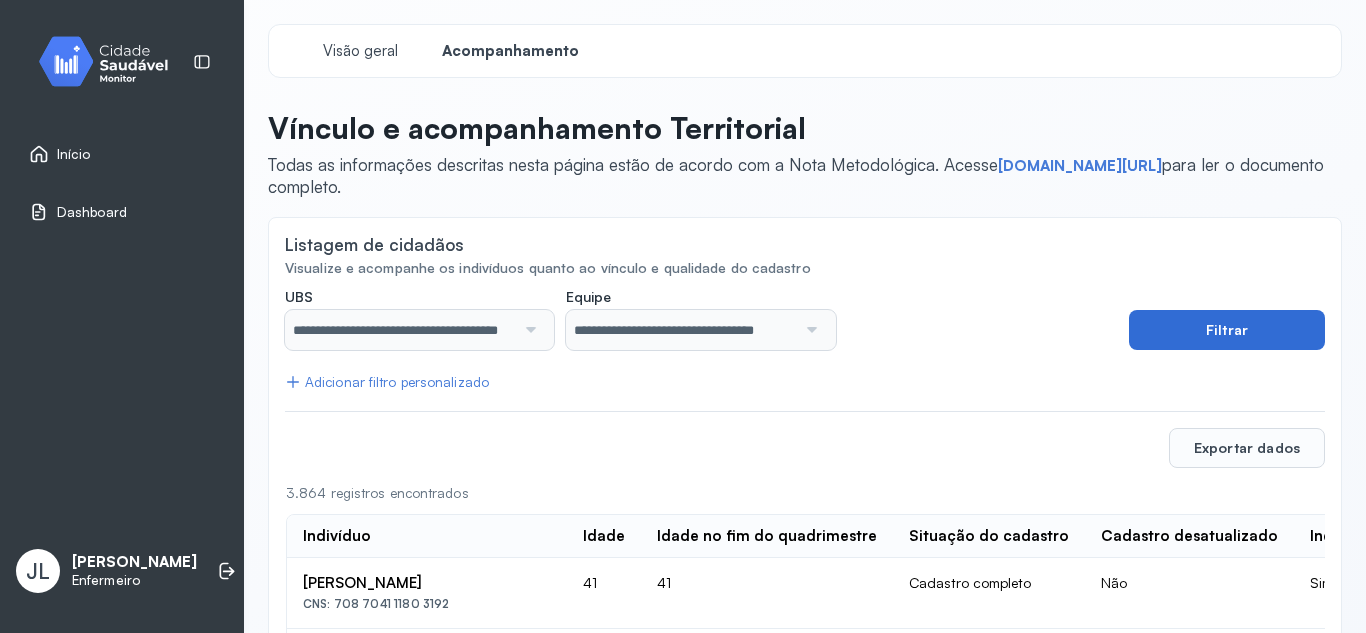 click on "Filtrar" at bounding box center [1227, 330] 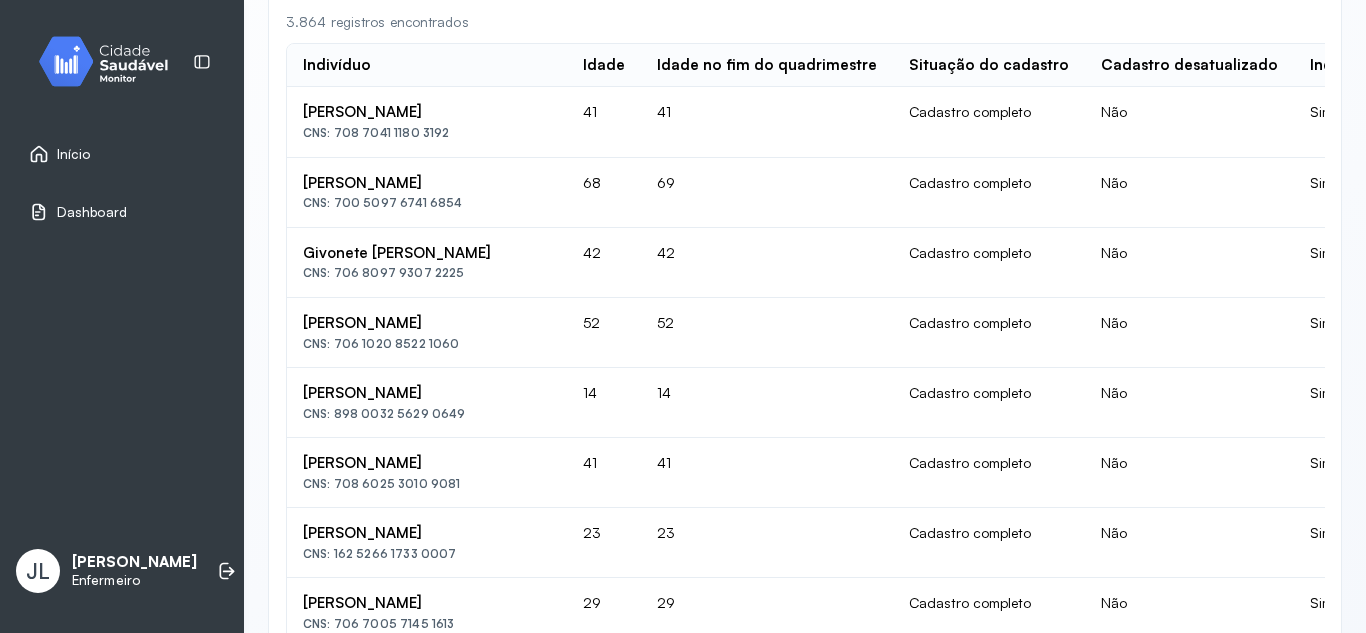 scroll, scrollTop: 0, scrollLeft: 0, axis: both 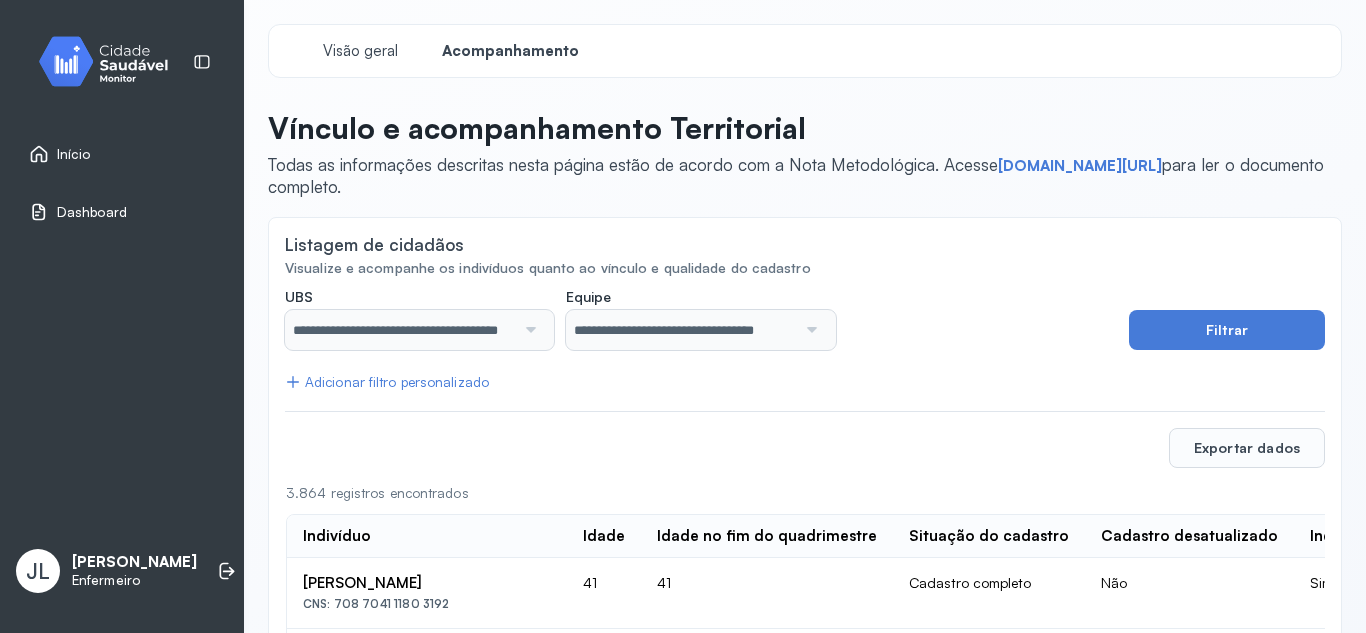 click on "Dashboard" at bounding box center (92, 212) 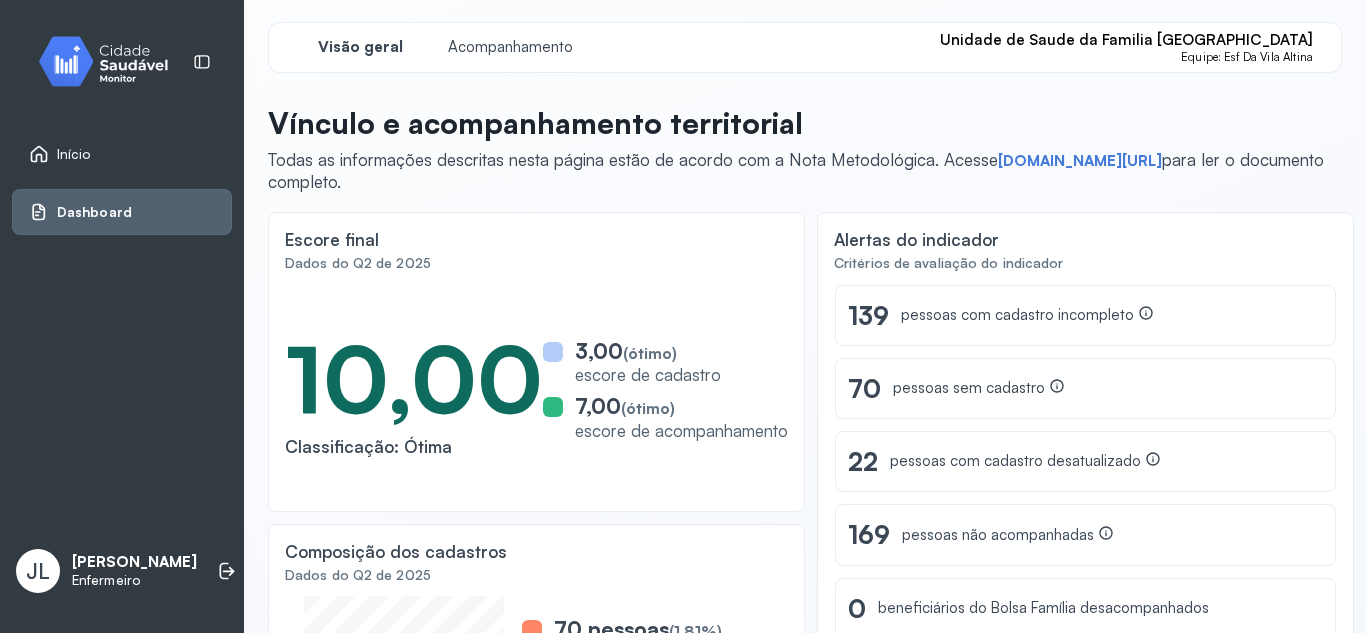 scroll, scrollTop: 0, scrollLeft: 0, axis: both 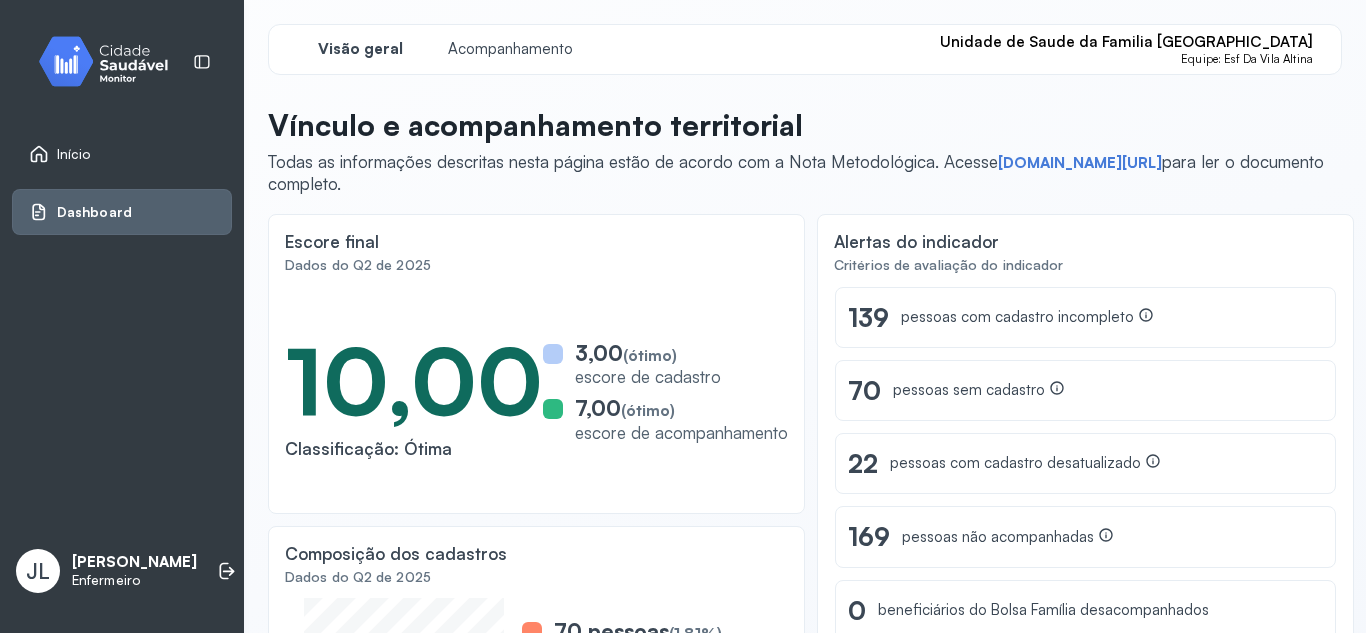 click on "Início" at bounding box center (122, 154) 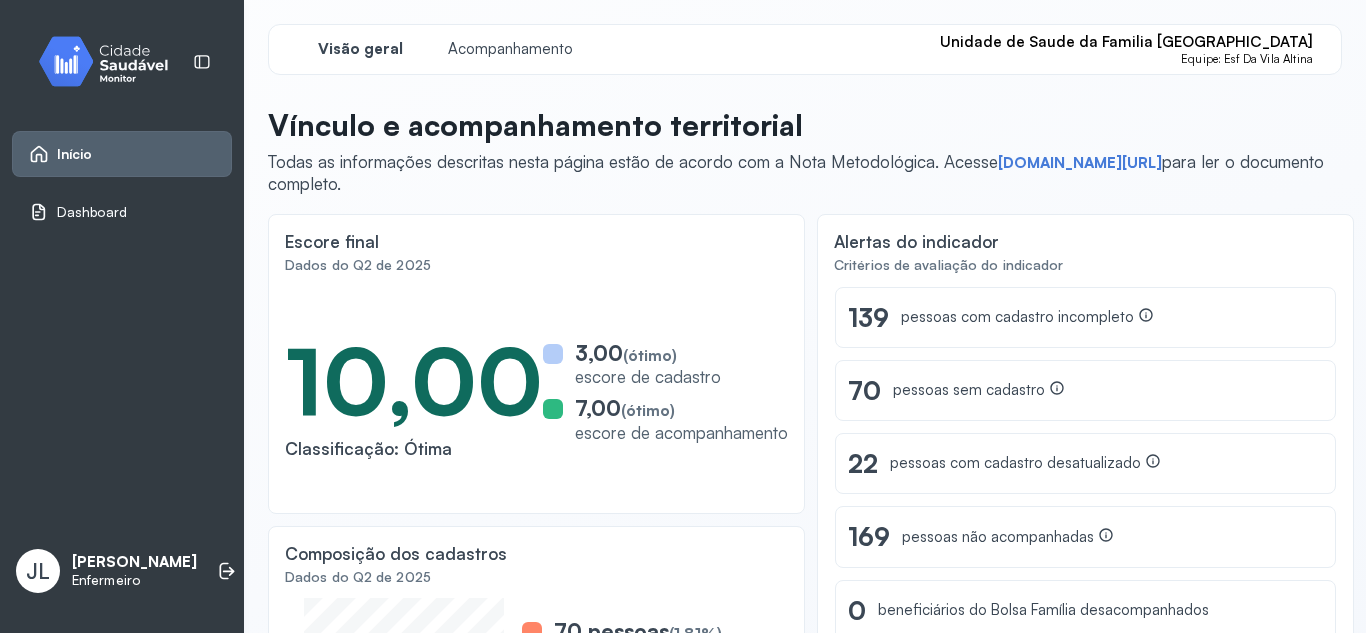 click on "Início" at bounding box center [122, 154] 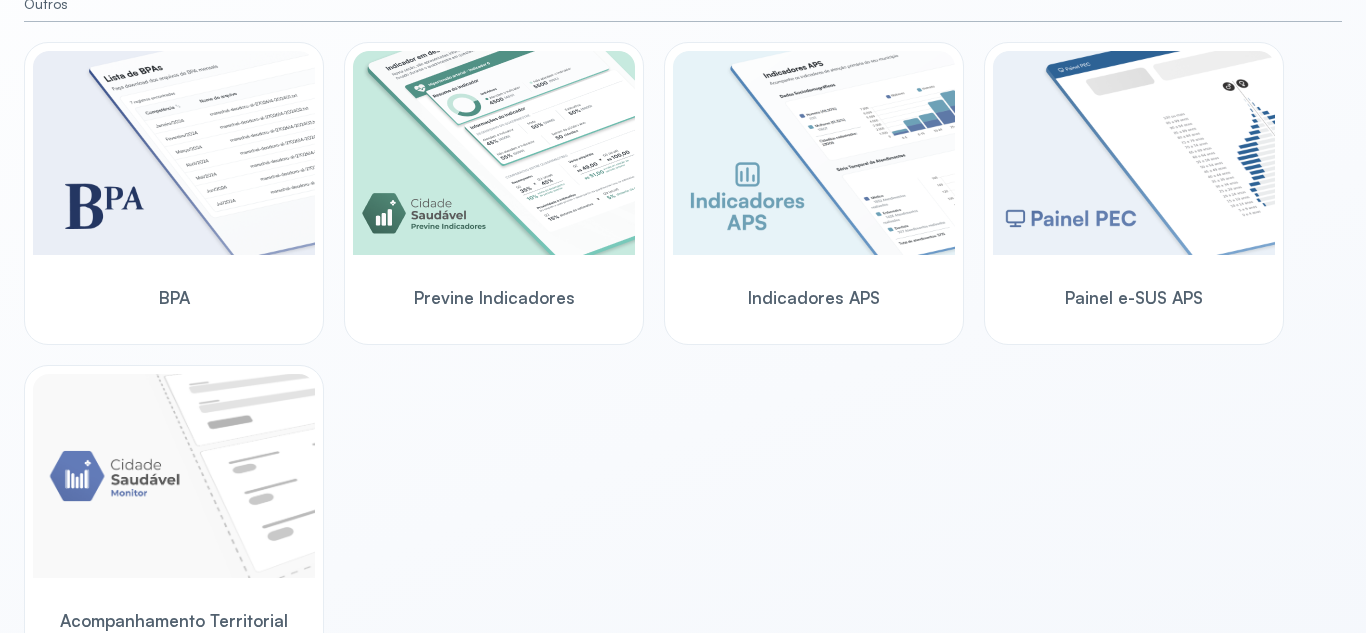 scroll, scrollTop: 661, scrollLeft: 0, axis: vertical 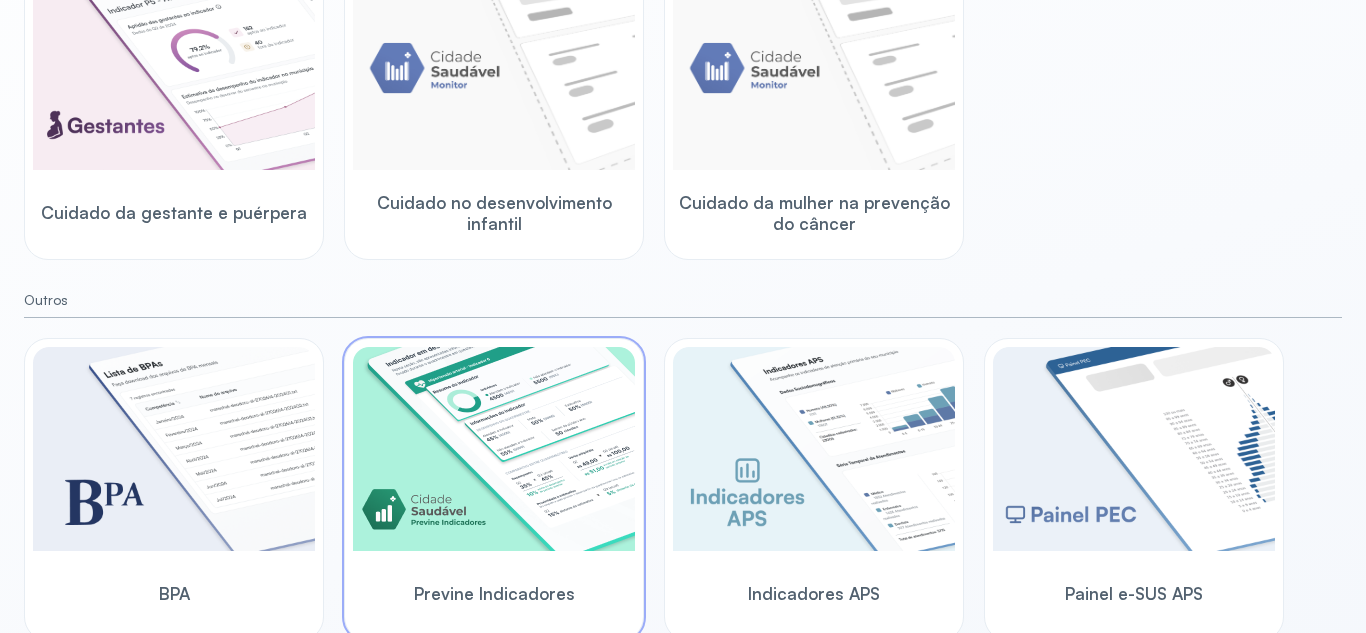 click at bounding box center (494, 449) 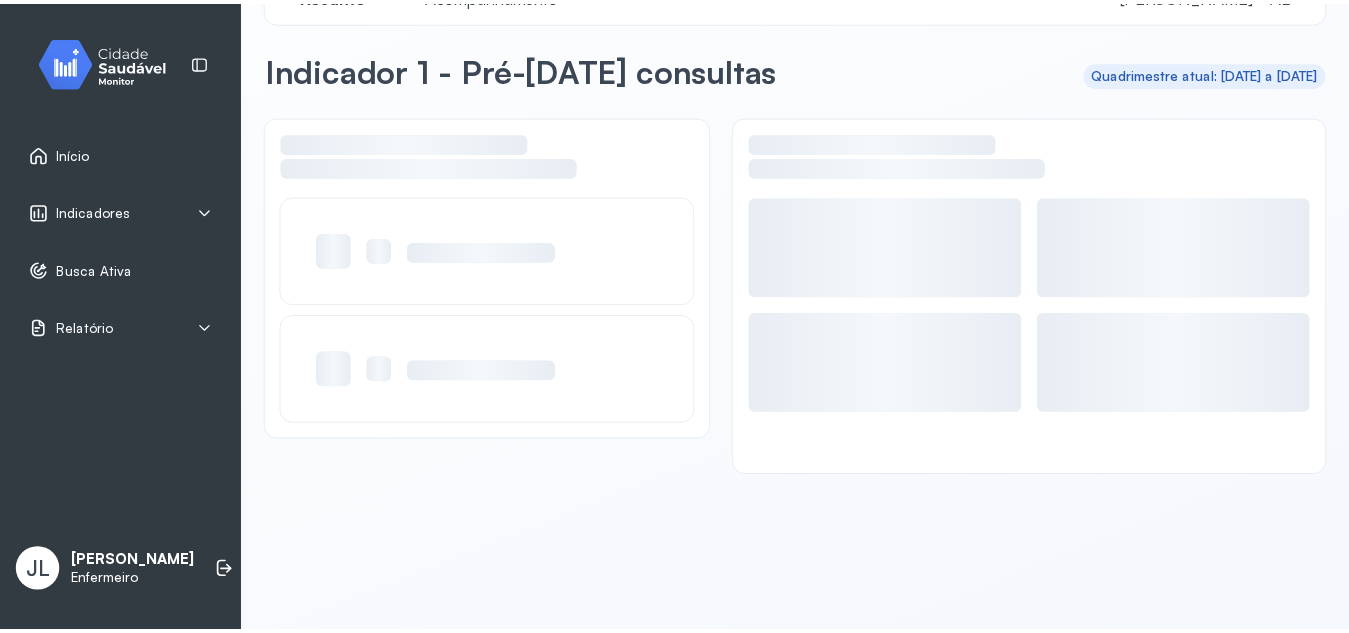 scroll, scrollTop: 56, scrollLeft: 0, axis: vertical 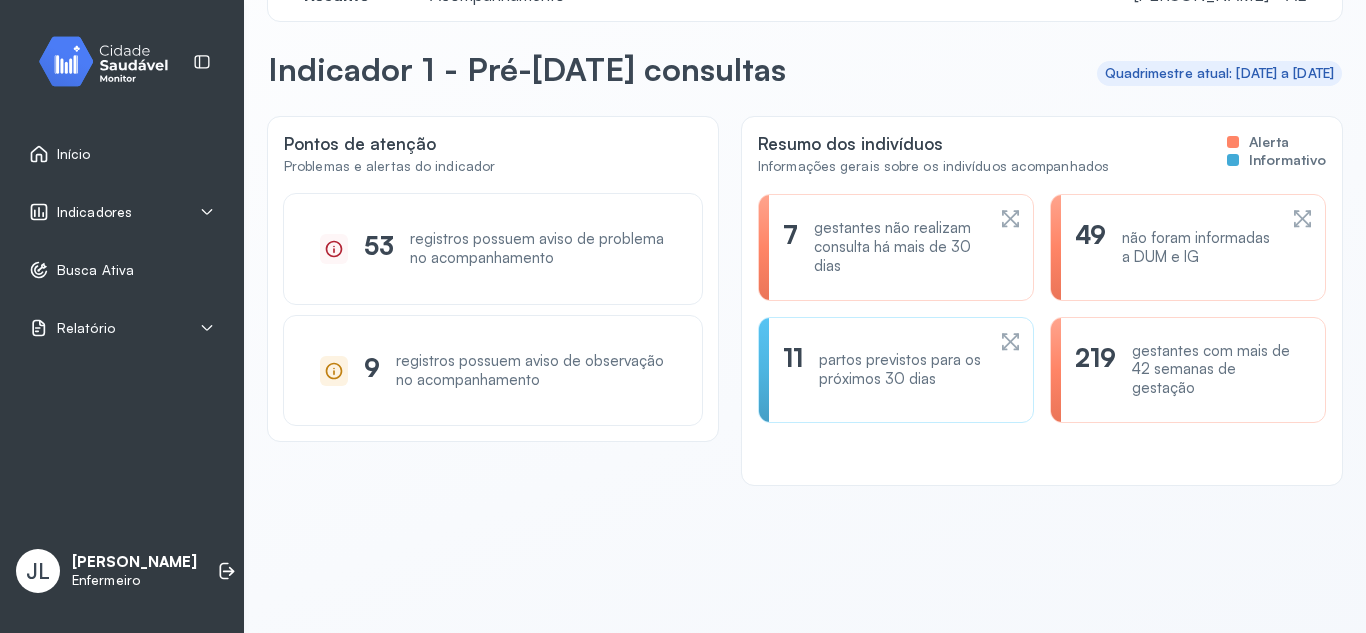 click on "Indicadores" at bounding box center (122, 212) 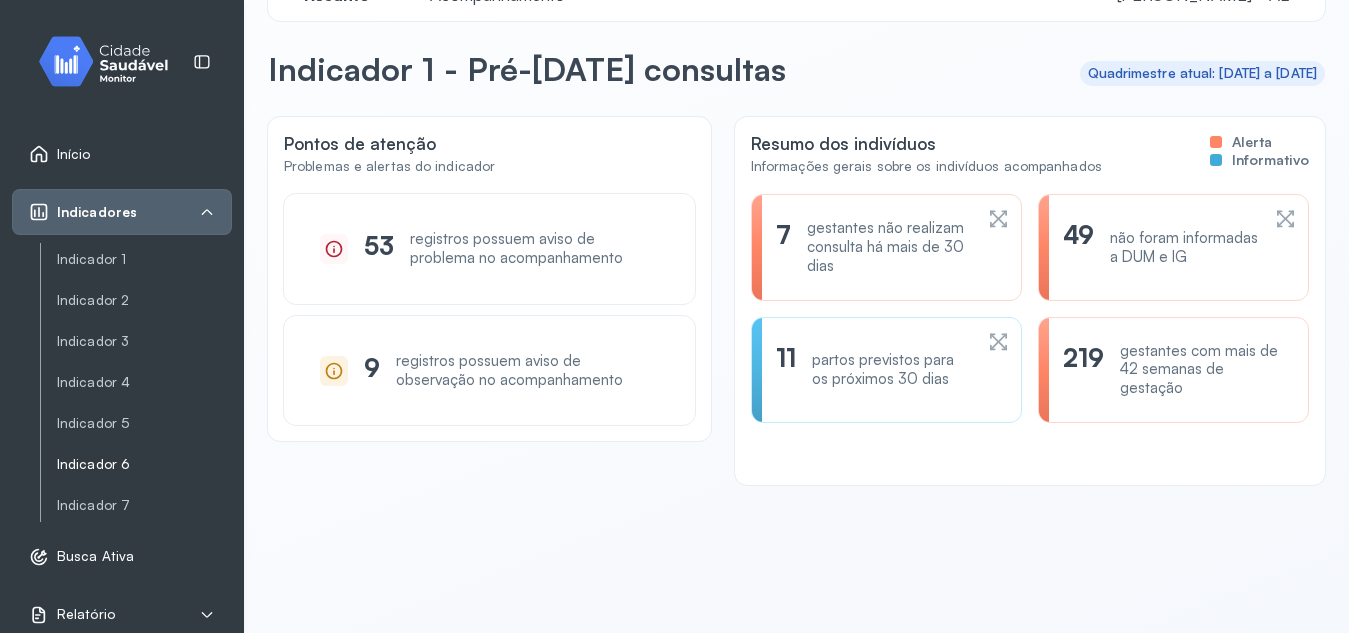 click on "Indicador 6" at bounding box center [144, 464] 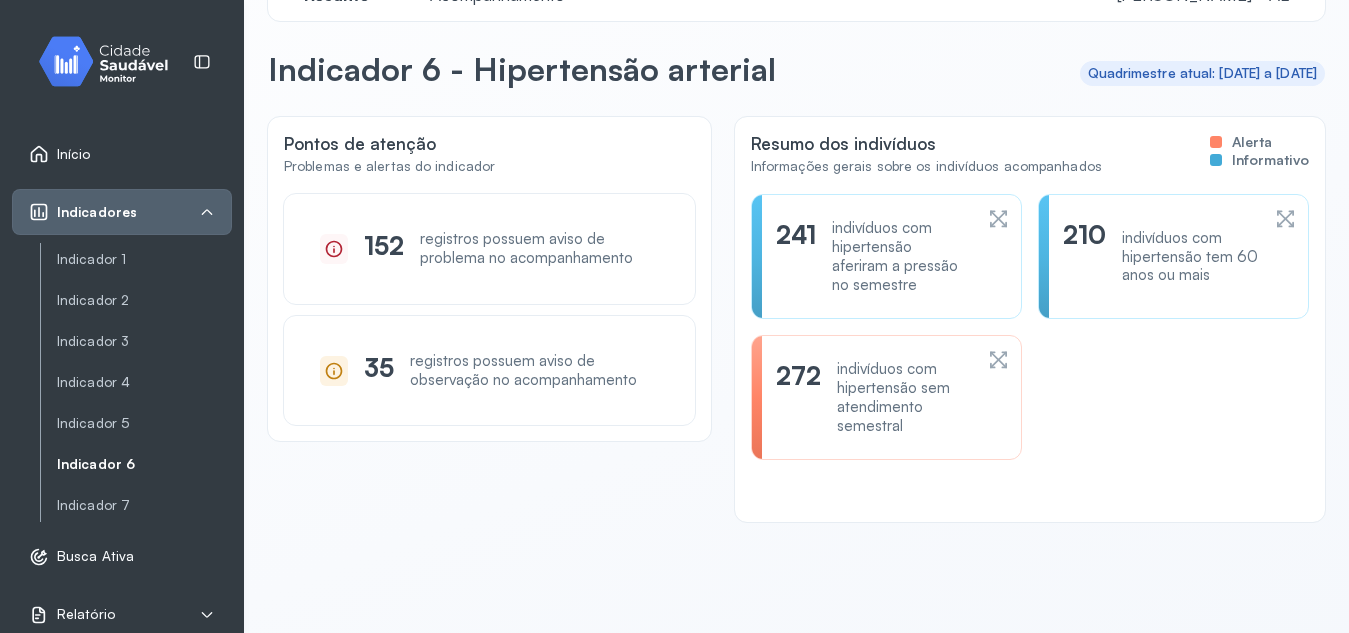 click on "Pontos de atenção Problemas e alertas do indicador 152 registros possuem aviso de problema no acompanhamento 35 registros possuem aviso de observação no acompanhamento Resumo dos indivíduos Informações gerais sobre os indivíduos acompanhados Alerta Informativo 241 indivíduos com hipertensão aferiram a pressão no semestre 210 indivíduos com hipertensão tem 60 anos ou mais 272 indivíduos com hipertensão sem atendimento semestral" at bounding box center (796, 363) 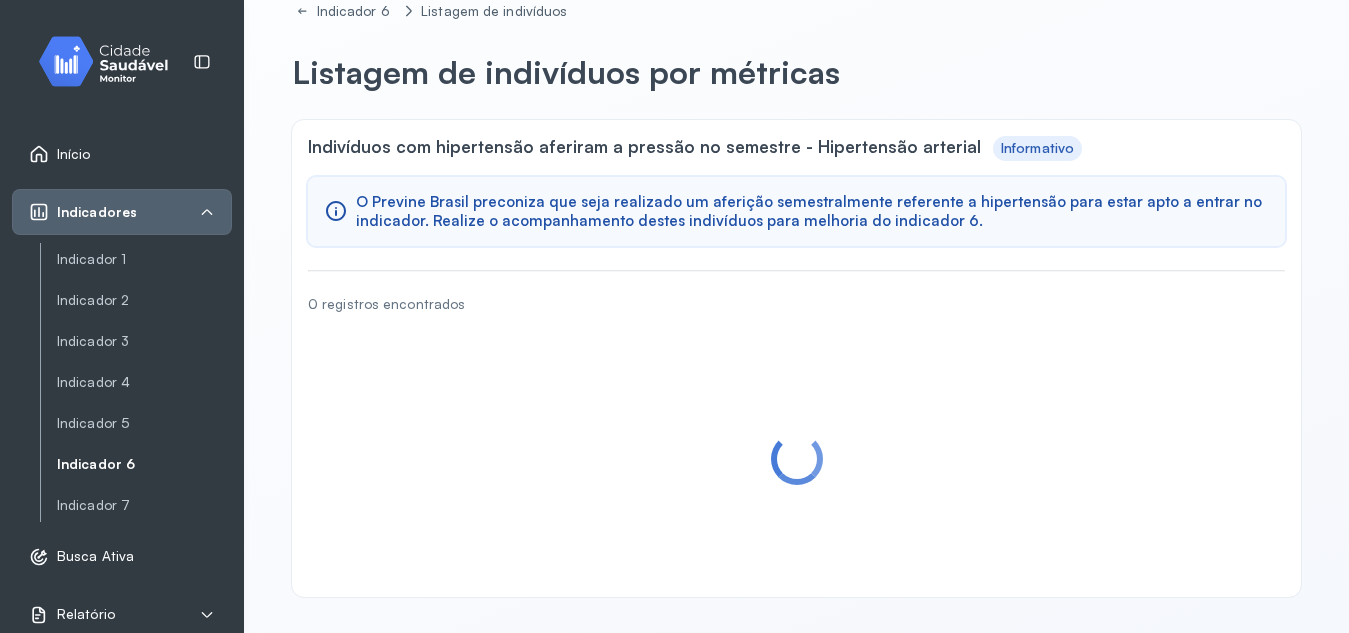 scroll, scrollTop: 0, scrollLeft: 0, axis: both 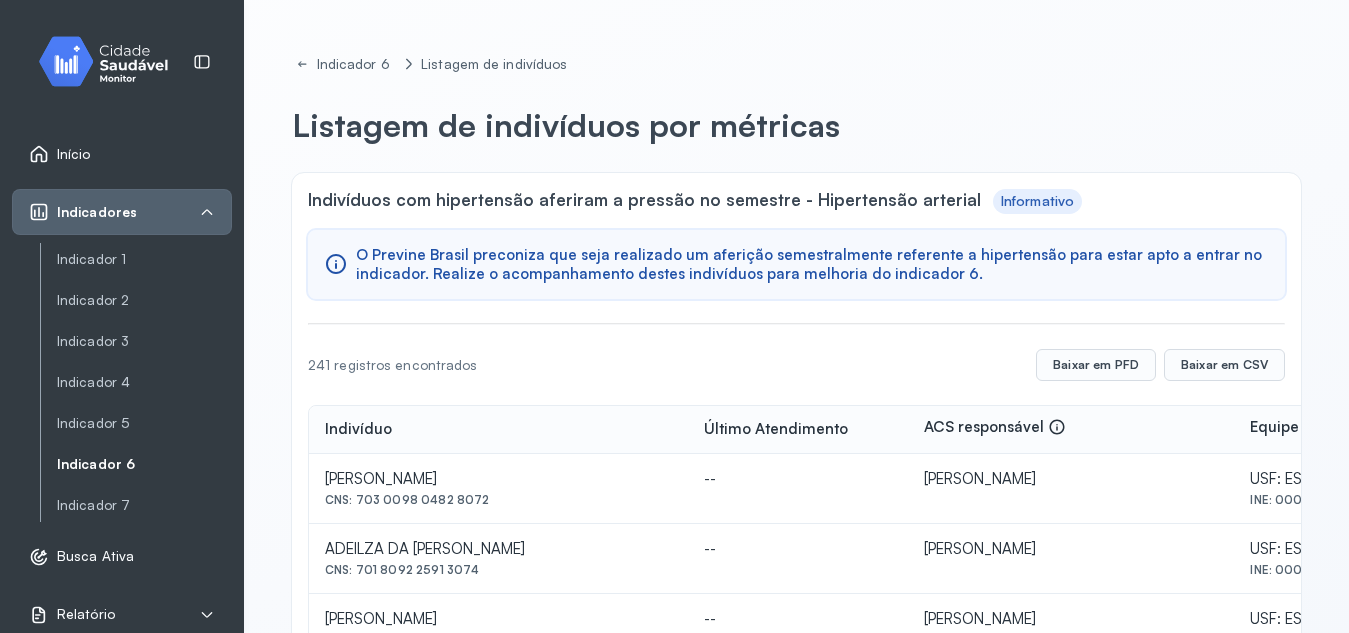 click on "Indicador 6" 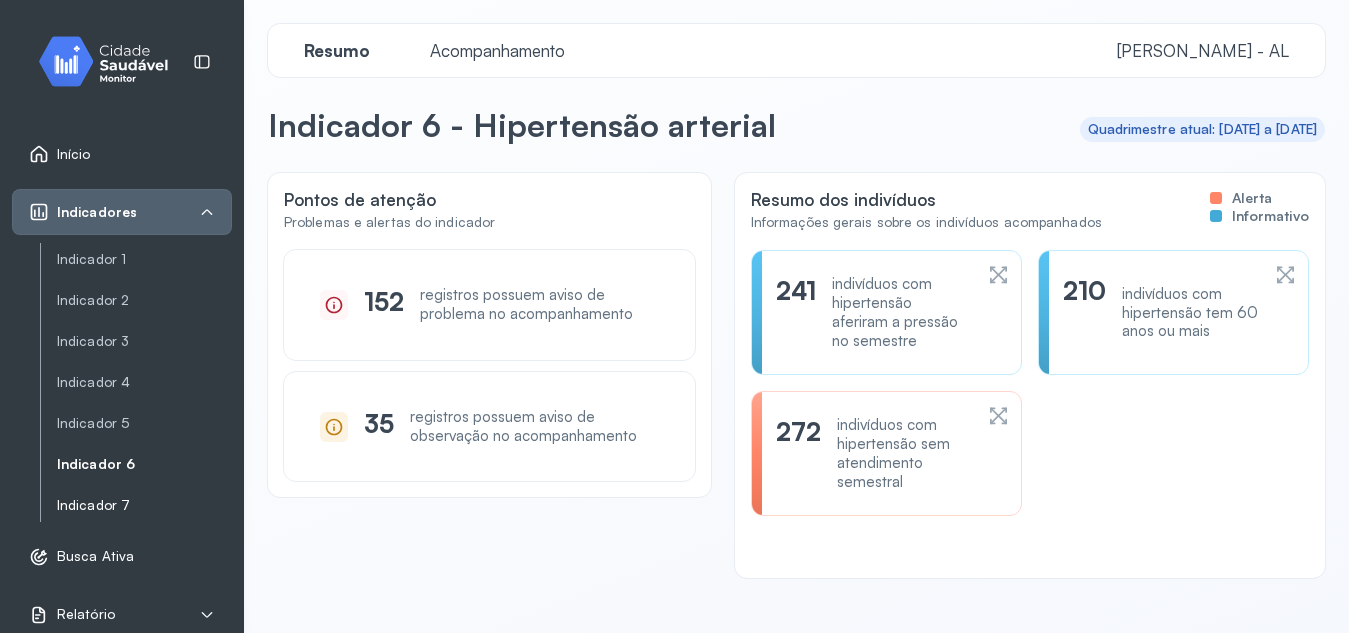 click on "Indicador 7" 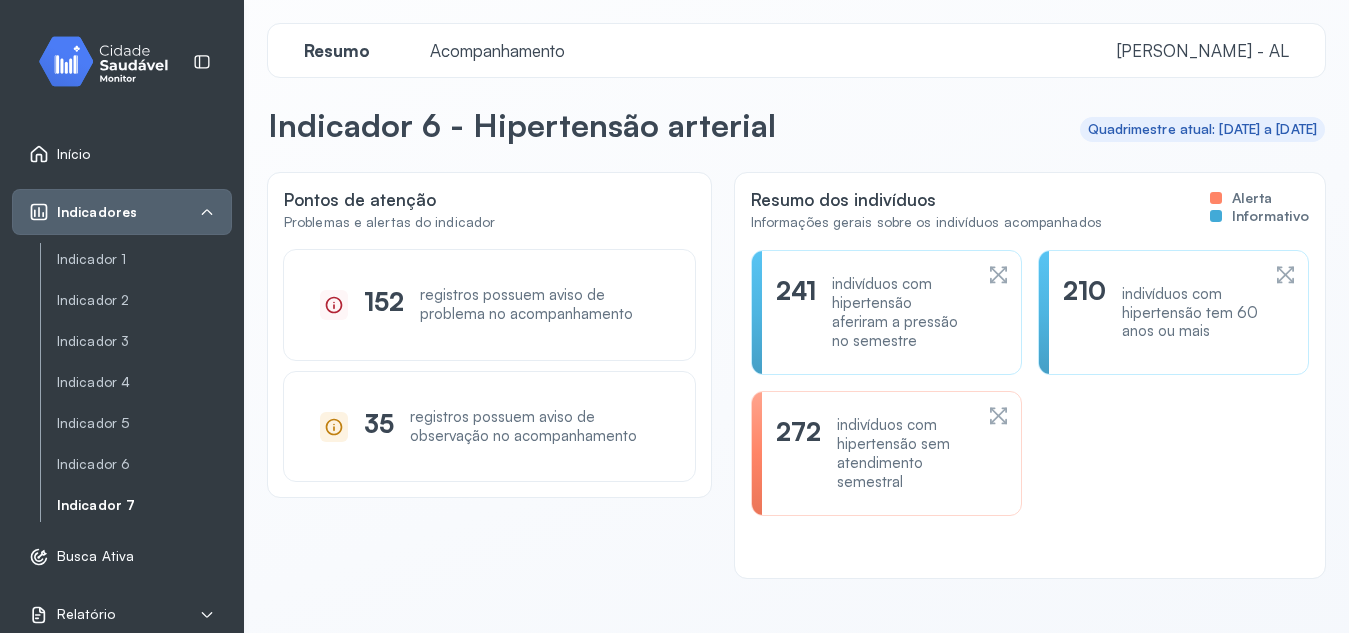 click on "Indicador 7" at bounding box center [144, 505] 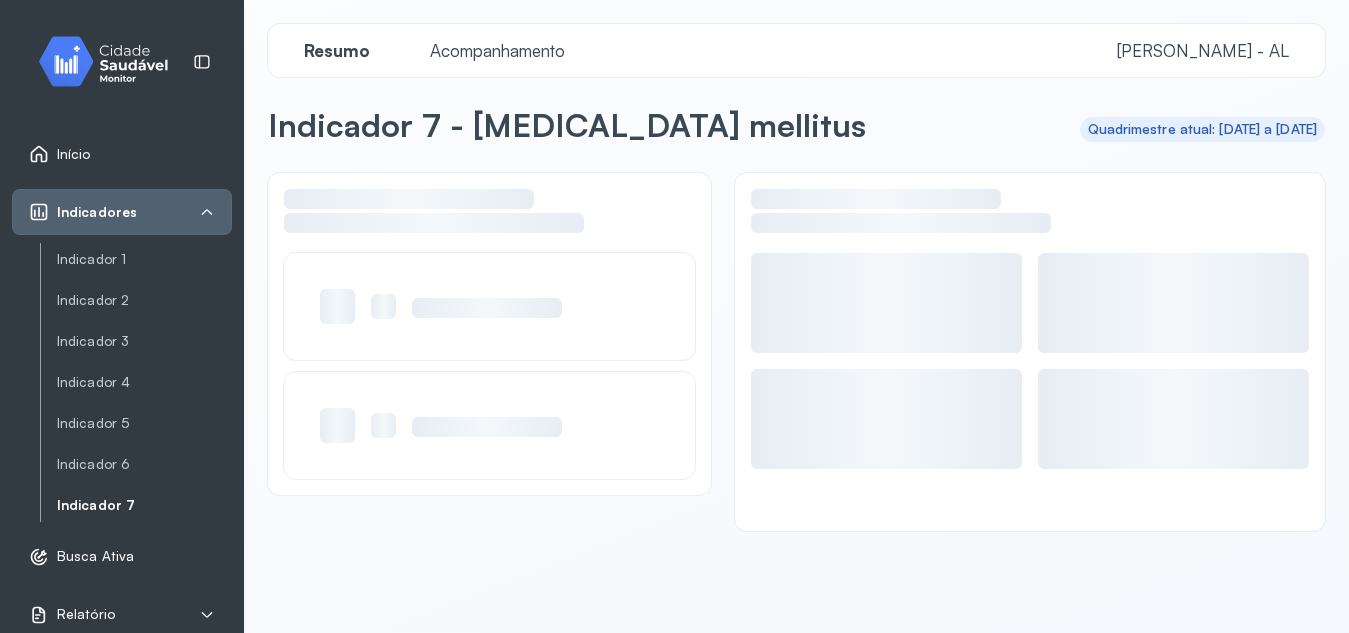 click on "Indicador 7" at bounding box center (144, 505) 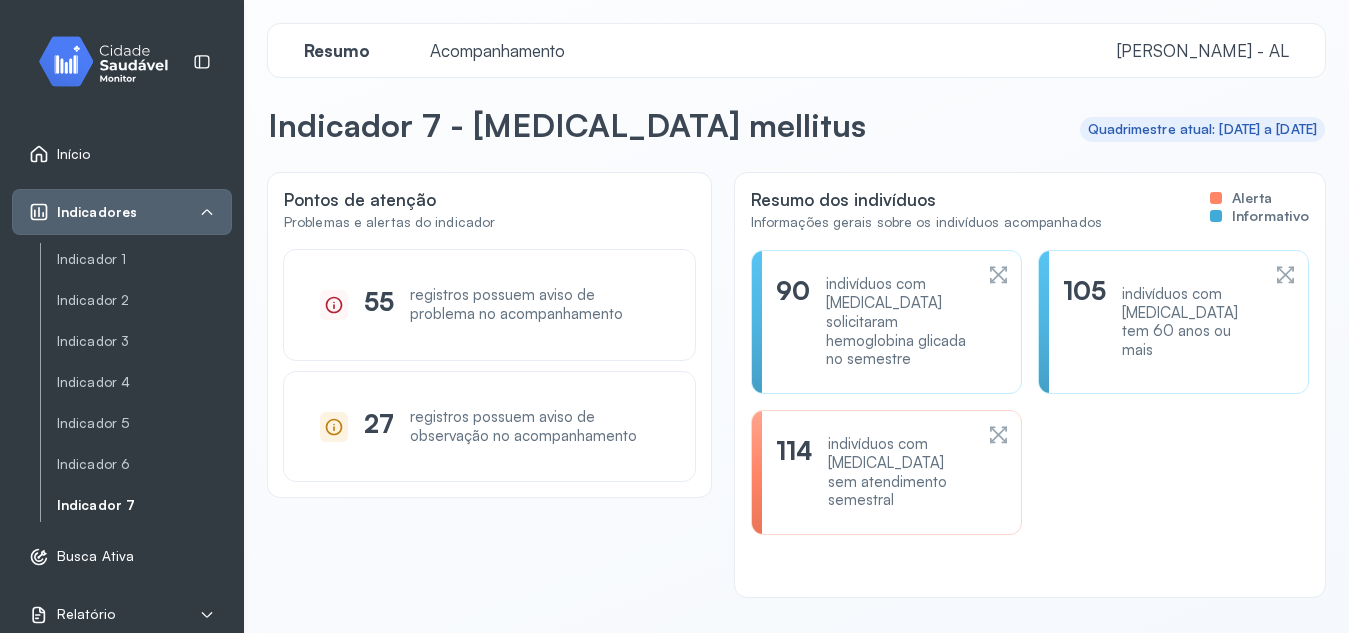click on "Acompanhamento" at bounding box center (497, 50) 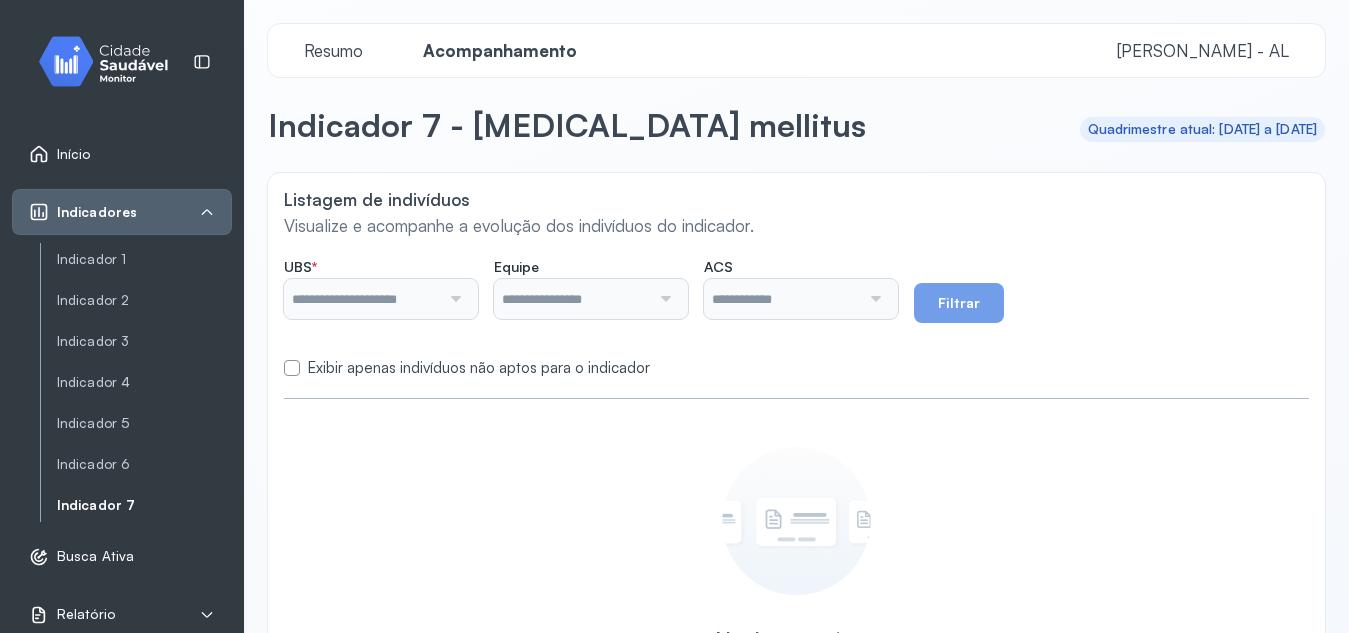 type on "**********" 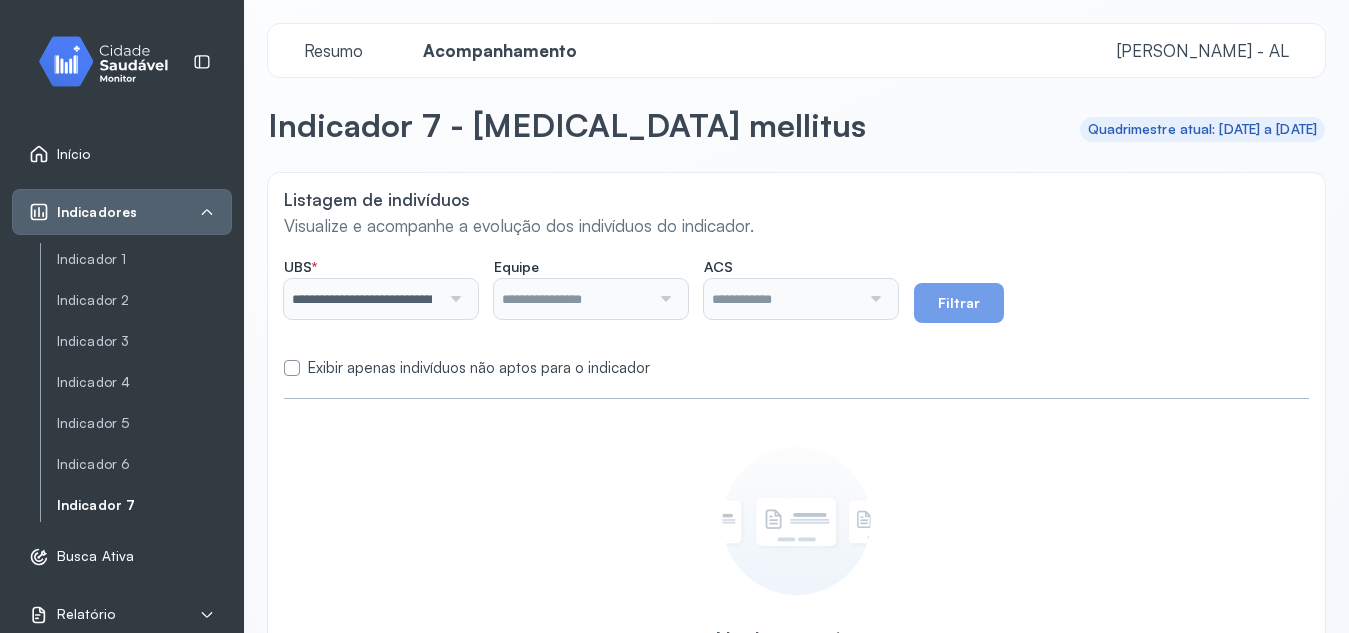 type on "**********" 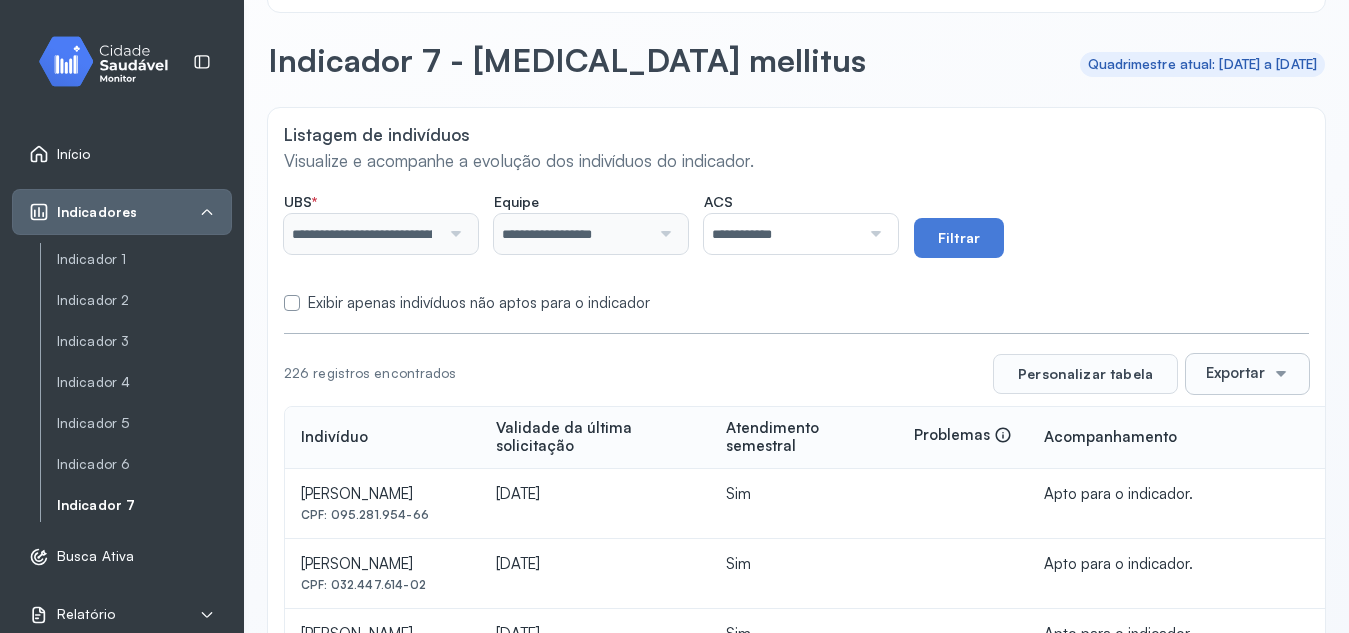 scroll, scrollTop: 37, scrollLeft: 0, axis: vertical 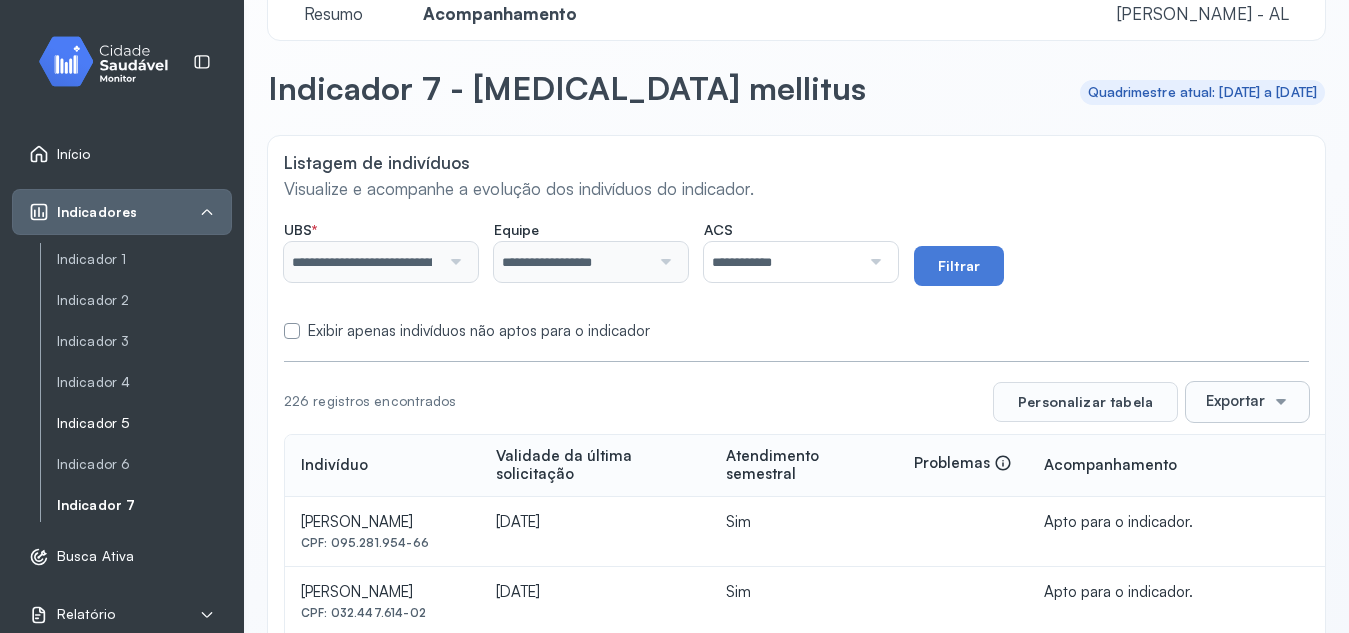 click on "Indicador 5" at bounding box center [144, 423] 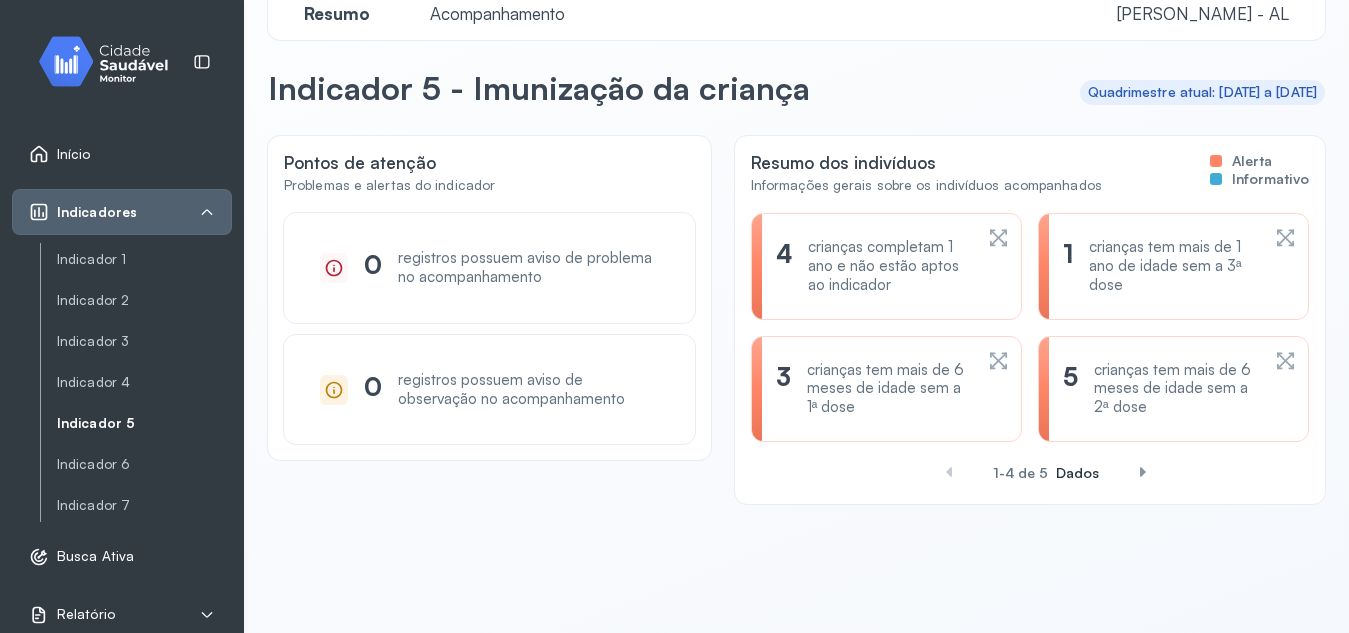 click on "Acompanhamento" at bounding box center [497, 13] 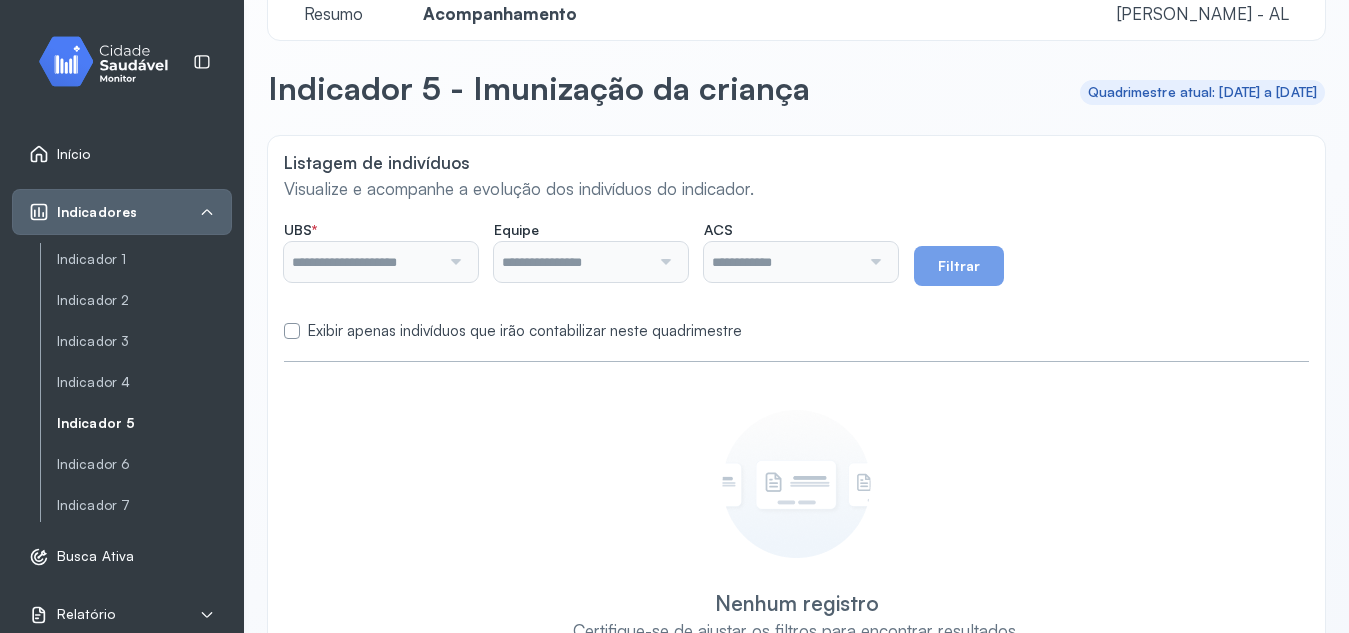 type on "**********" 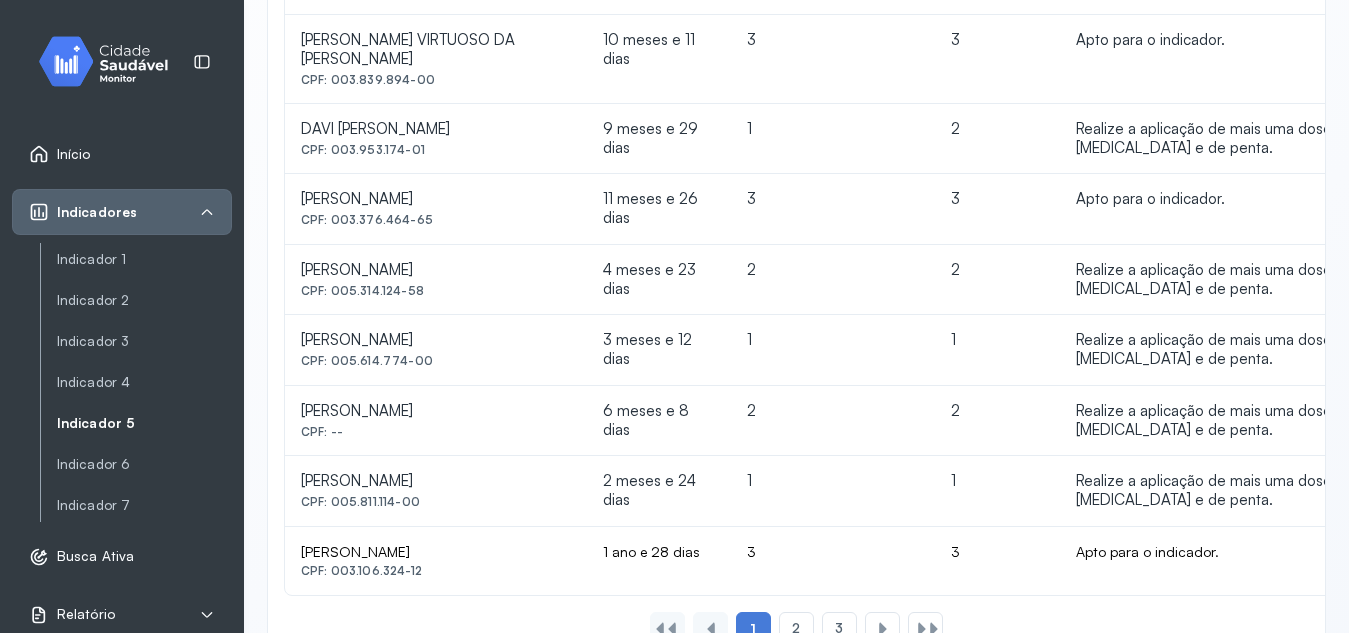 scroll, scrollTop: 1452, scrollLeft: 0, axis: vertical 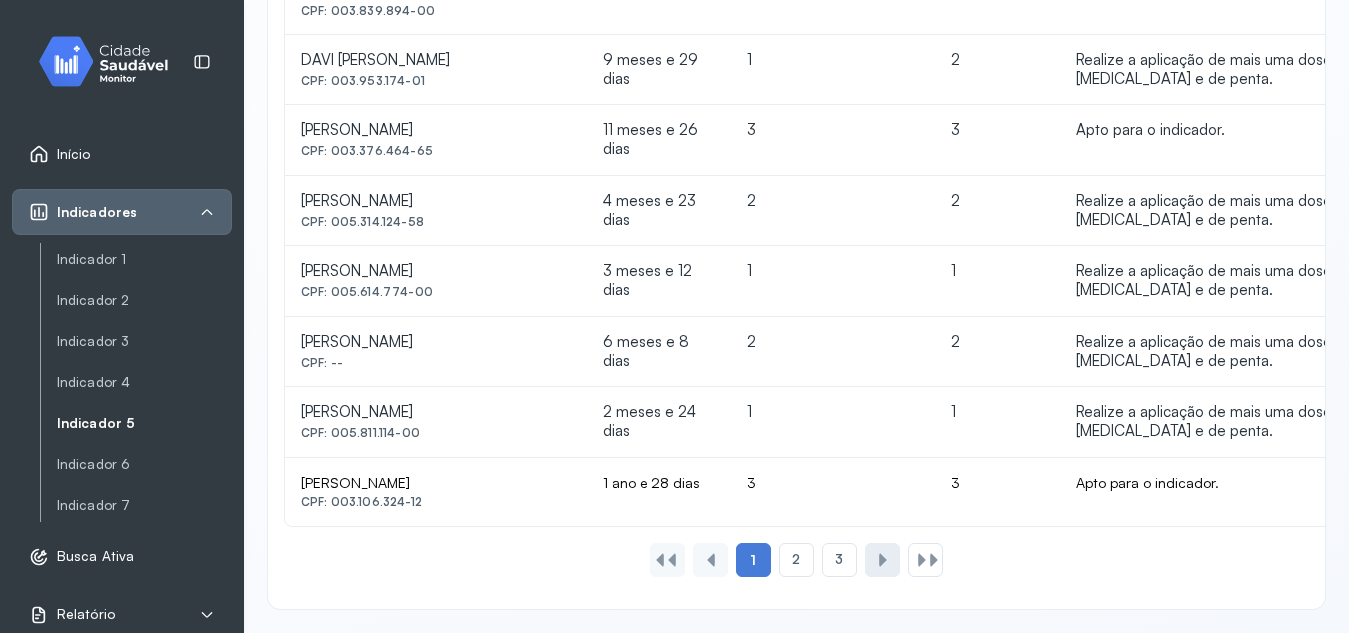 click at bounding box center [883, 560] 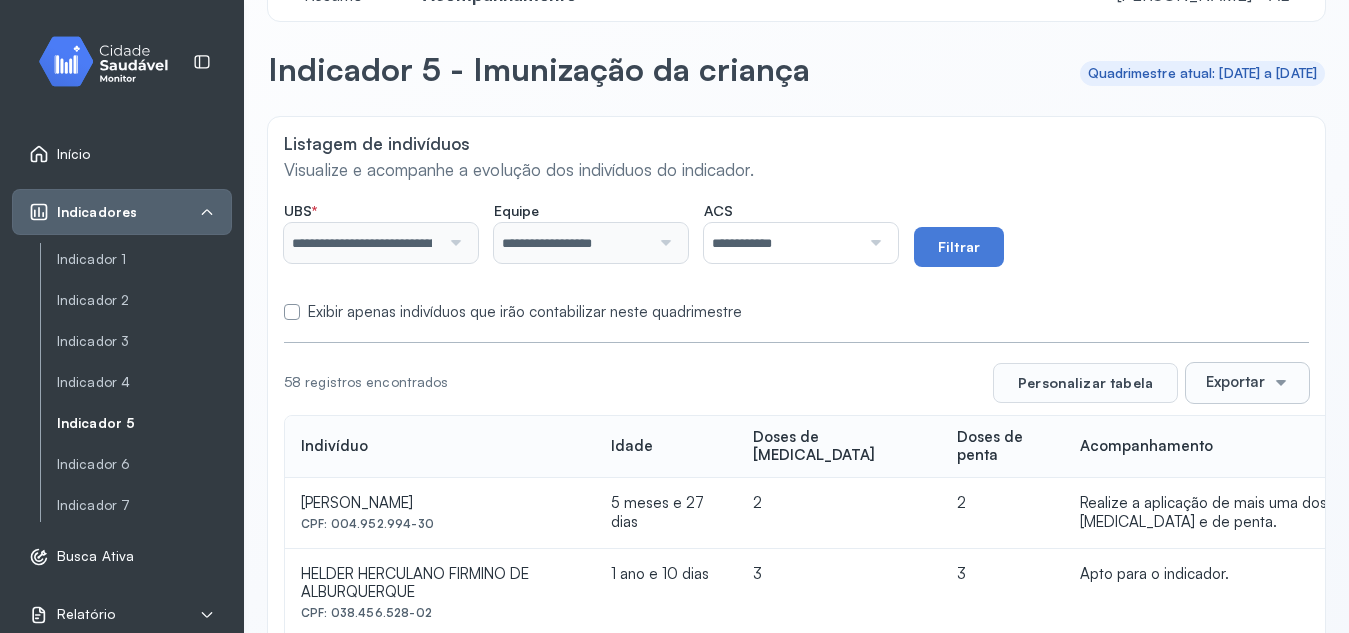 scroll, scrollTop: 1451, scrollLeft: 0, axis: vertical 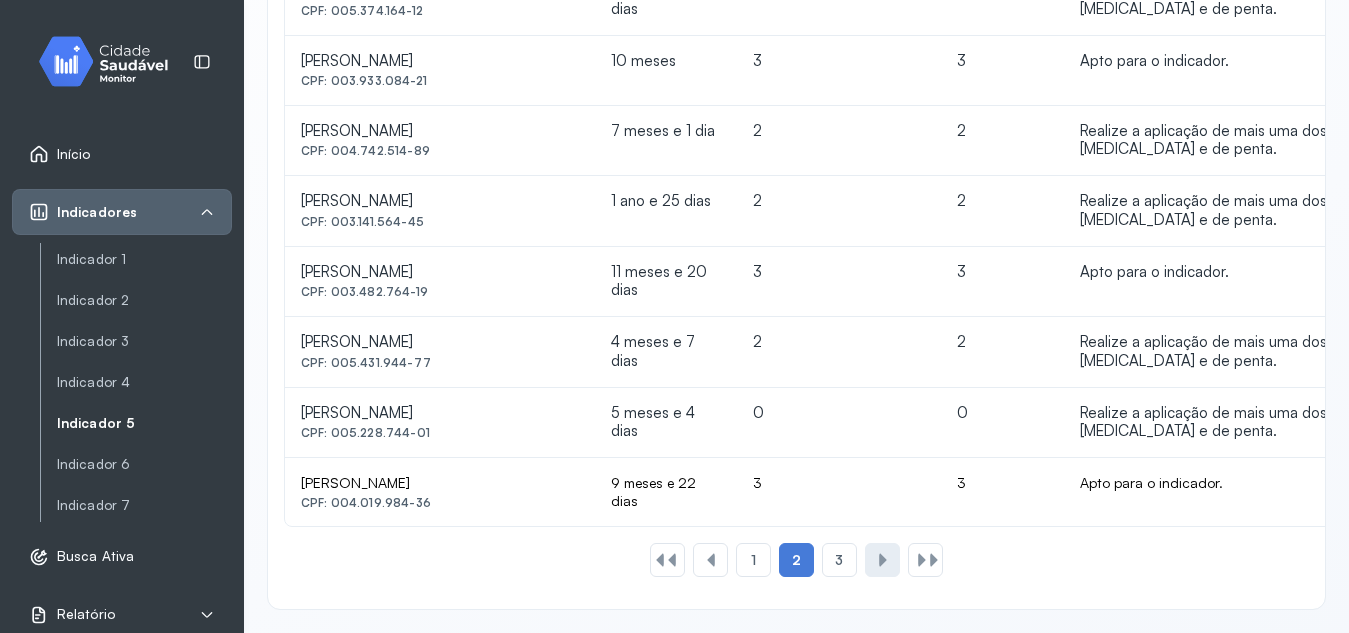 click 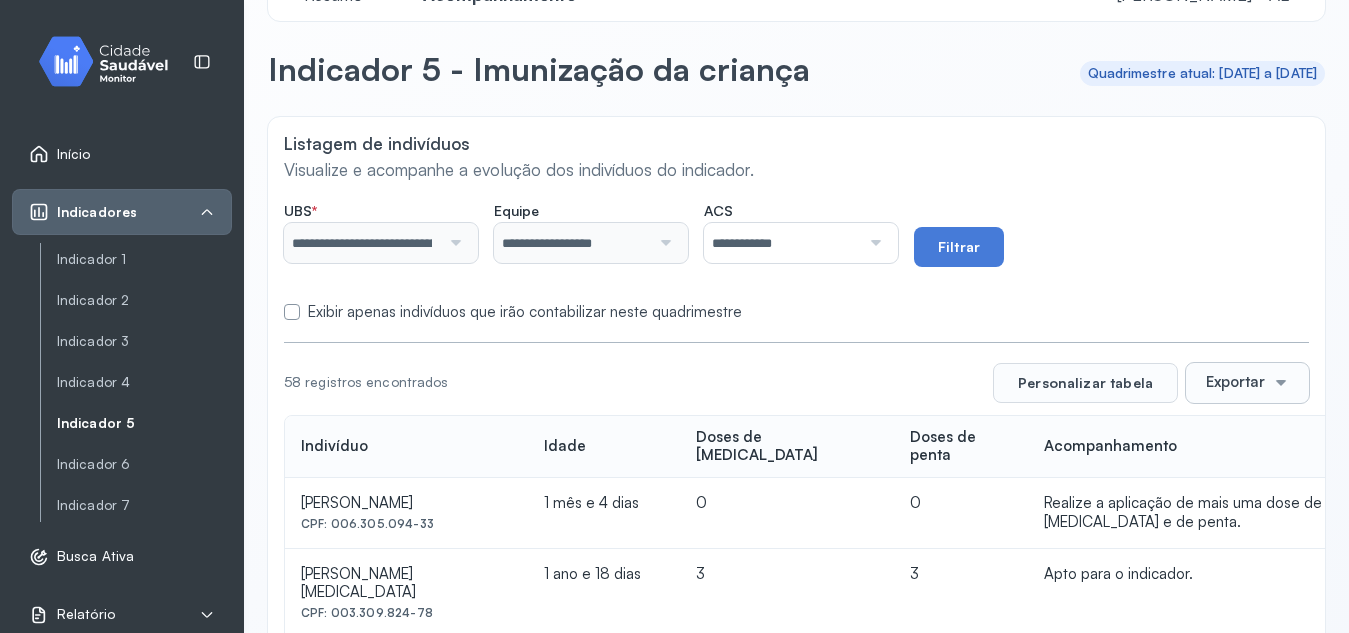 scroll, scrollTop: 1309, scrollLeft: 0, axis: vertical 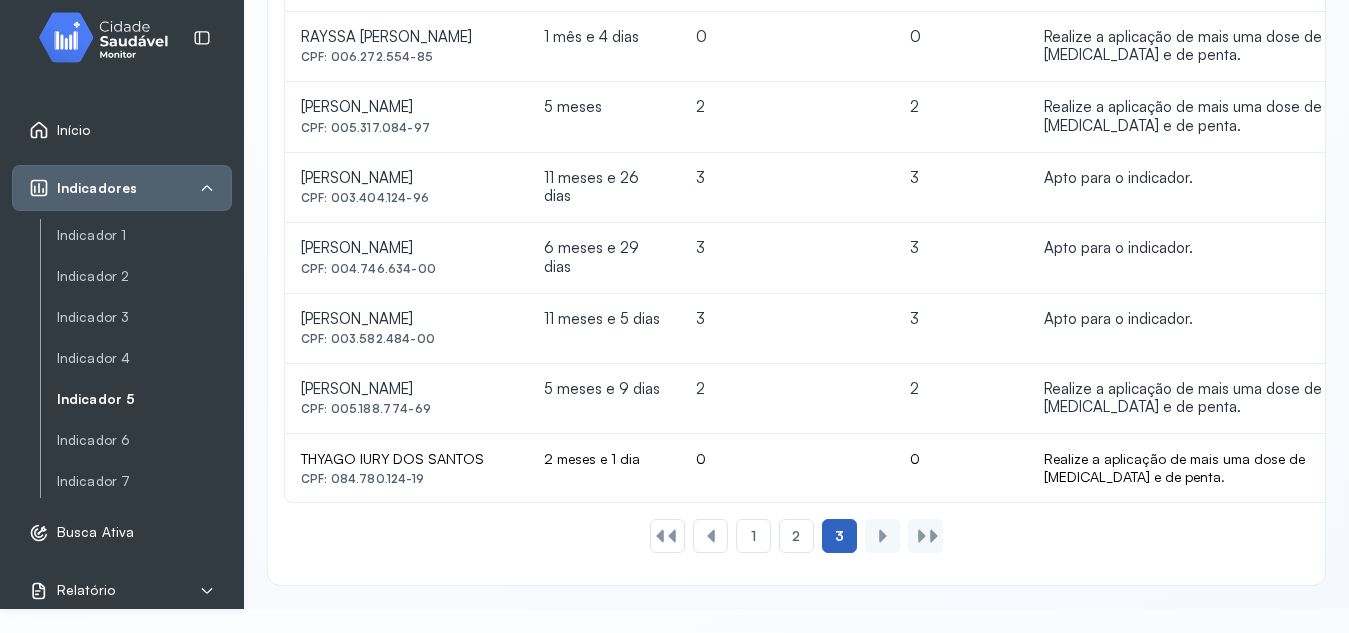 click on "3" at bounding box center (839, 536) 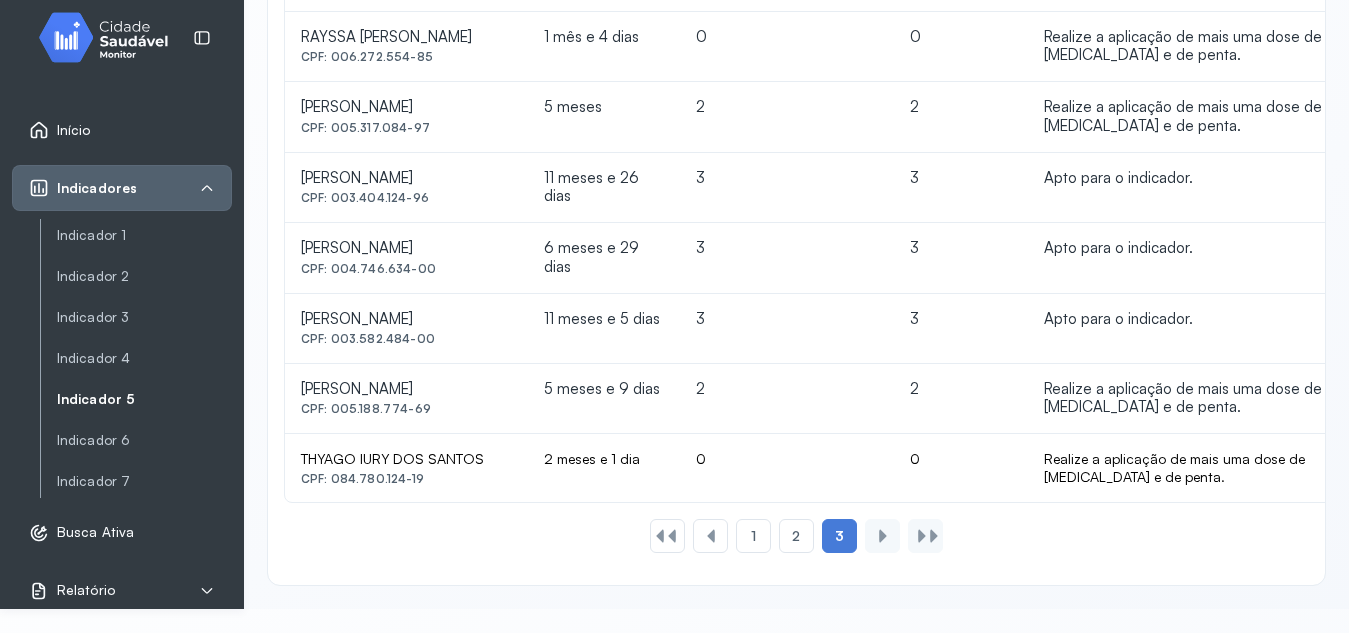 click 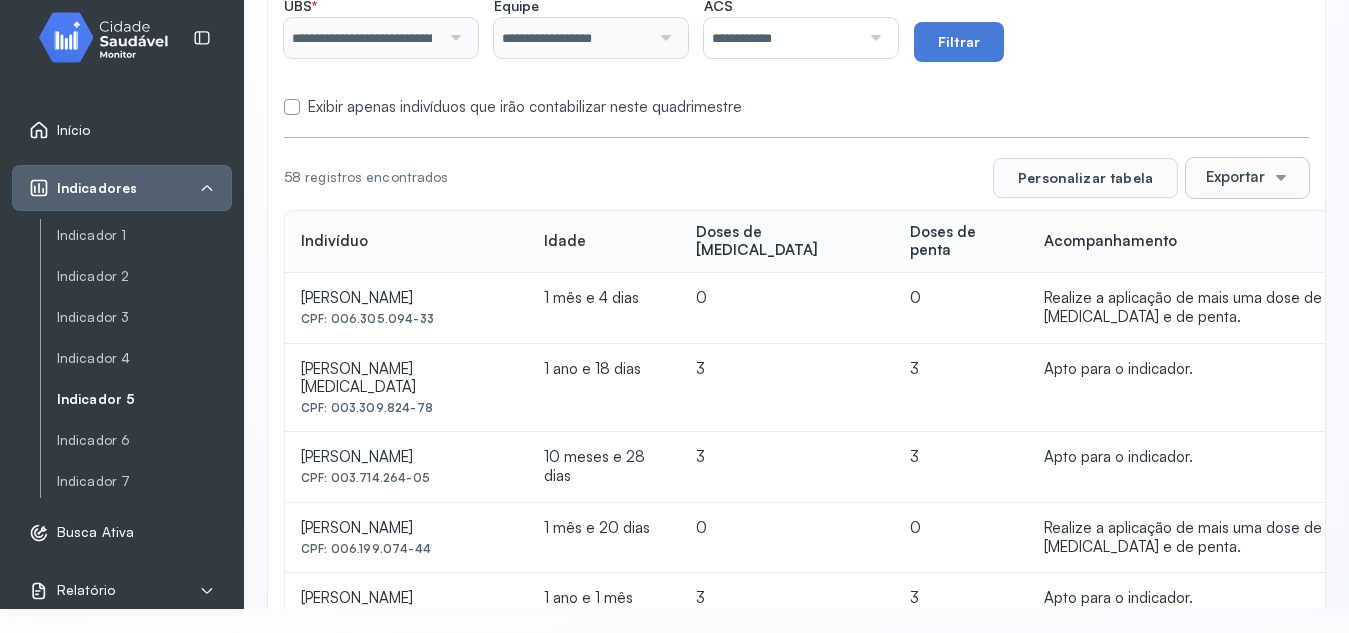 scroll, scrollTop: 233, scrollLeft: 0, axis: vertical 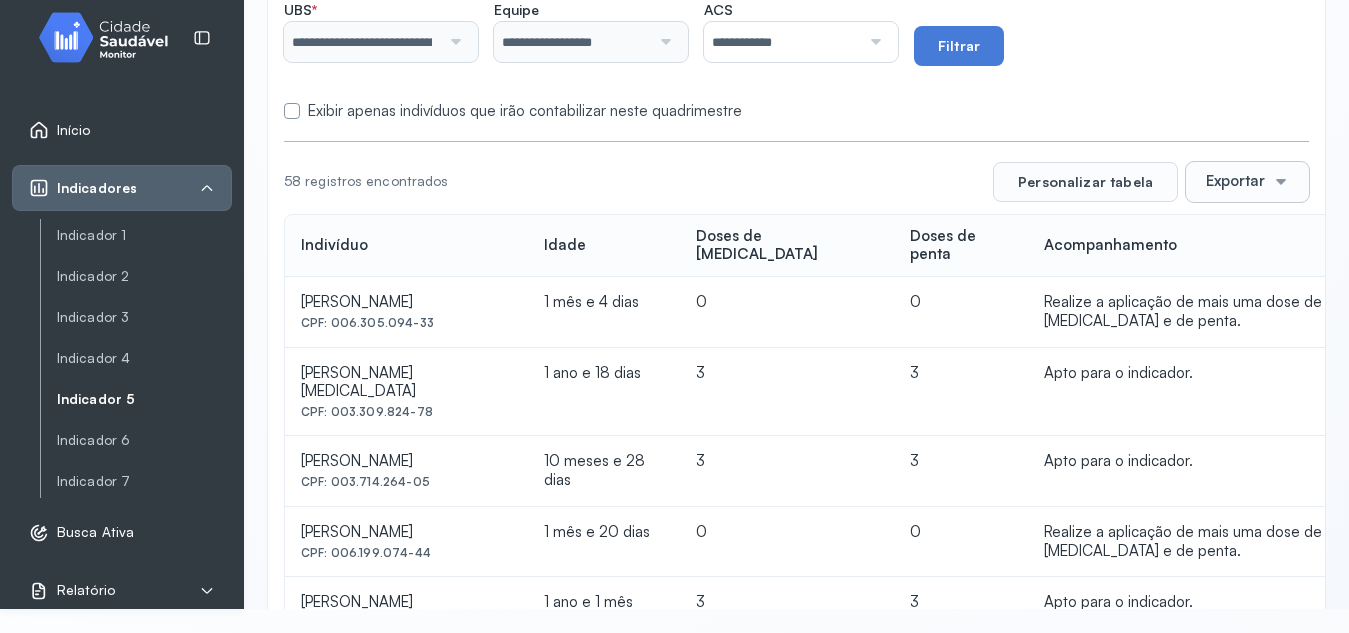 click on "Início Indicadores Indicador 1 Indicador 2 Indicador 3 Indicador 4 Indicador 5 Indicador 6 Indicador 7 Busca Ativa Relatório Duplicidades" at bounding box center (122, 360) 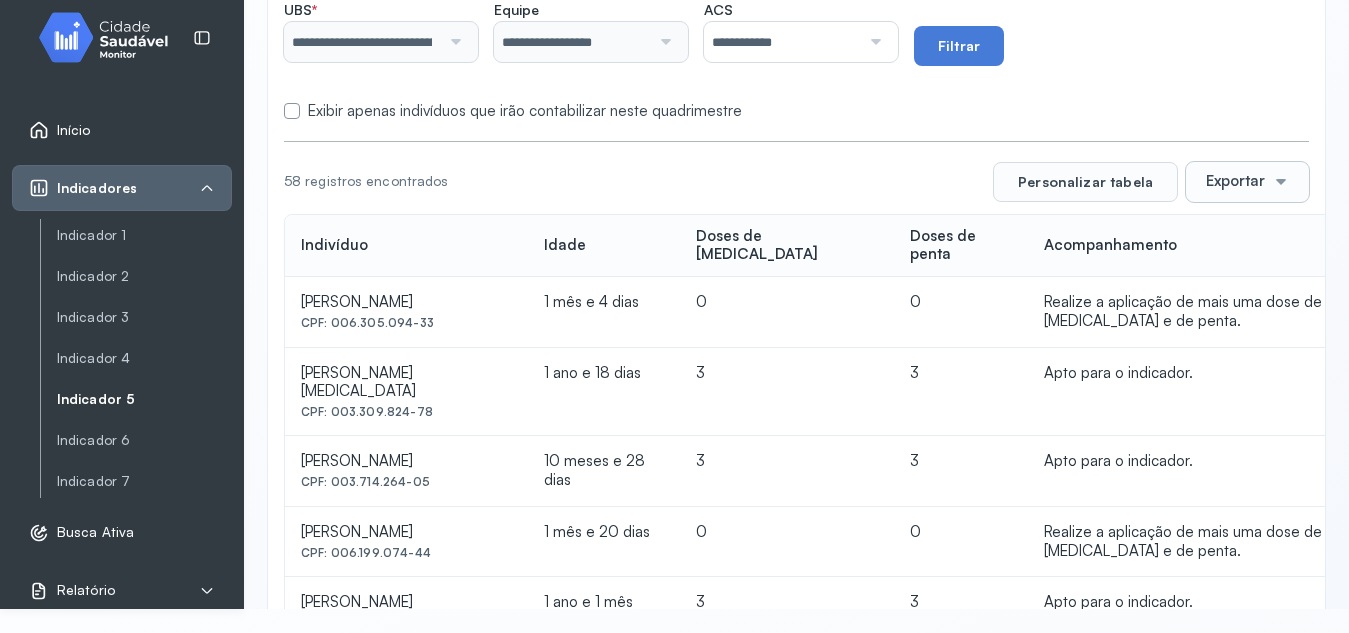 click on "Início" at bounding box center [74, 130] 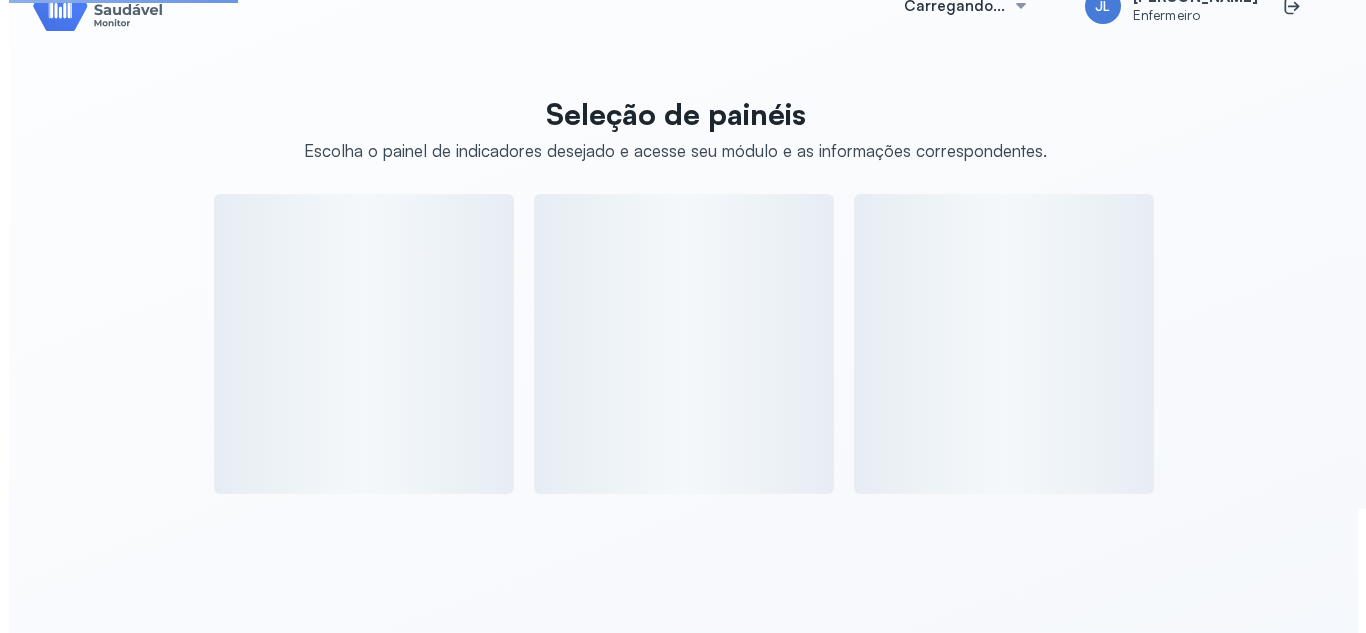 scroll, scrollTop: 0, scrollLeft: 0, axis: both 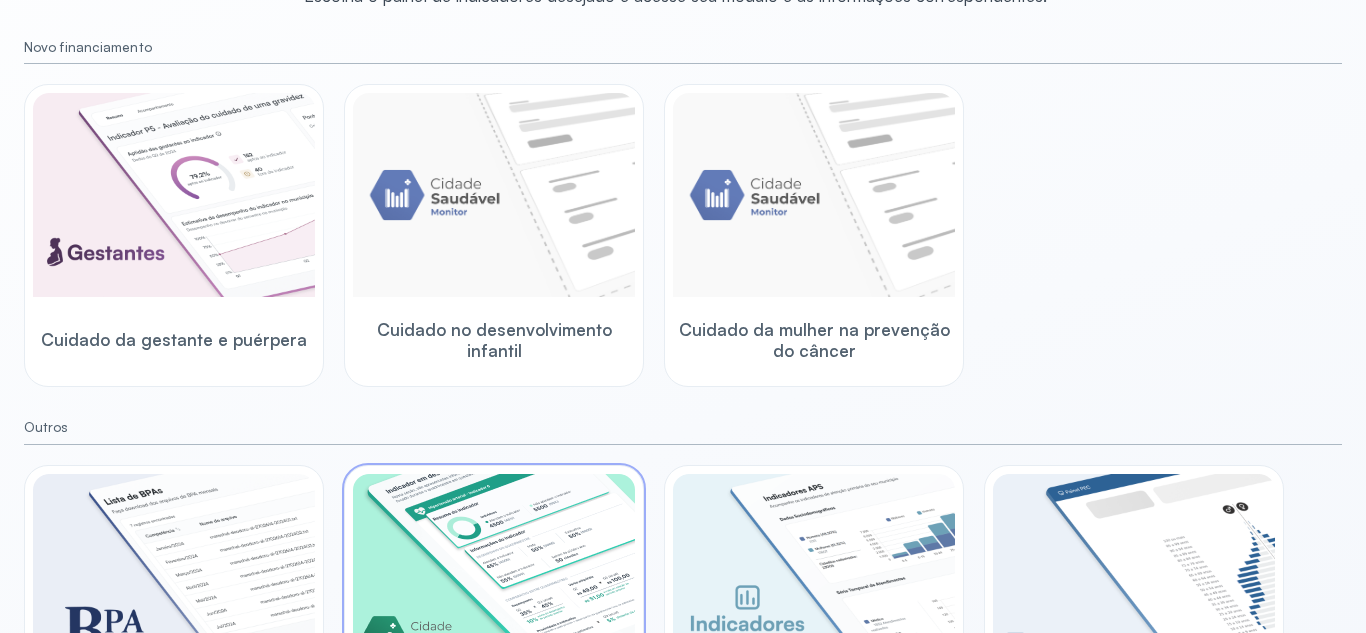click on "Previne Indicadores" 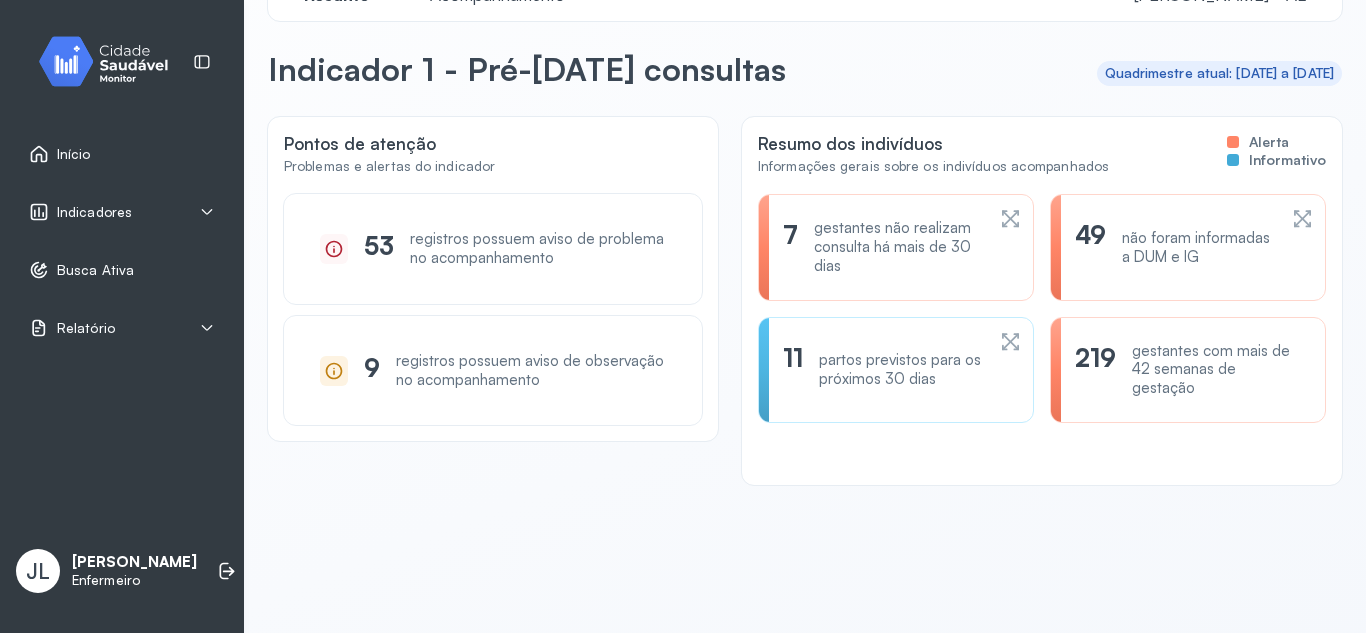 click on "gestantes com mais de 42 semanas de gestação" at bounding box center (1216, 370) 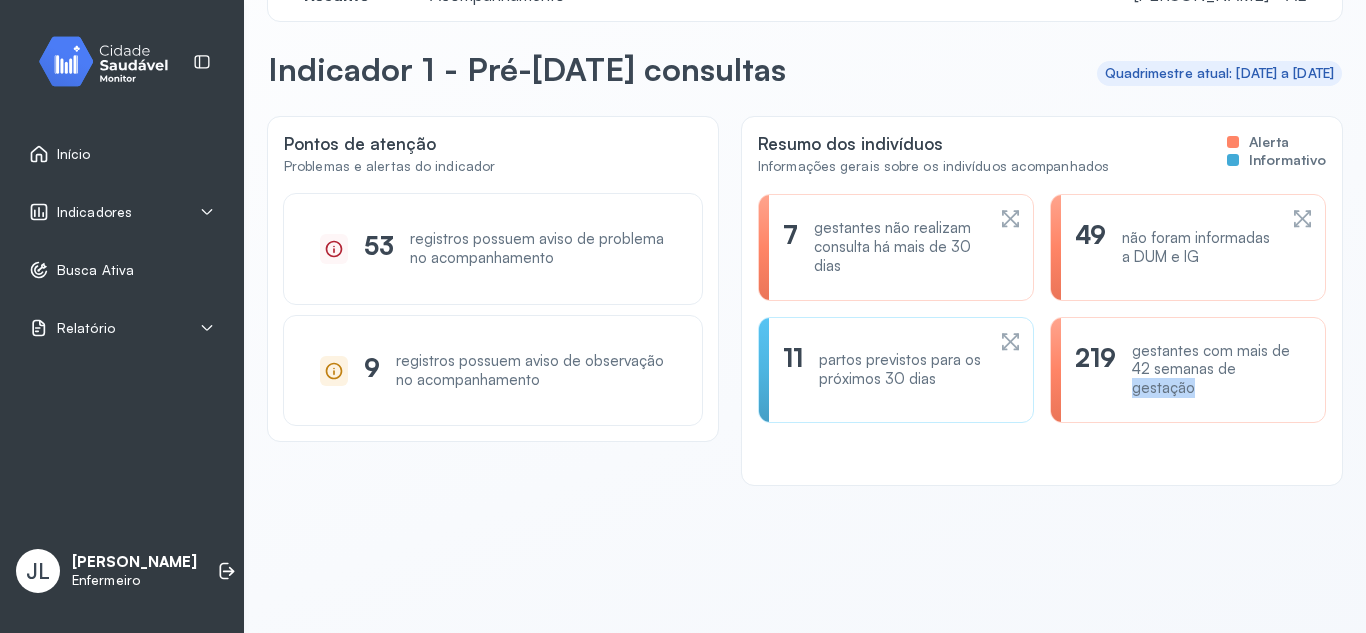 click on "gestantes com mais de 42 semanas de gestação" at bounding box center (1216, 370) 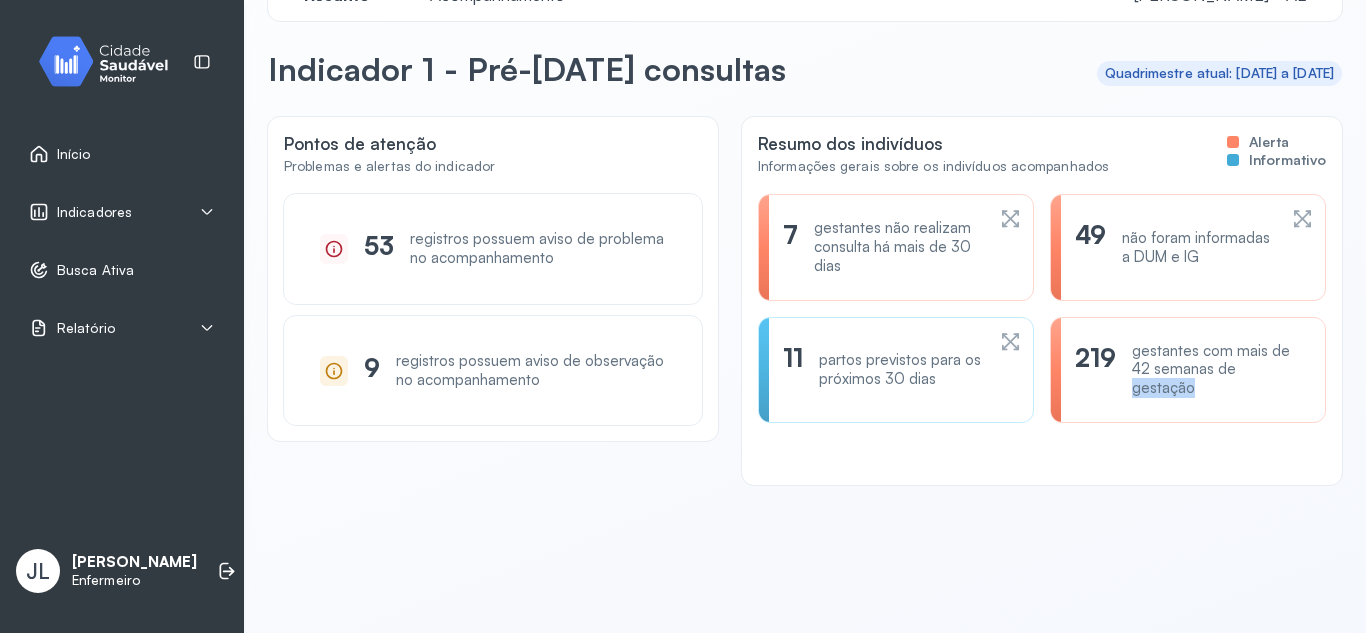 click on "Pontos de atenção Problemas e alertas do indicador 53 registros possuem aviso de problema no acompanhamento 9 registros possuem aviso de observação no acompanhamento Resumo dos indivíduos Informações gerais sobre os indivíduos acompanhados Alerta Informativo 7 gestantes não realizam consulta há mais de 30 dias 49 não foram informadas a DUM e IG 11 partos previstos para os próximos 30 dias 219 gestantes com mais de 42 semanas de gestação" at bounding box center (805, 363) 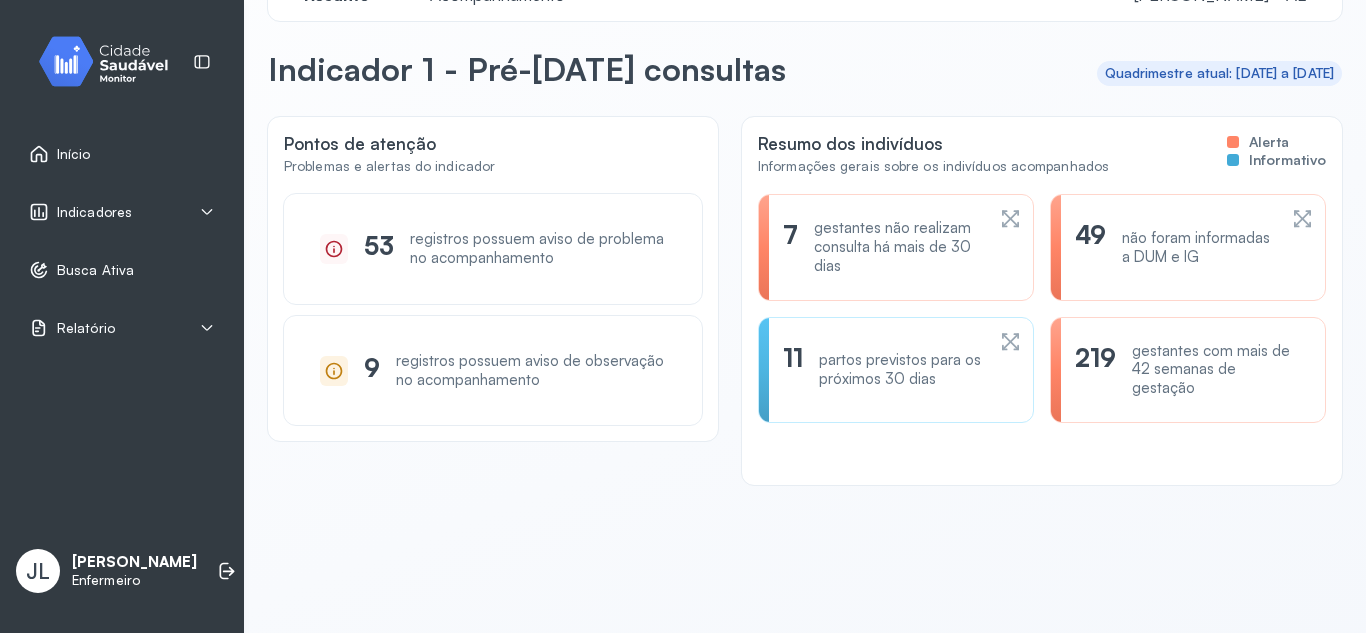 click on "gestantes com mais de 42 semanas de gestação" at bounding box center (1216, 370) 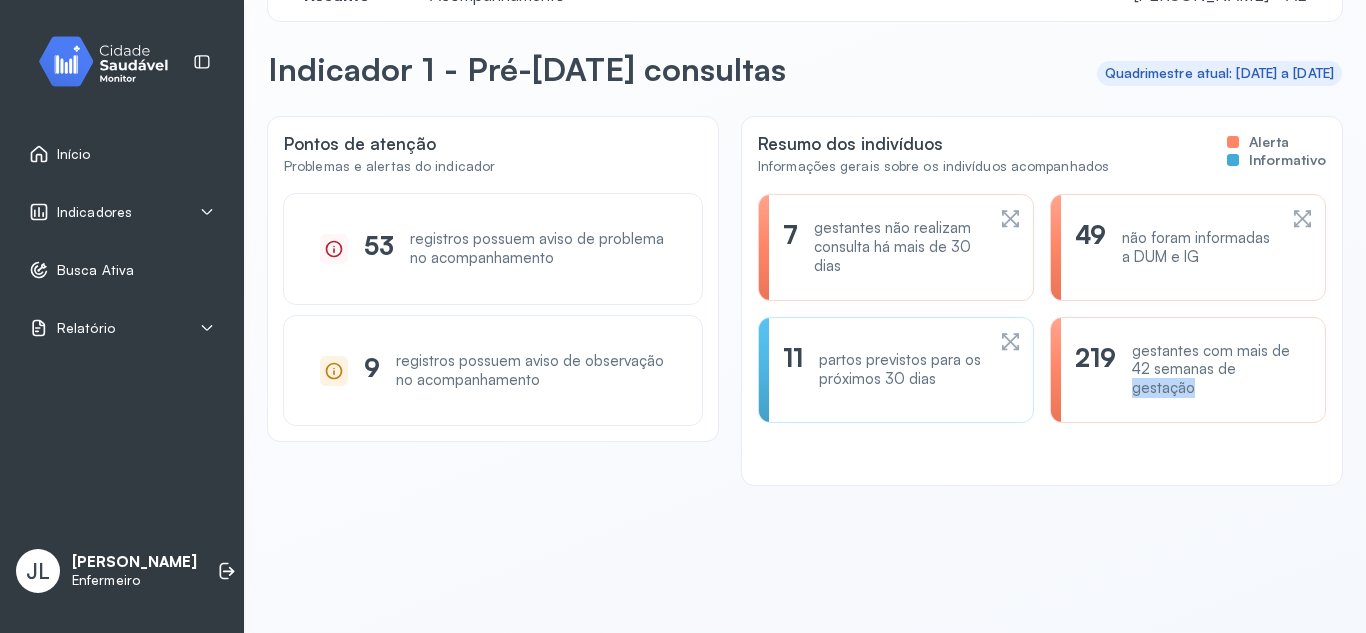 click on "gestantes com mais de 42 semanas de gestação" at bounding box center (1216, 370) 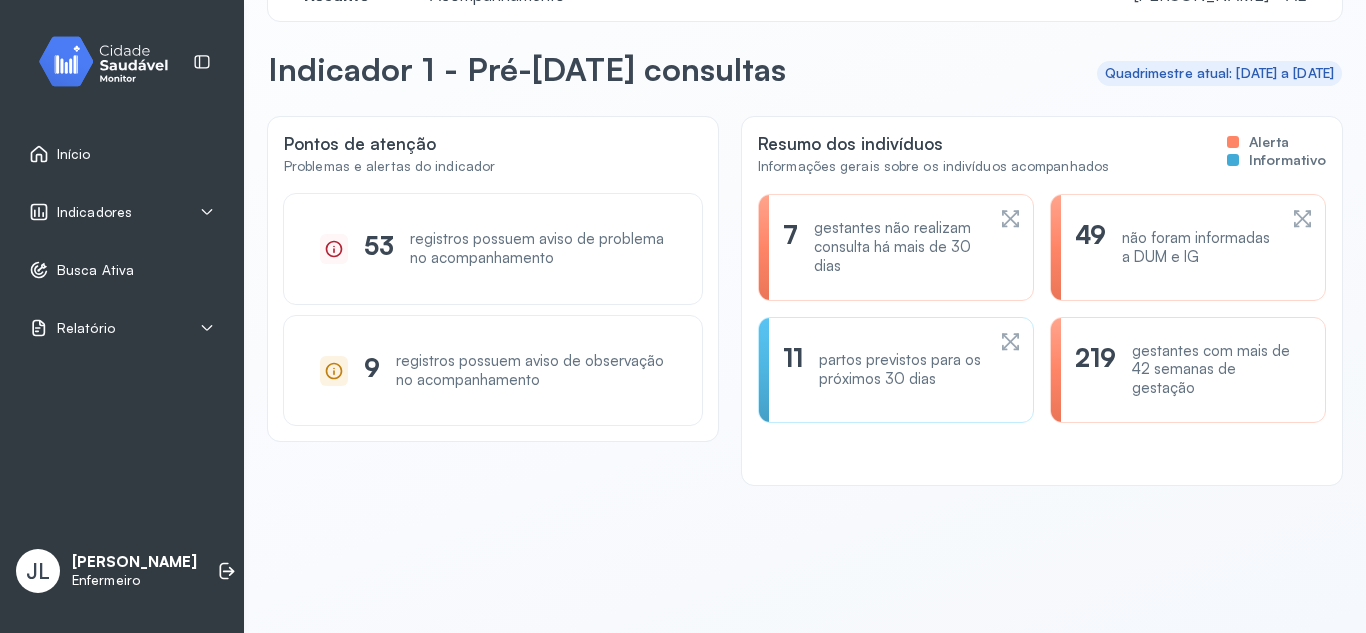 click on "gestantes com mais de 42 semanas de gestação" at bounding box center [1216, 370] 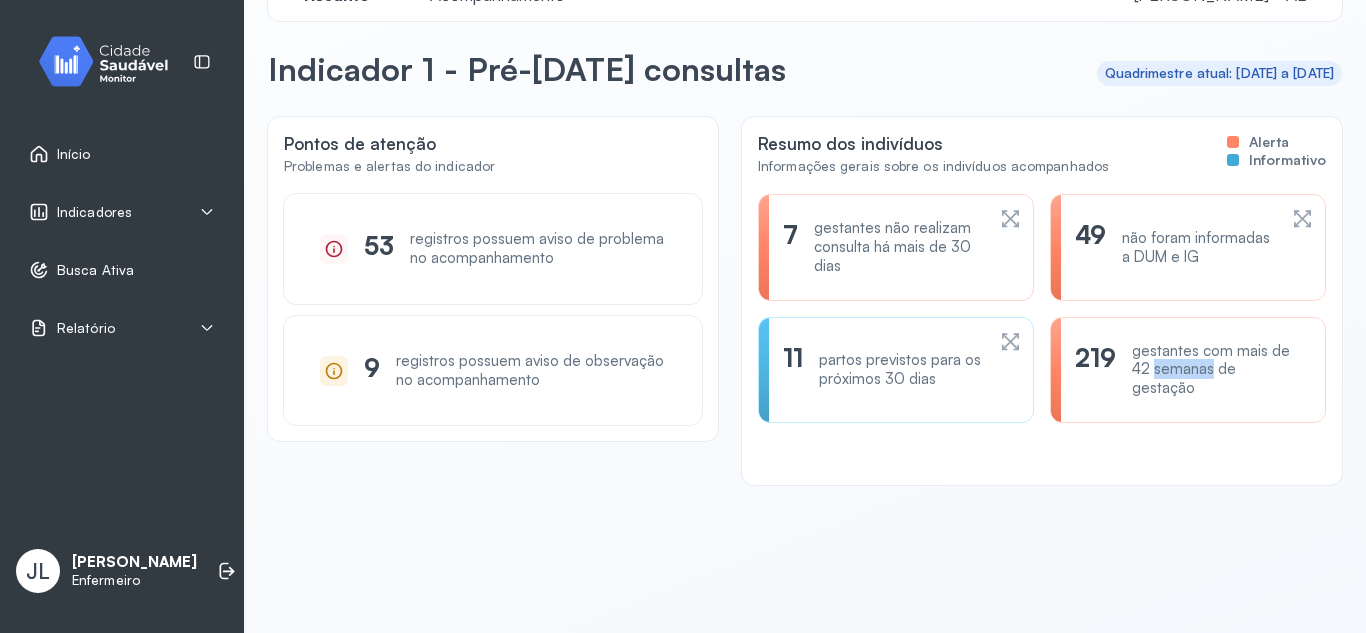click on "gestantes com mais de 42 semanas de gestação" at bounding box center [1216, 370] 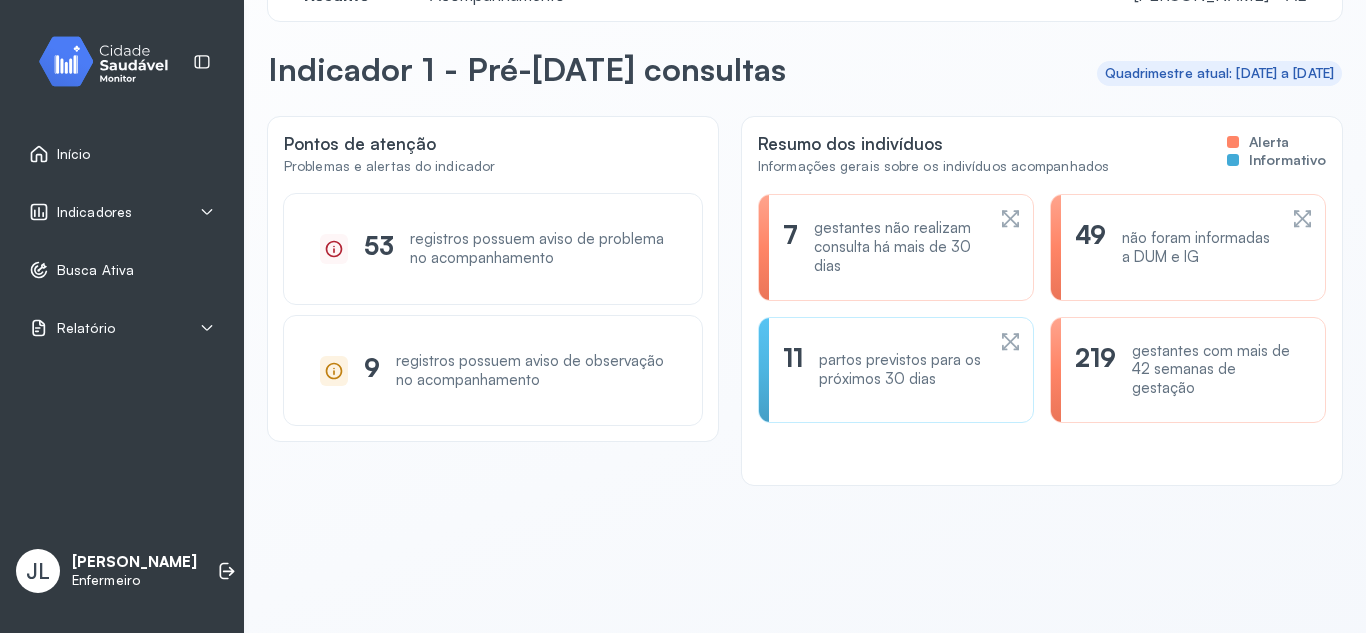 click on "gestantes com mais de 42 semanas de gestação" at bounding box center (1216, 370) 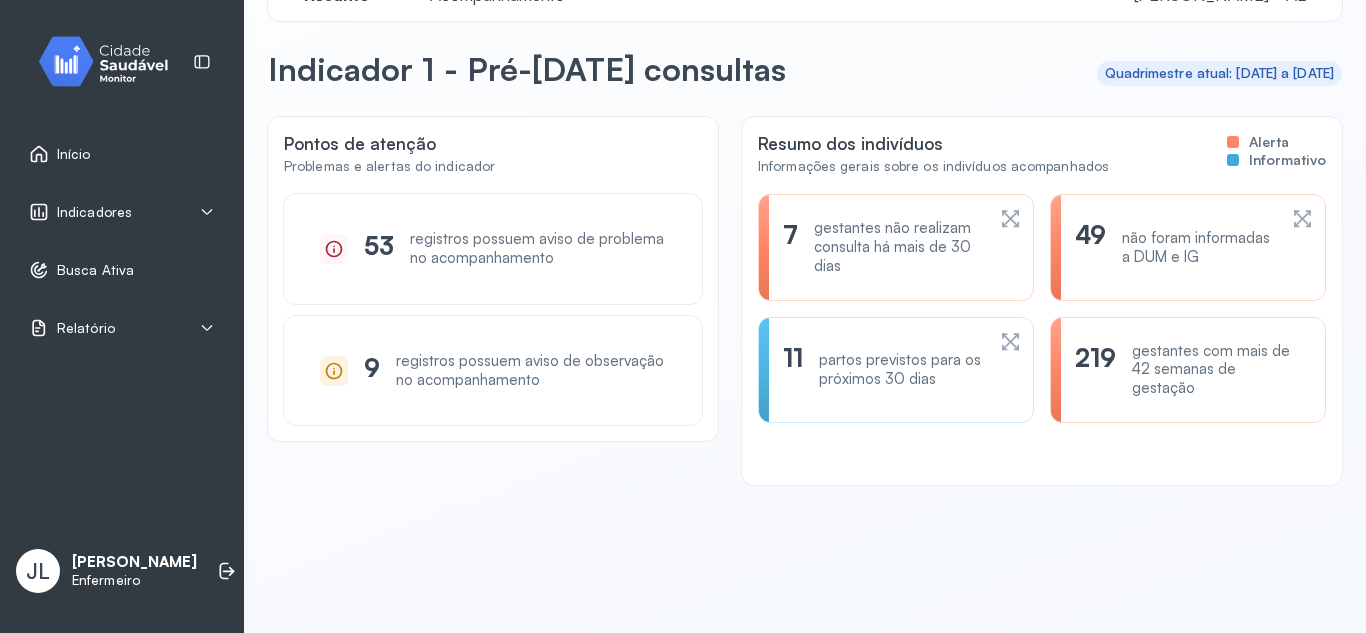 click on "219" at bounding box center (1095, 370) 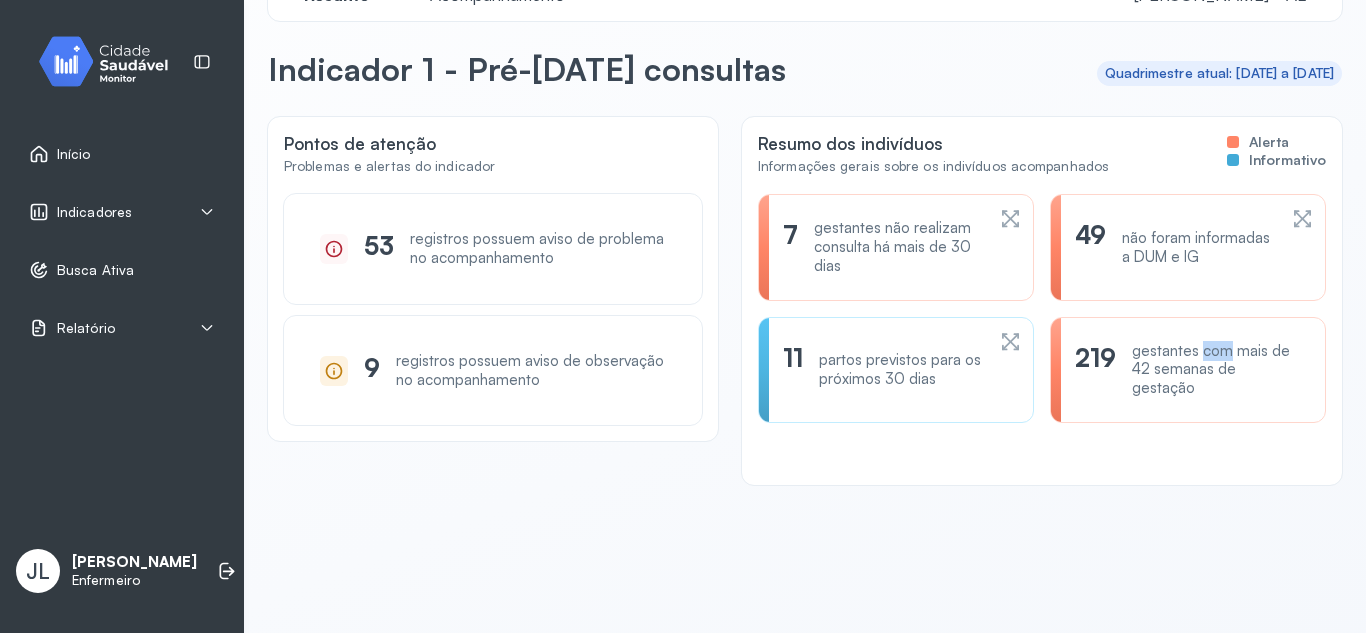 click on "gestantes com mais de 42 semanas de gestação" at bounding box center (1216, 370) 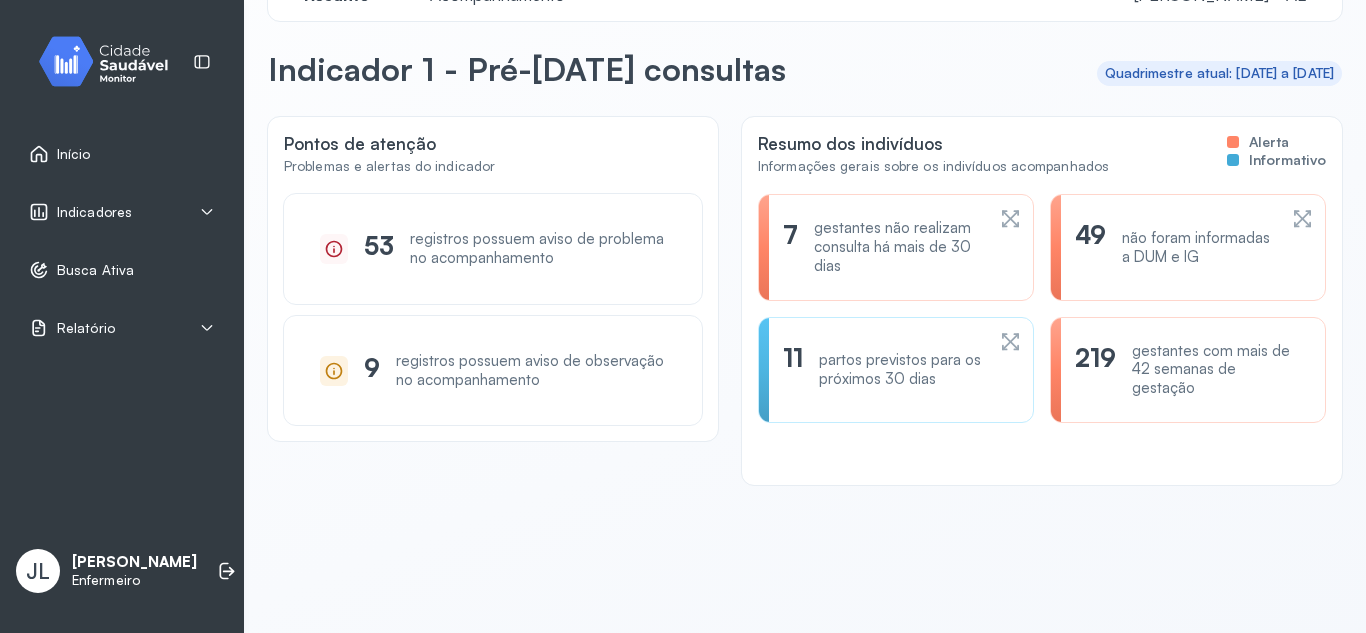 click on "219 gestantes com mais de 42 semanas de gestação" 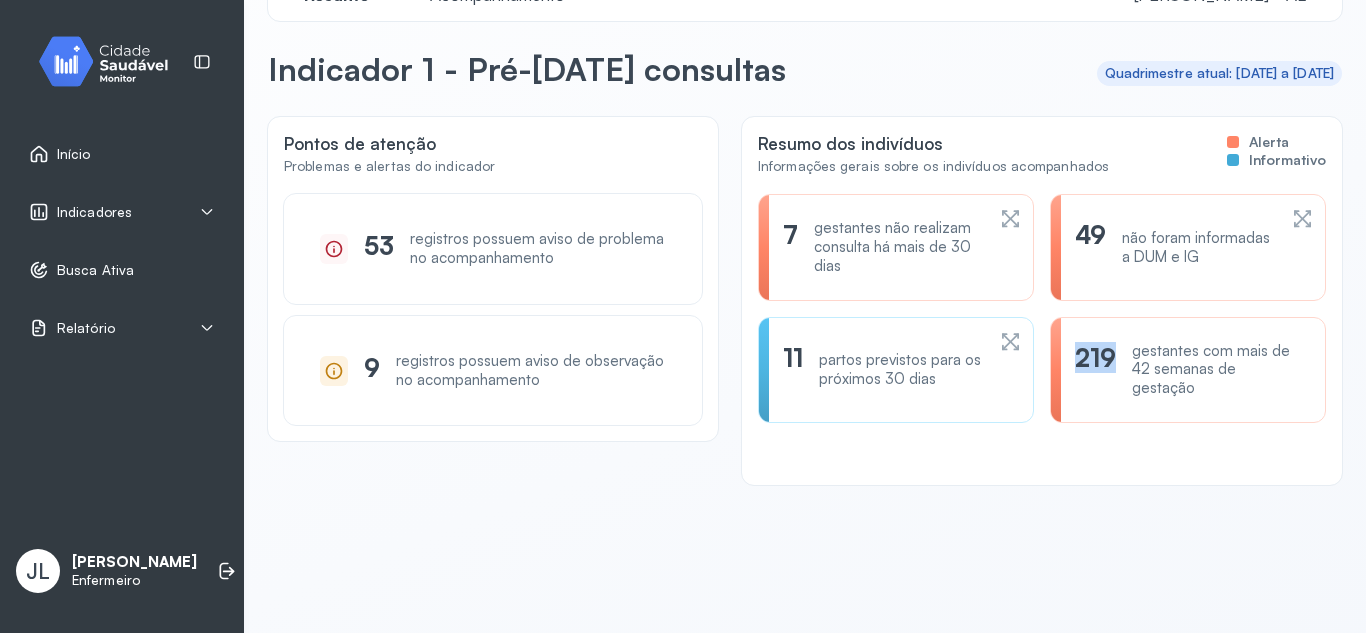 click on "219" at bounding box center (1095, 370) 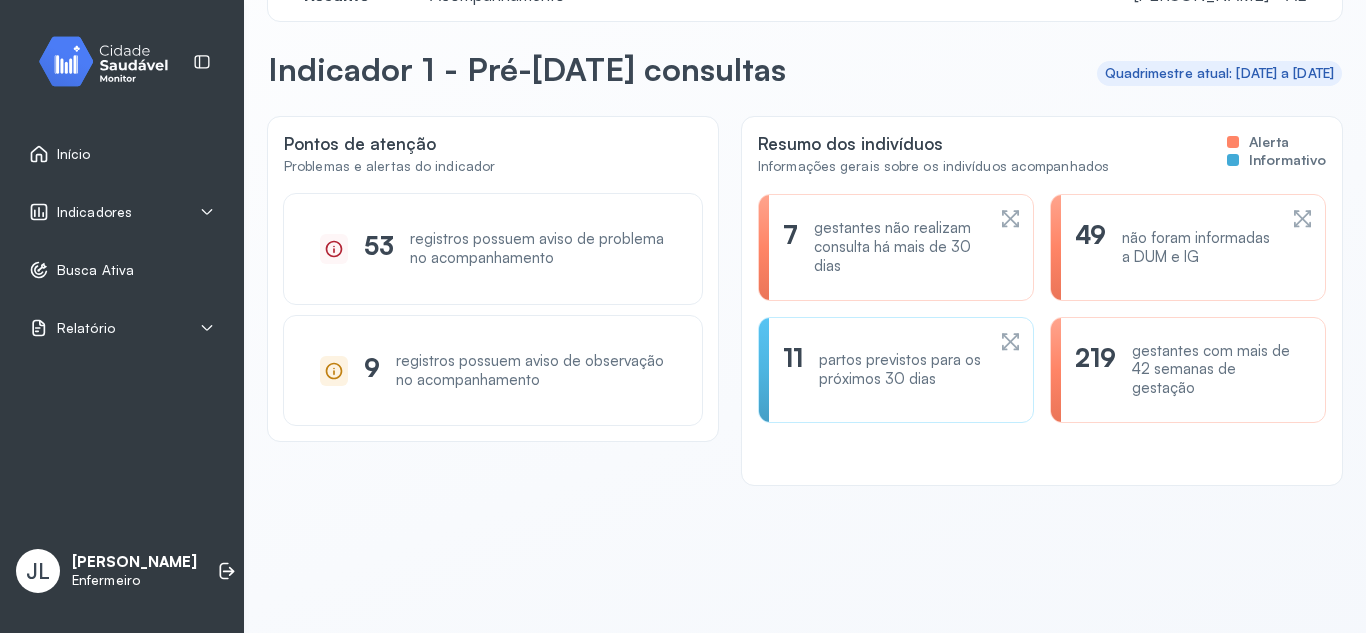 click on "Pontos de atenção Problemas e alertas do indicador 53 registros possuem aviso de problema no acompanhamento 9 registros possuem aviso de observação no acompanhamento Resumo dos indivíduos Informações gerais sobre os indivíduos acompanhados Alerta Informativo 7 gestantes não realizam consulta há mais de 30 dias 49 não foram informadas a DUM e IG 11 partos previstos para os próximos 30 dias 219 gestantes com mais de 42 semanas de gestação" at bounding box center (805, 363) 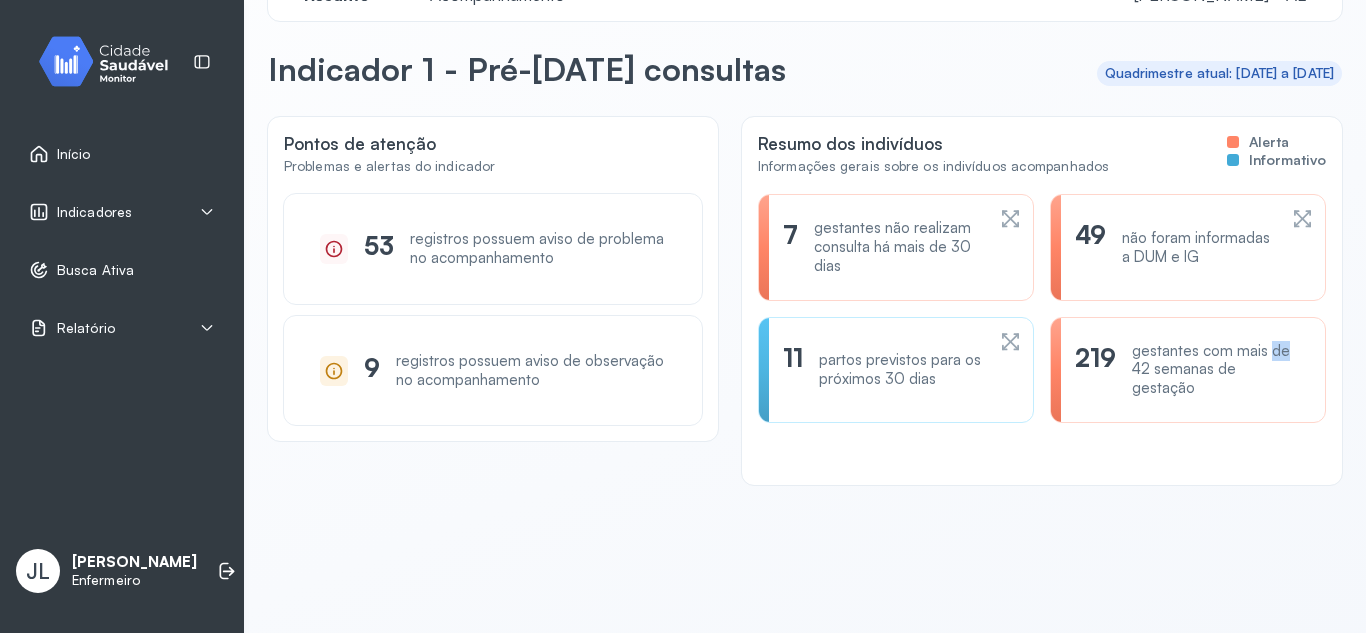 click on "219 gestantes com mais de 42 semanas de gestação" 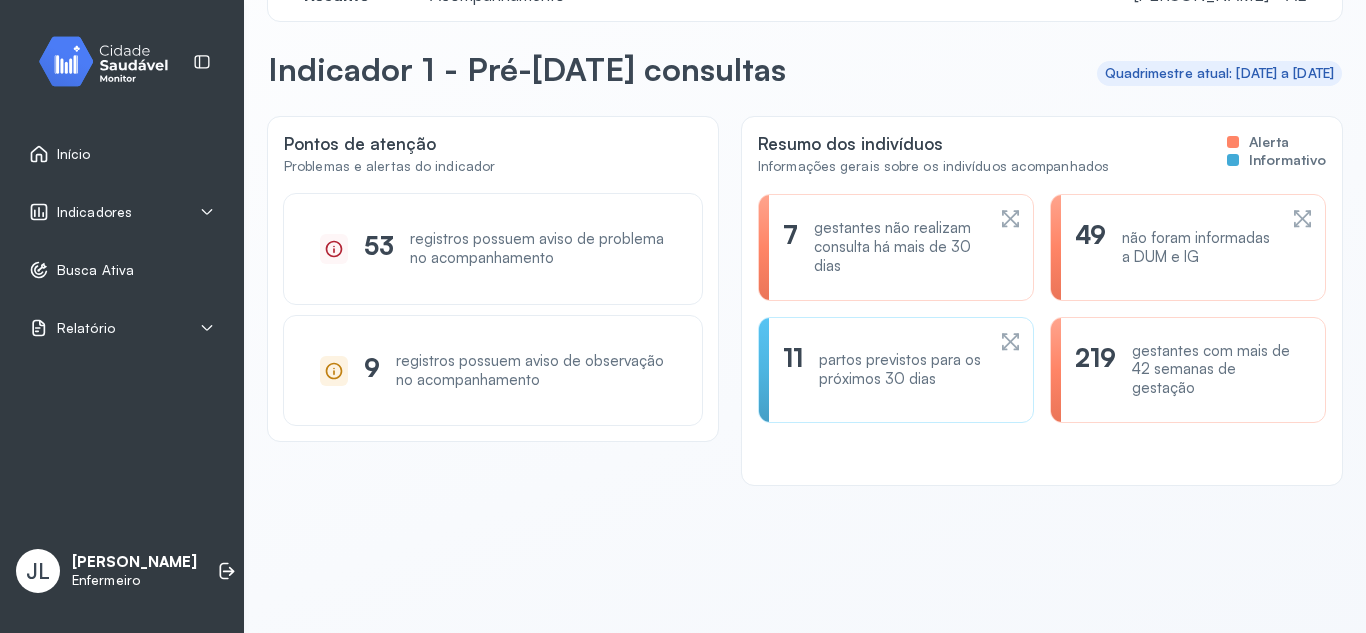 click 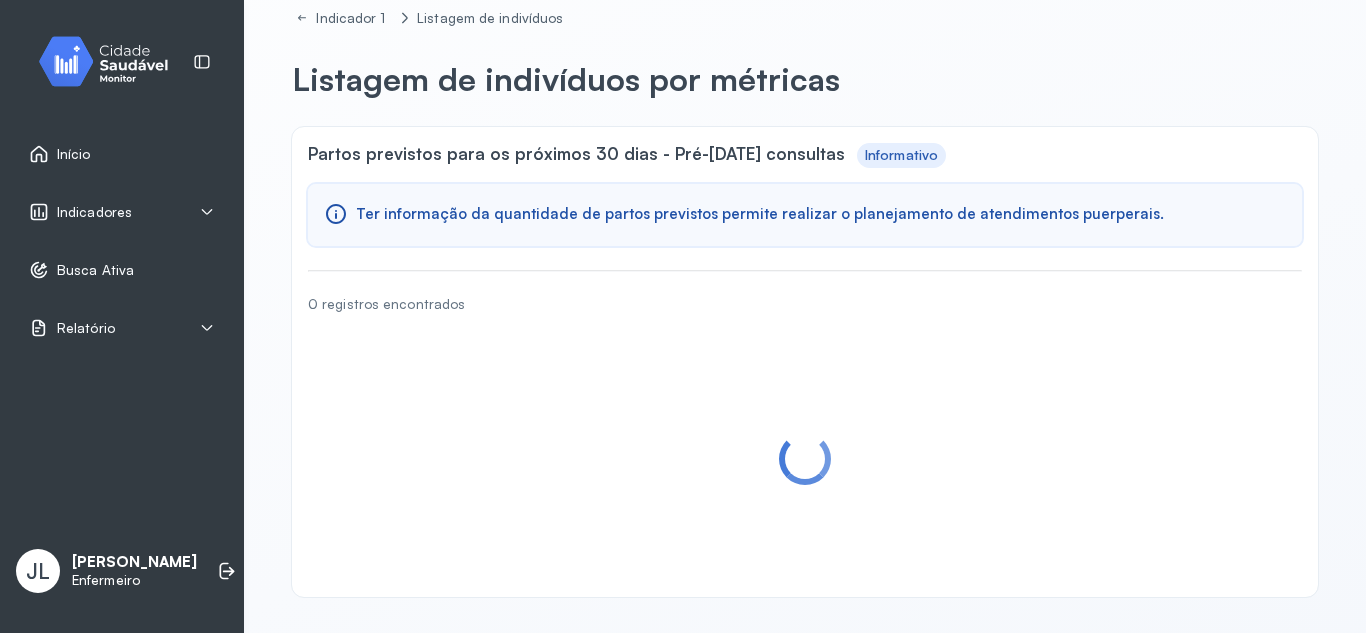 scroll, scrollTop: 0, scrollLeft: 0, axis: both 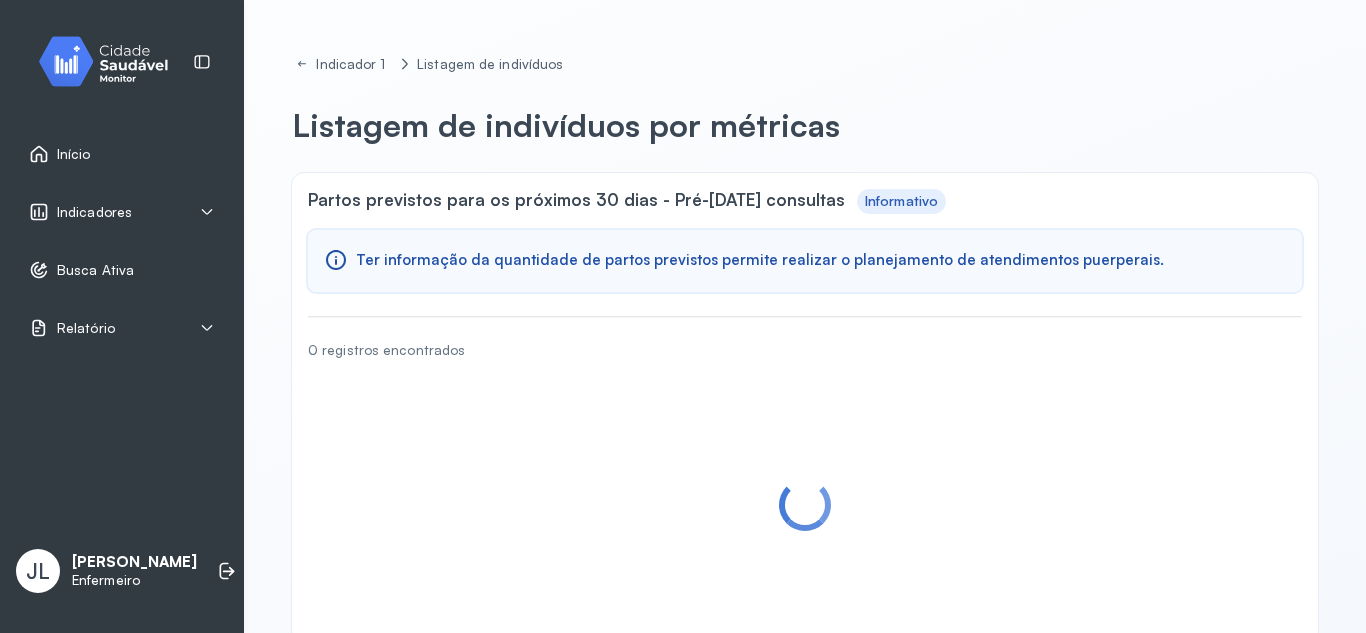 click on "0 registros encontrados" 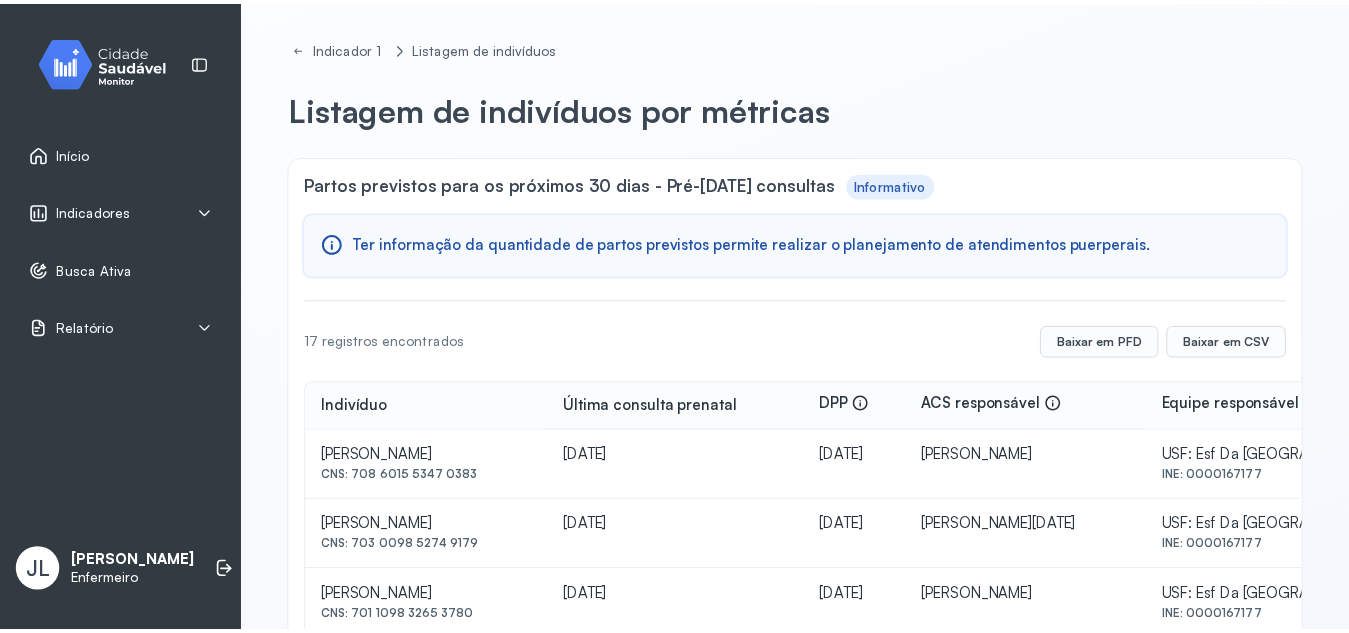 scroll, scrollTop: 0, scrollLeft: 0, axis: both 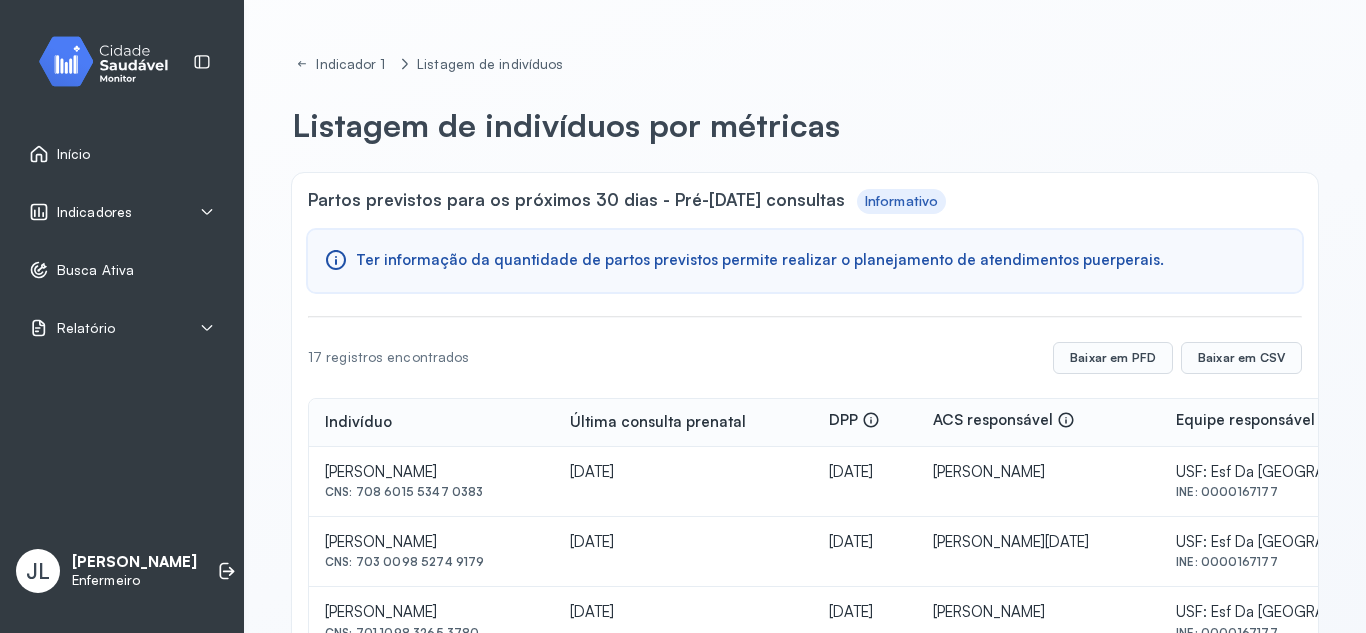 click on "Indicadores" at bounding box center [94, 212] 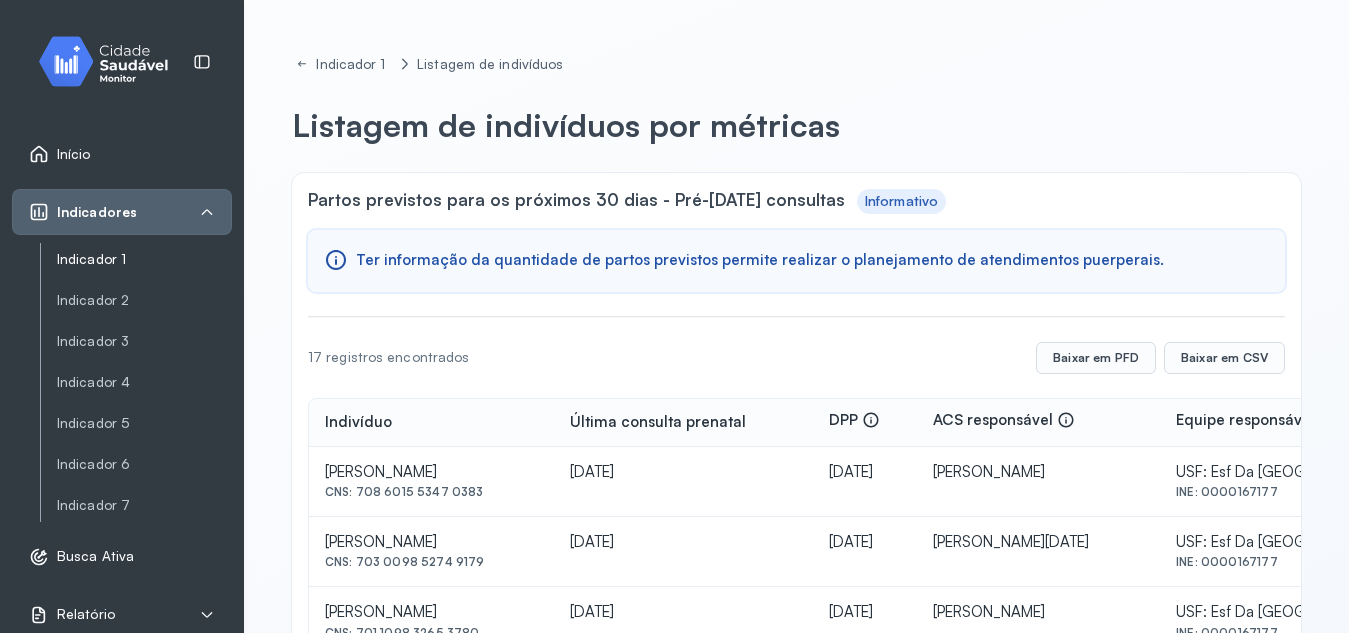 click on "Indicador 1" at bounding box center (144, 259) 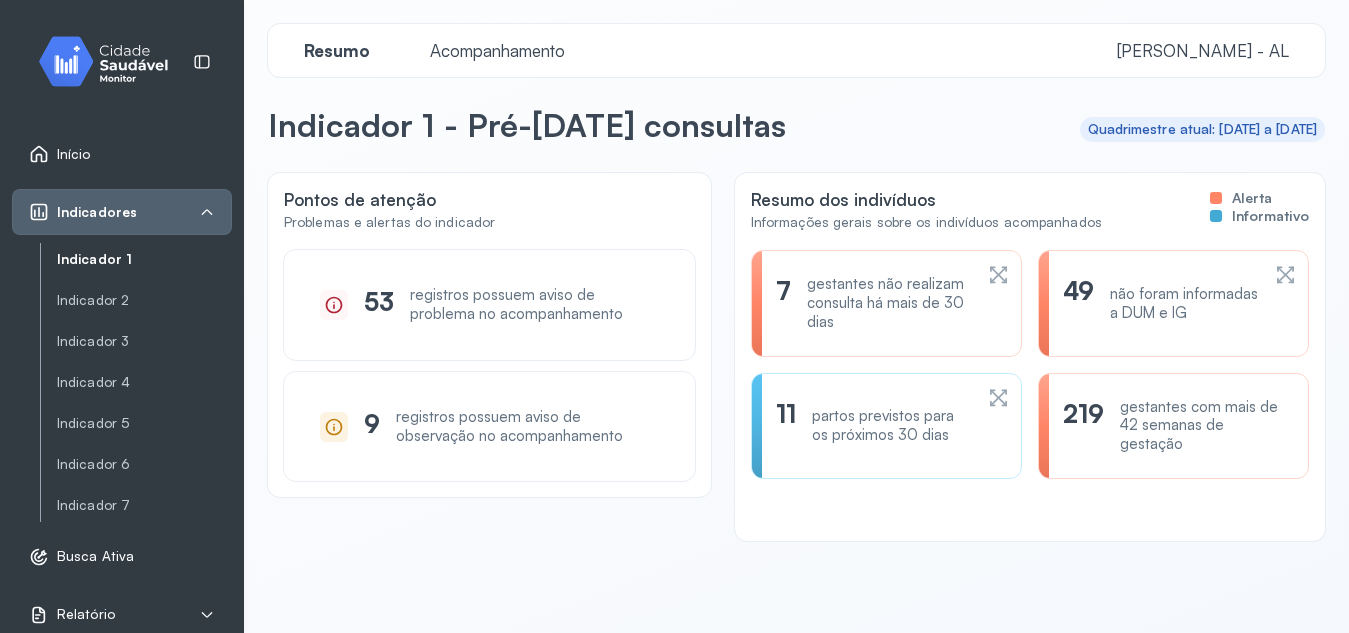 click on "219" at bounding box center (1083, 426) 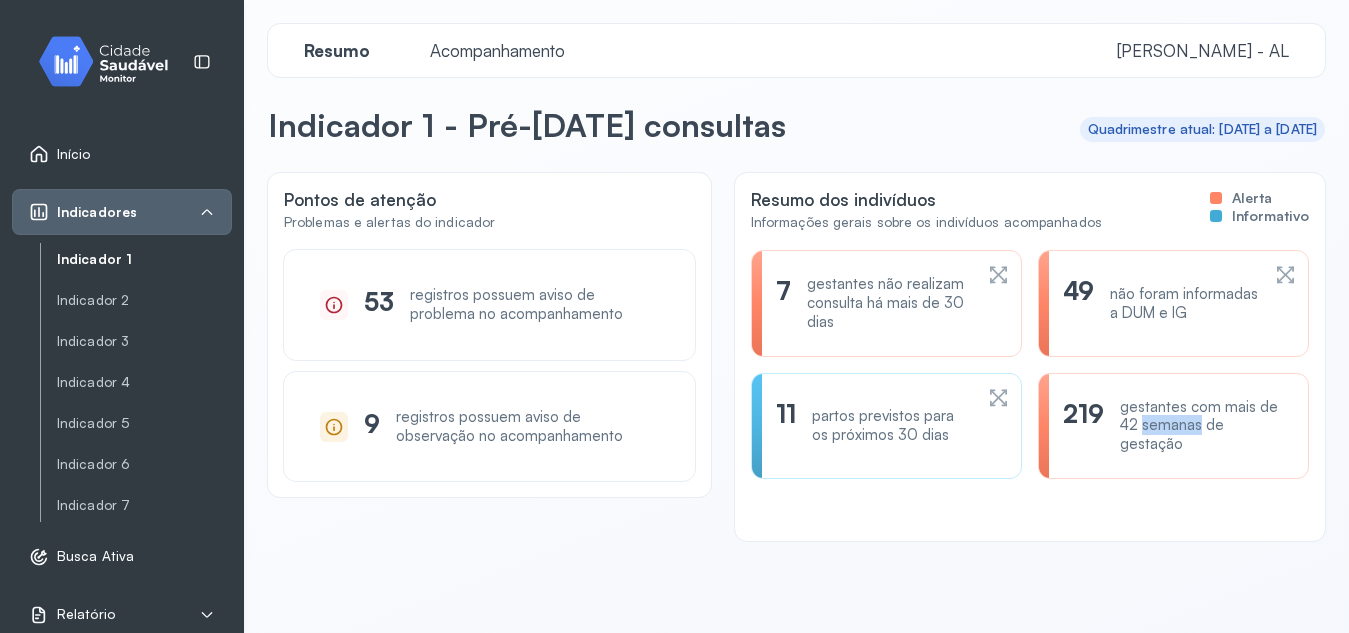 click on "gestantes com mais de 42 semanas de gestação" at bounding box center (1202, 426) 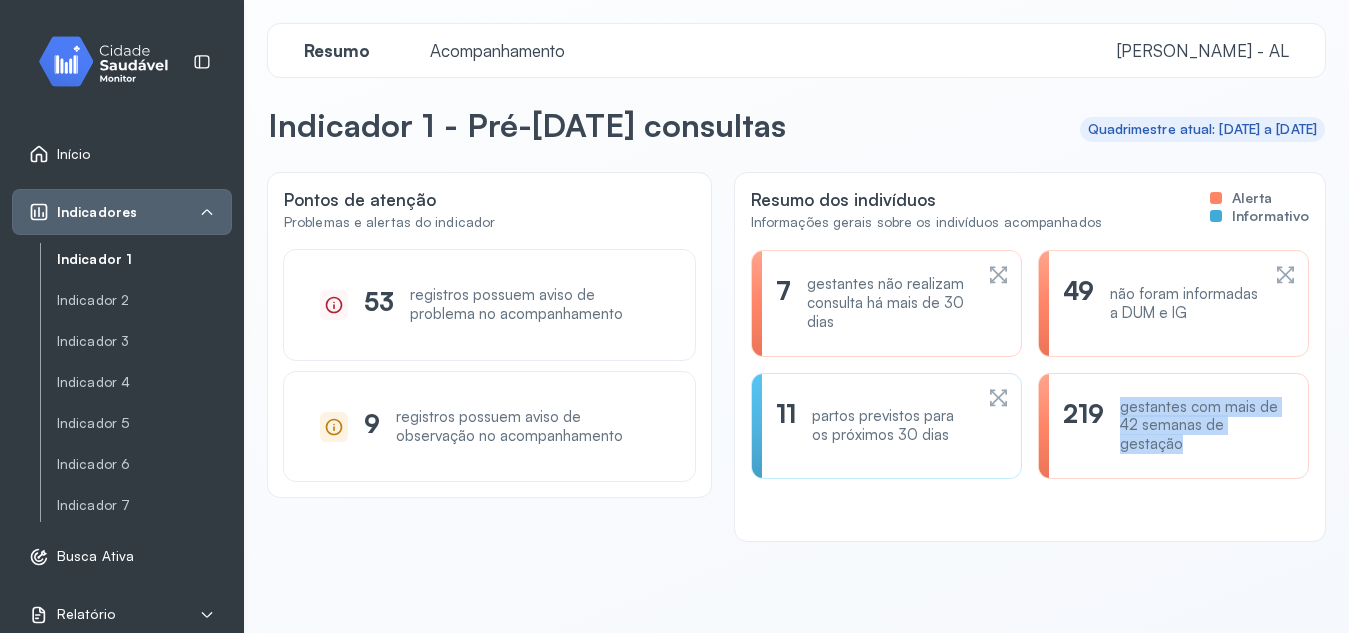 click on "gestantes com mais de 42 semanas de gestação" at bounding box center (1202, 426) 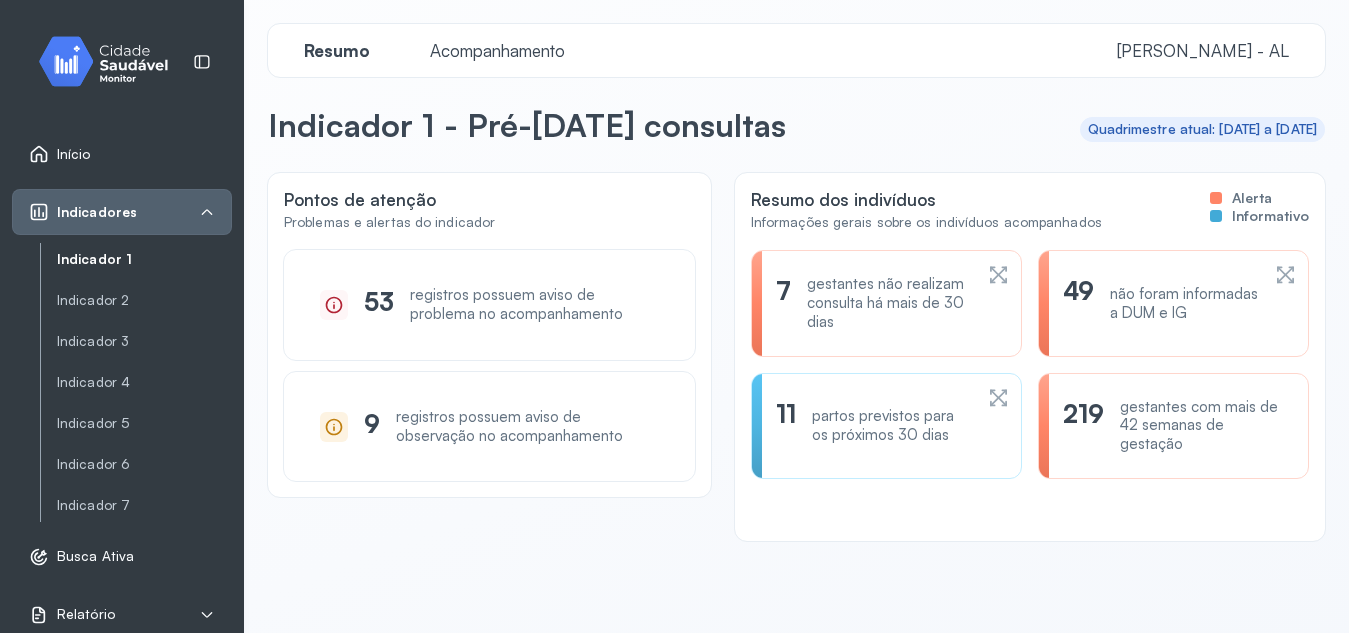 click 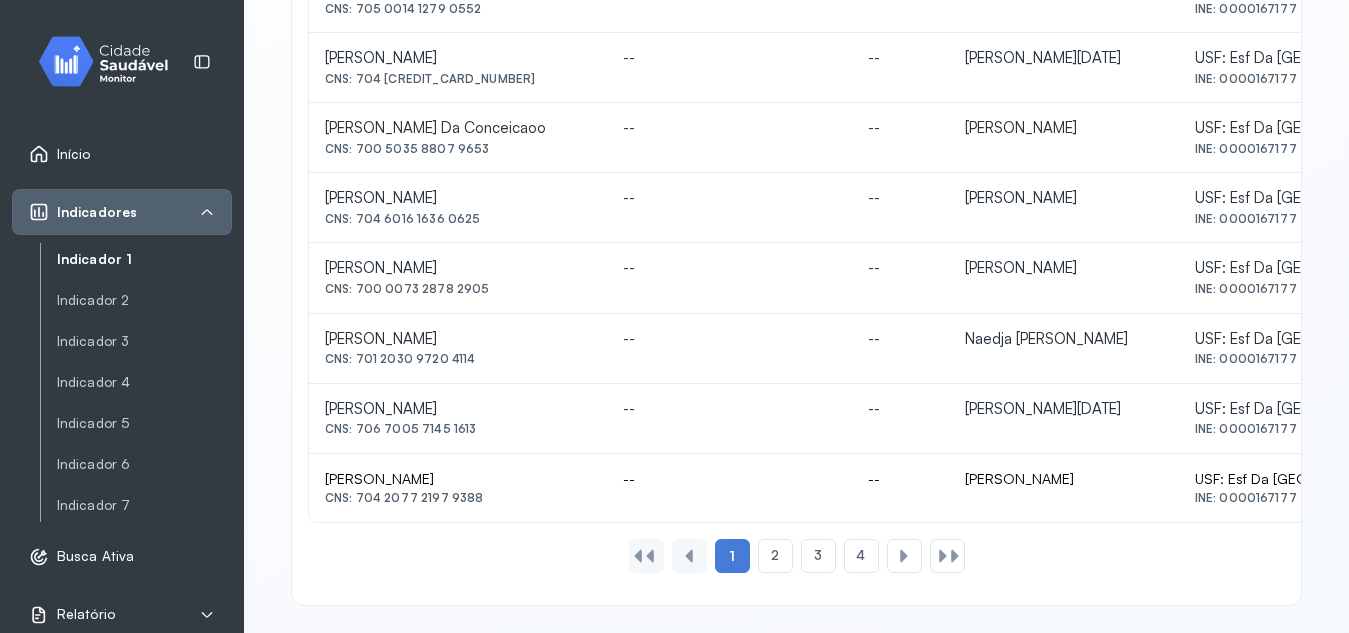 scroll, scrollTop: 990, scrollLeft: 0, axis: vertical 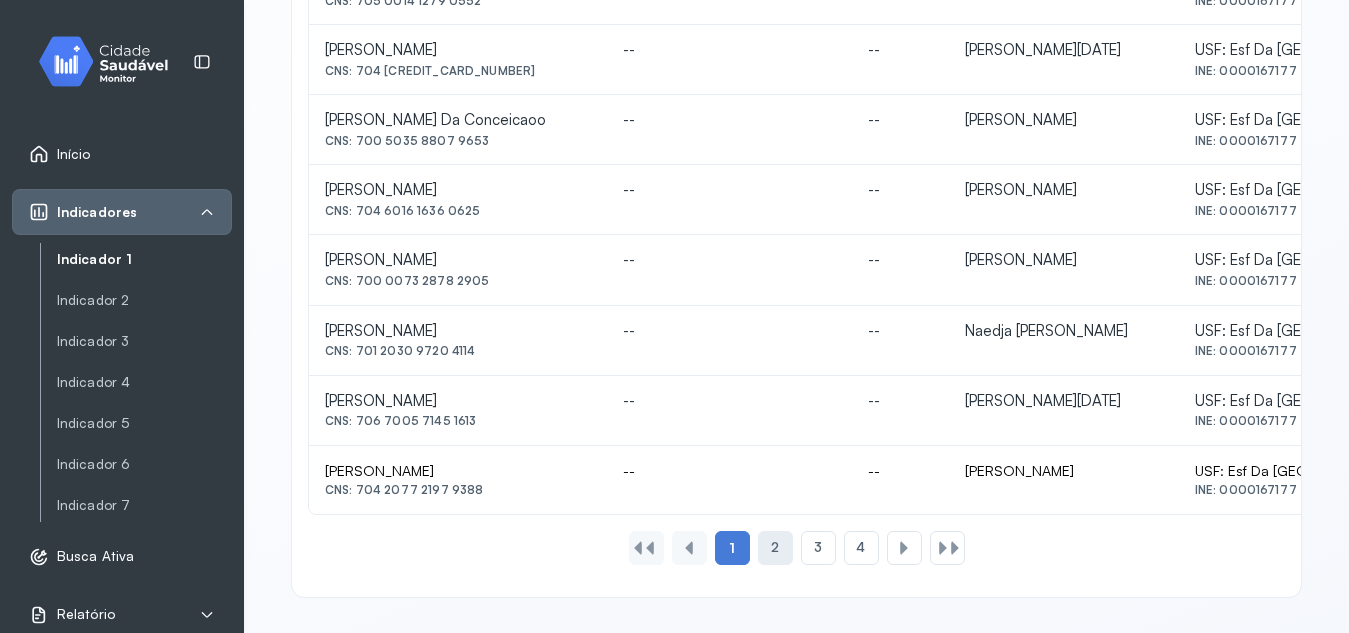click on "2" 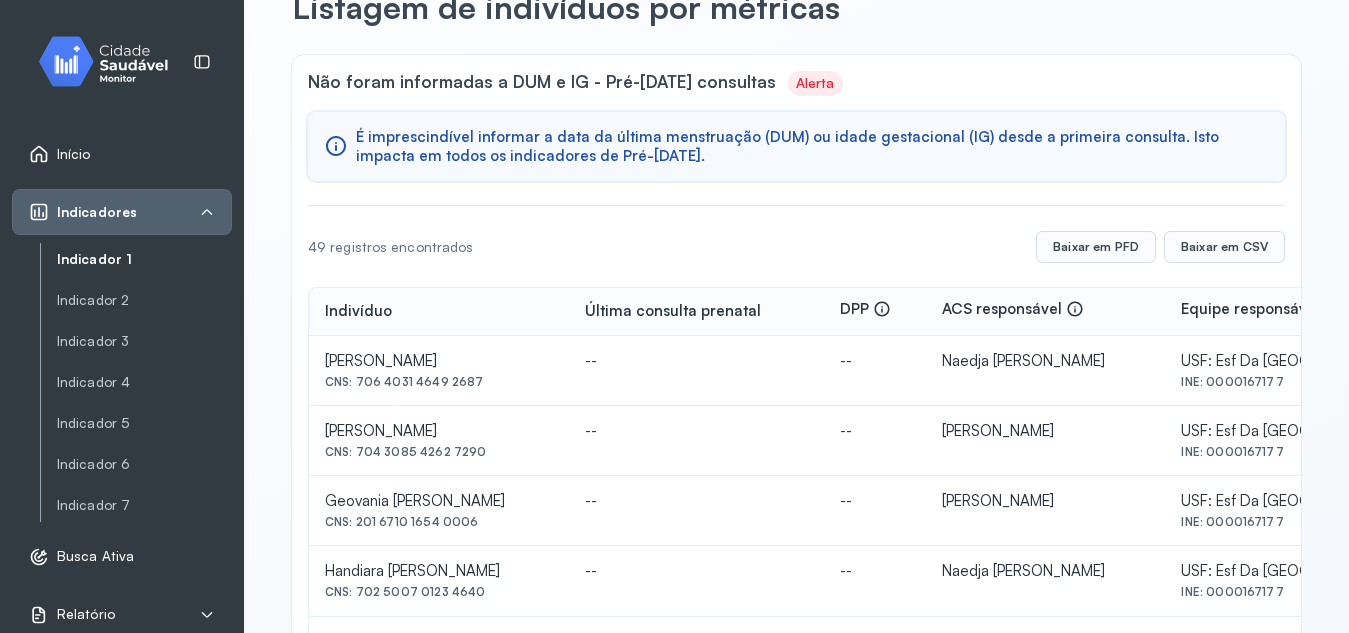 scroll, scrollTop: 990, scrollLeft: 0, axis: vertical 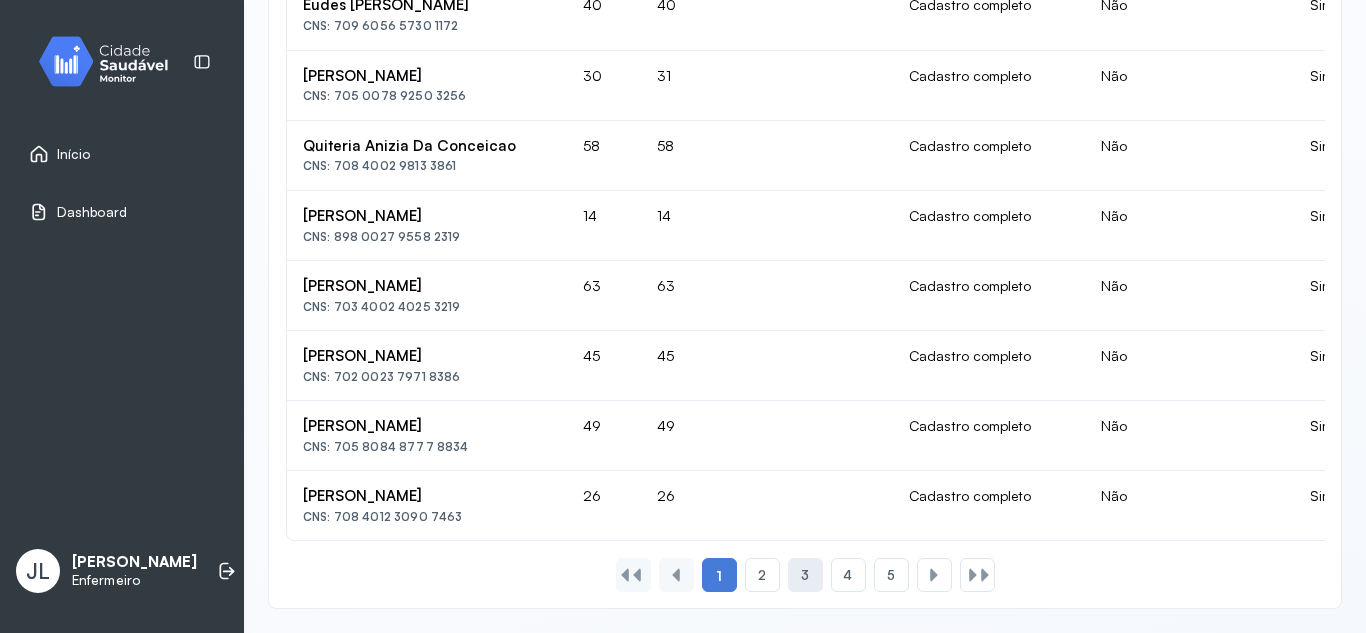 click on "3" at bounding box center [805, 575] 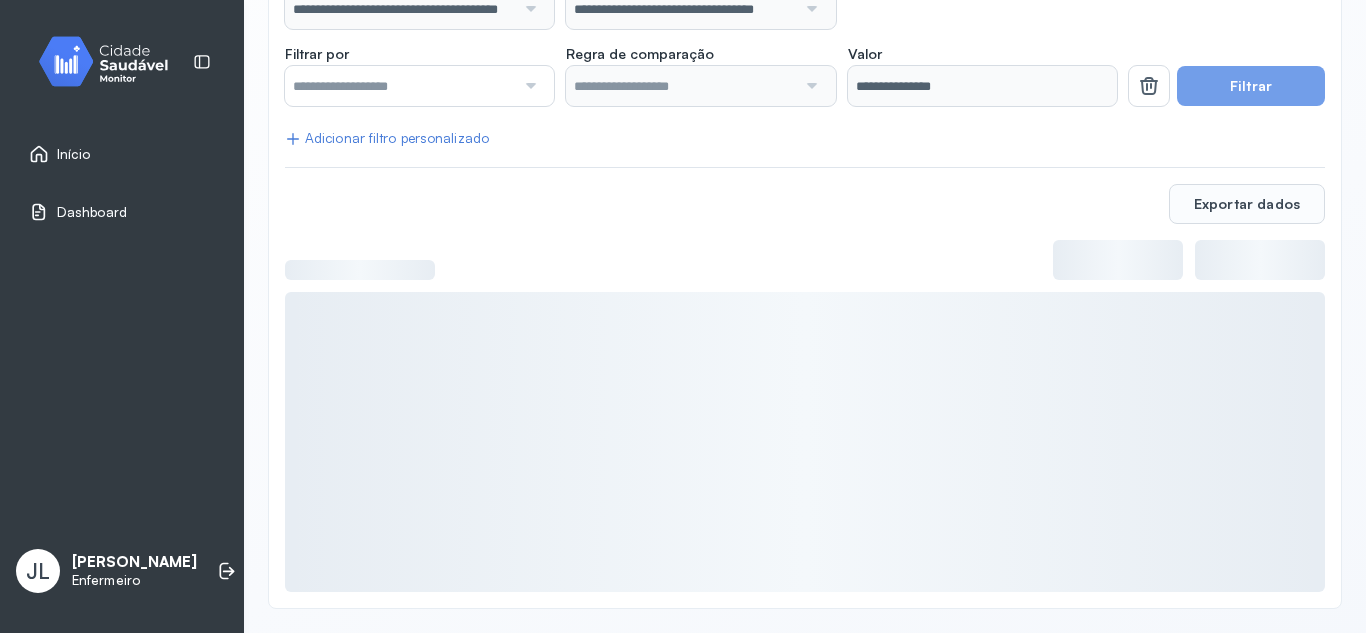 scroll, scrollTop: 321, scrollLeft: 0, axis: vertical 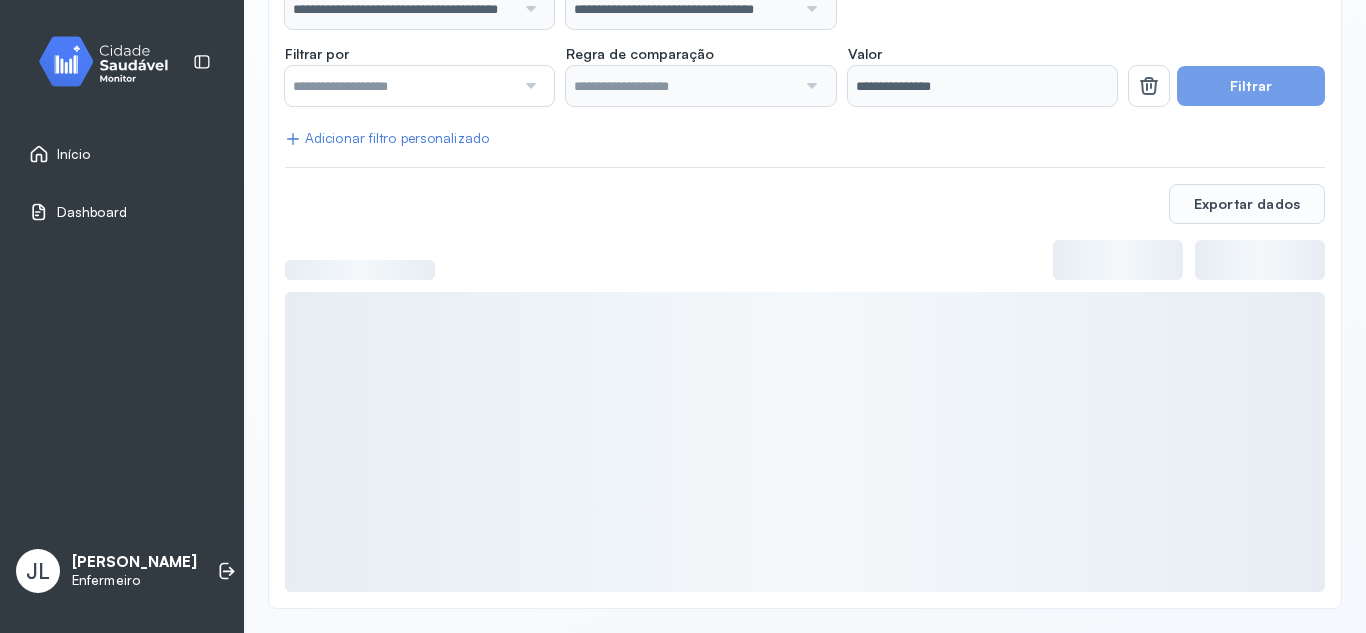 click on "Dashboard" at bounding box center [92, 212] 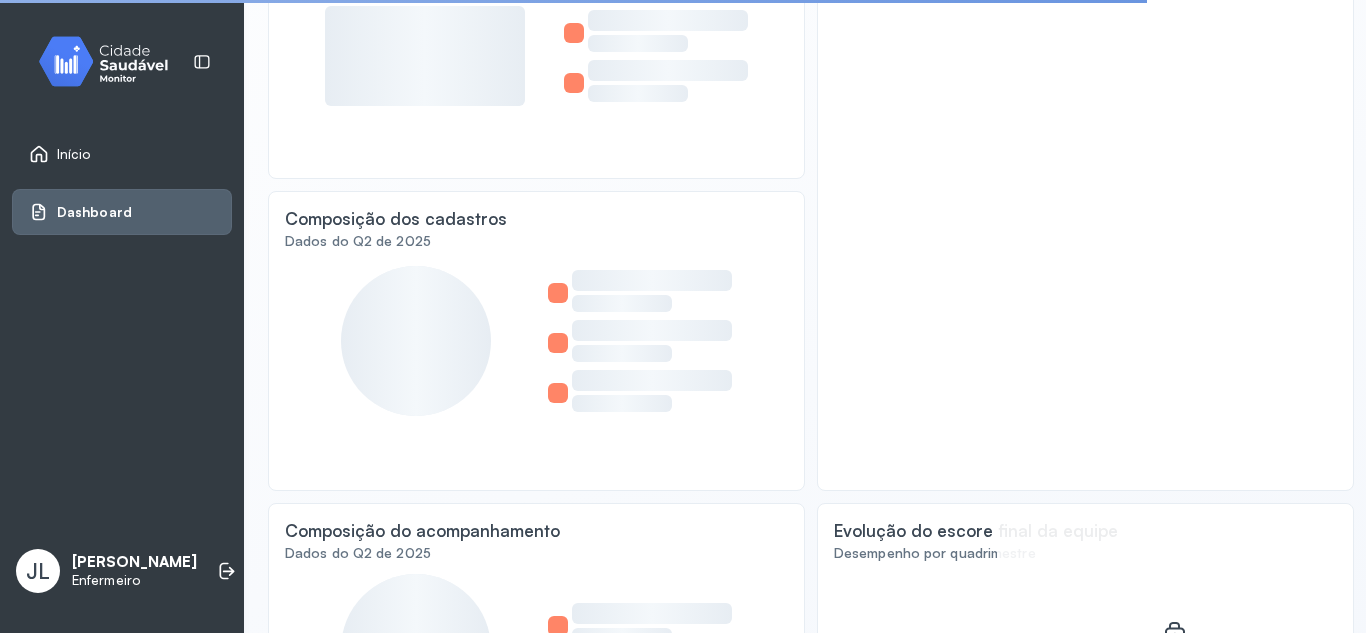 click on "Início" at bounding box center [122, 154] 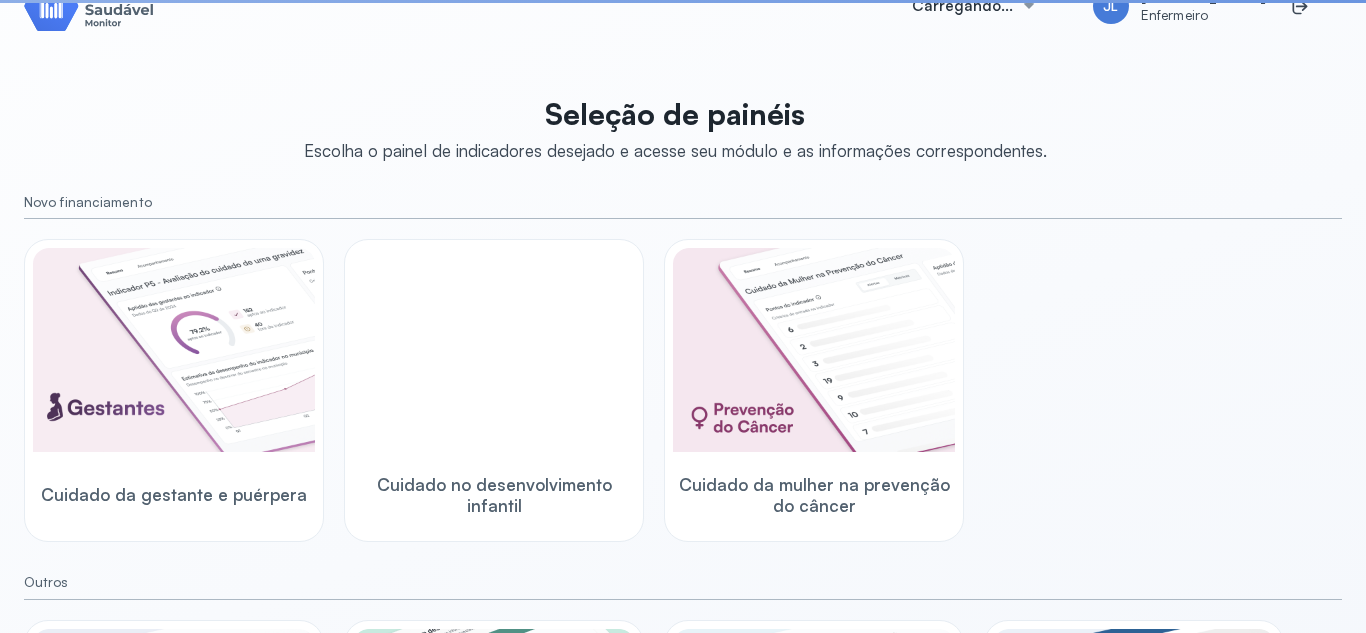 scroll, scrollTop: 321, scrollLeft: 0, axis: vertical 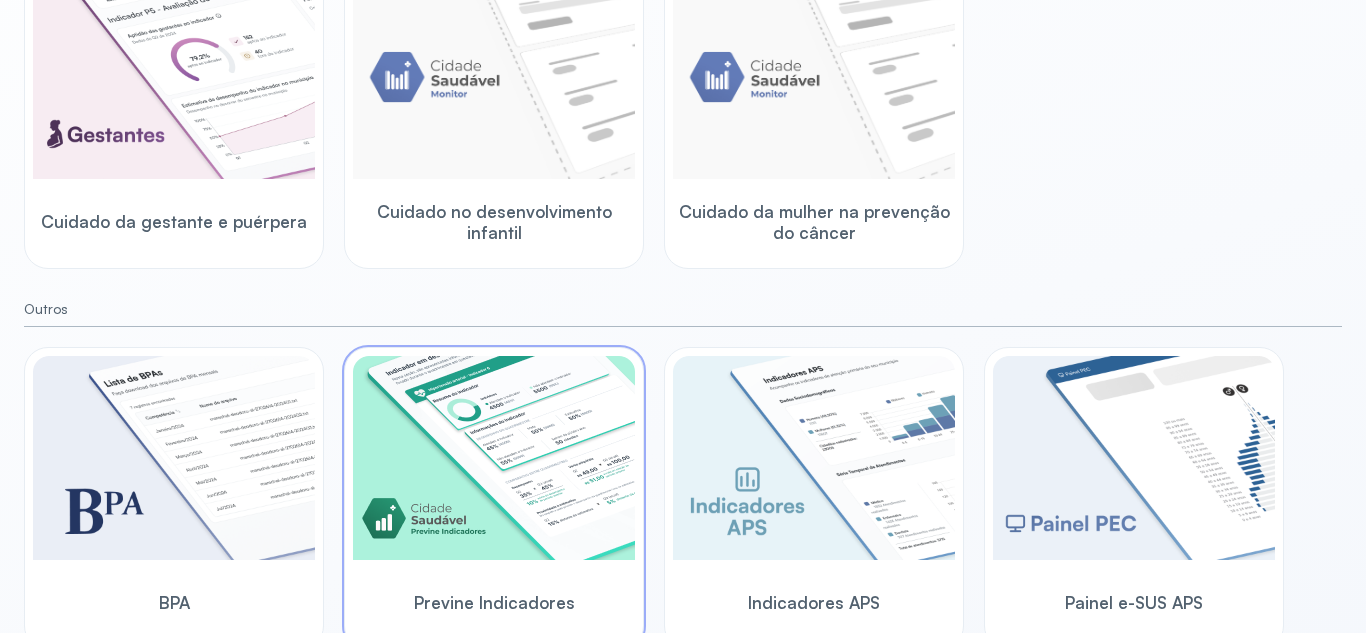 click at bounding box center (494, 458) 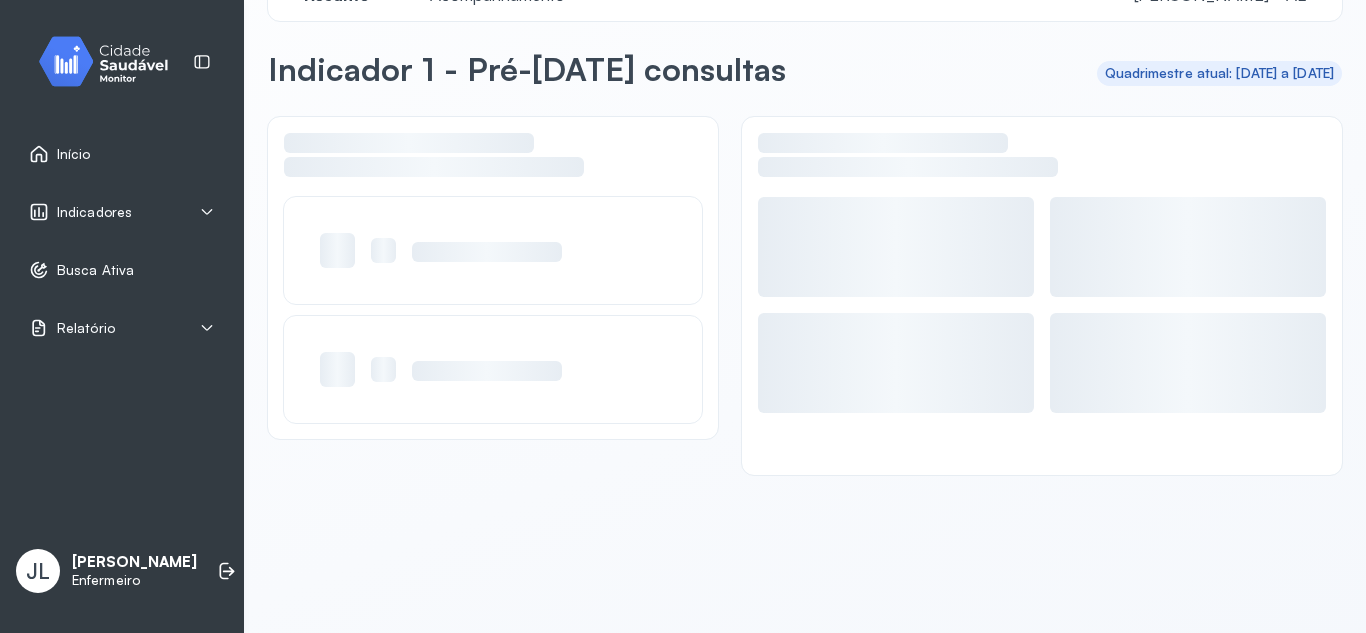 scroll, scrollTop: 56, scrollLeft: 0, axis: vertical 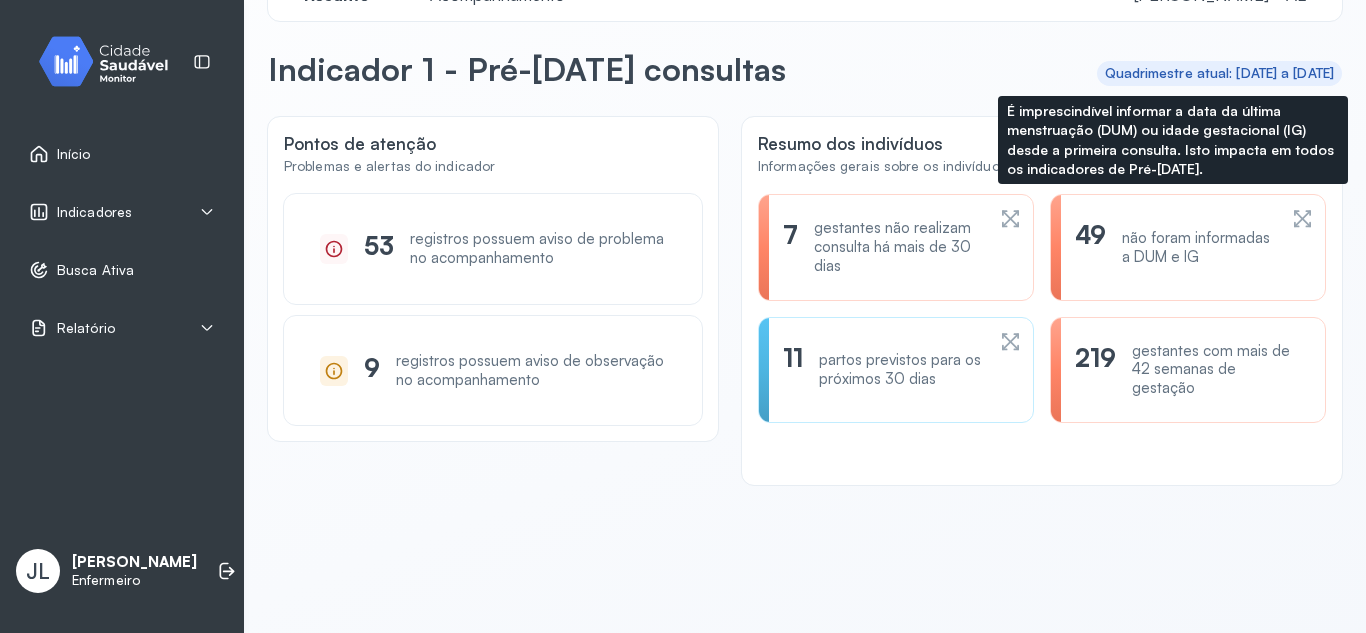click 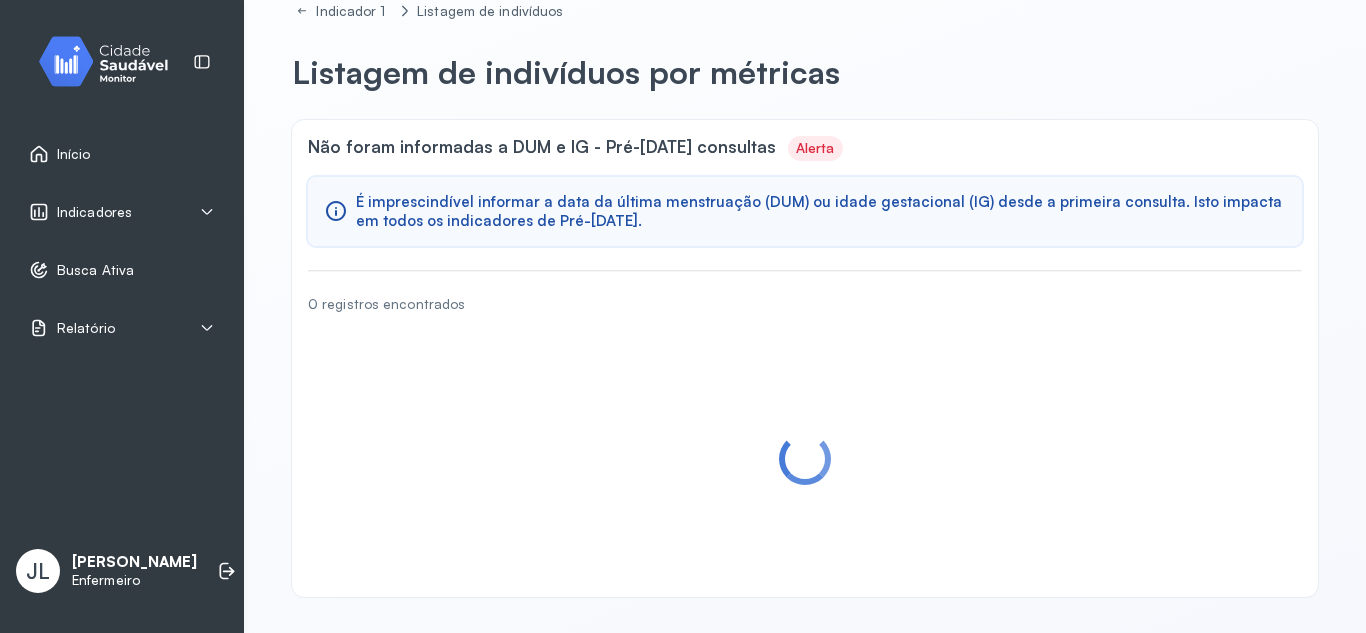 scroll, scrollTop: 0, scrollLeft: 0, axis: both 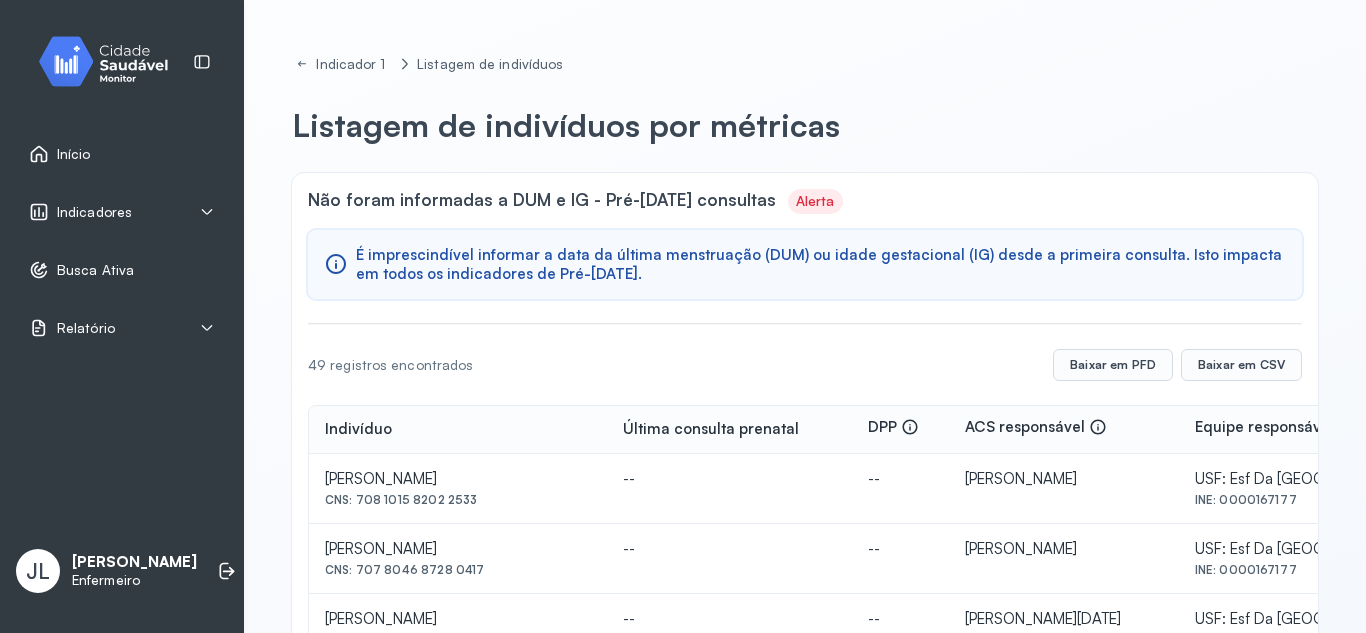 drag, startPoint x: 1343, startPoint y: 87, endPoint x: 1360, endPoint y: 141, distance: 56.61272 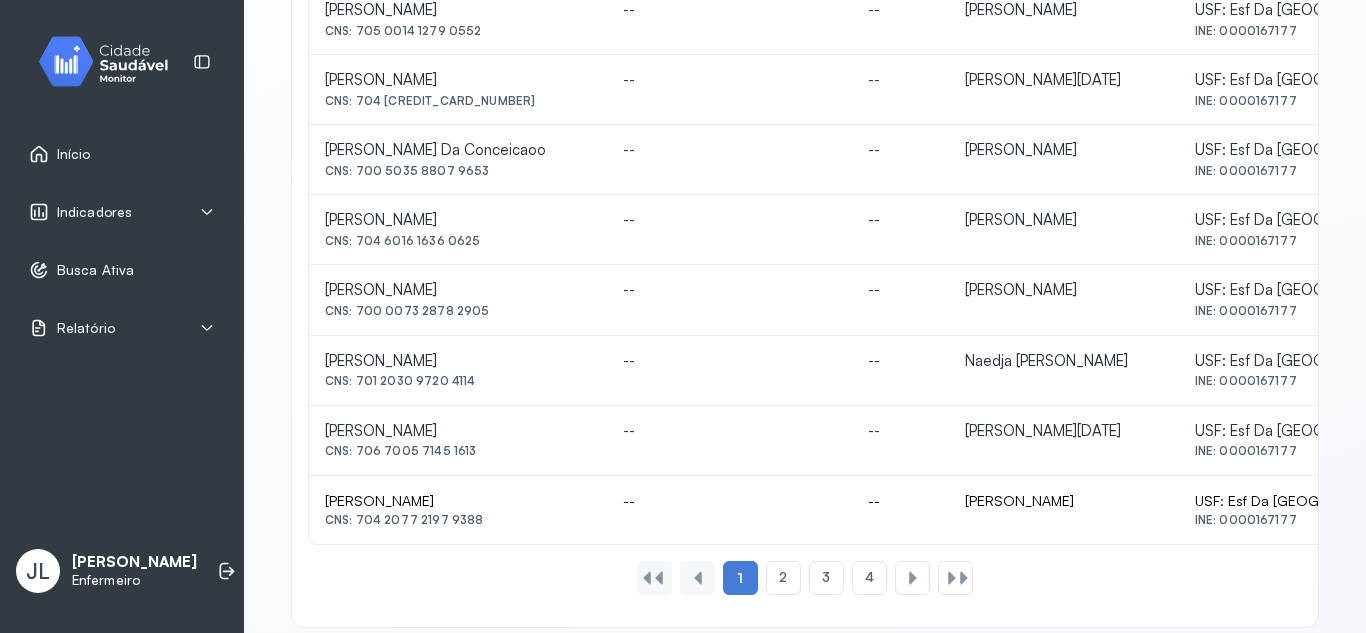 scroll, scrollTop: 990, scrollLeft: 0, axis: vertical 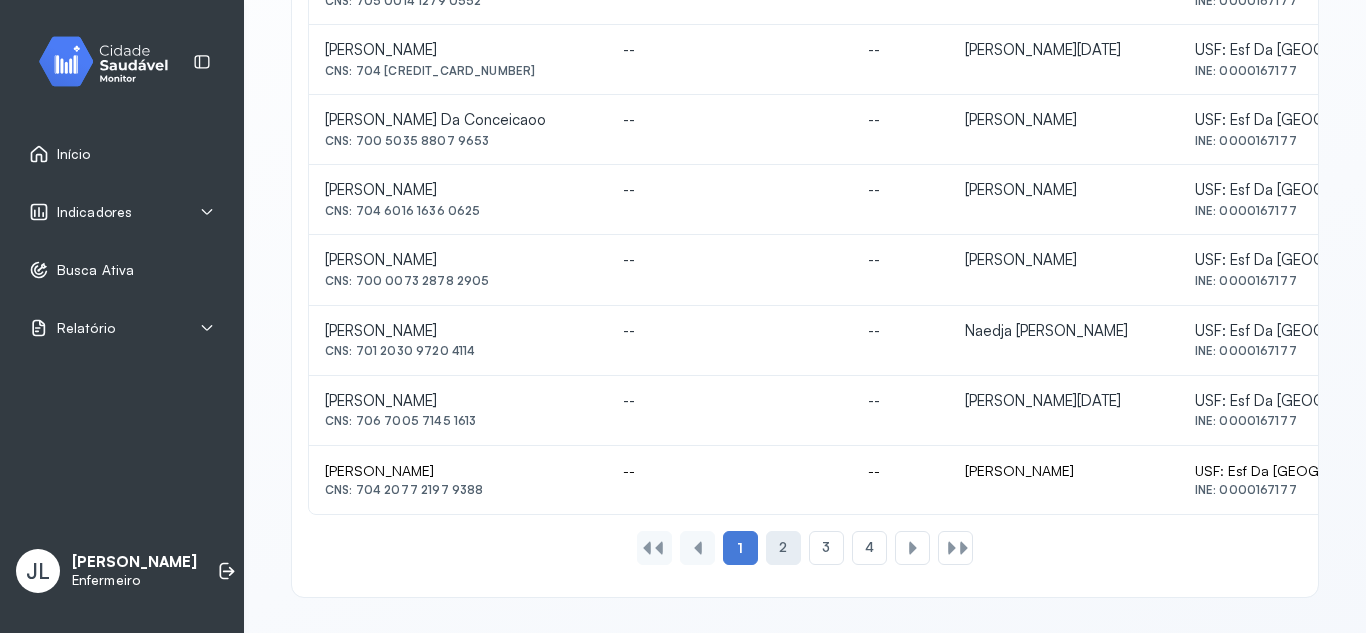 click on "2" 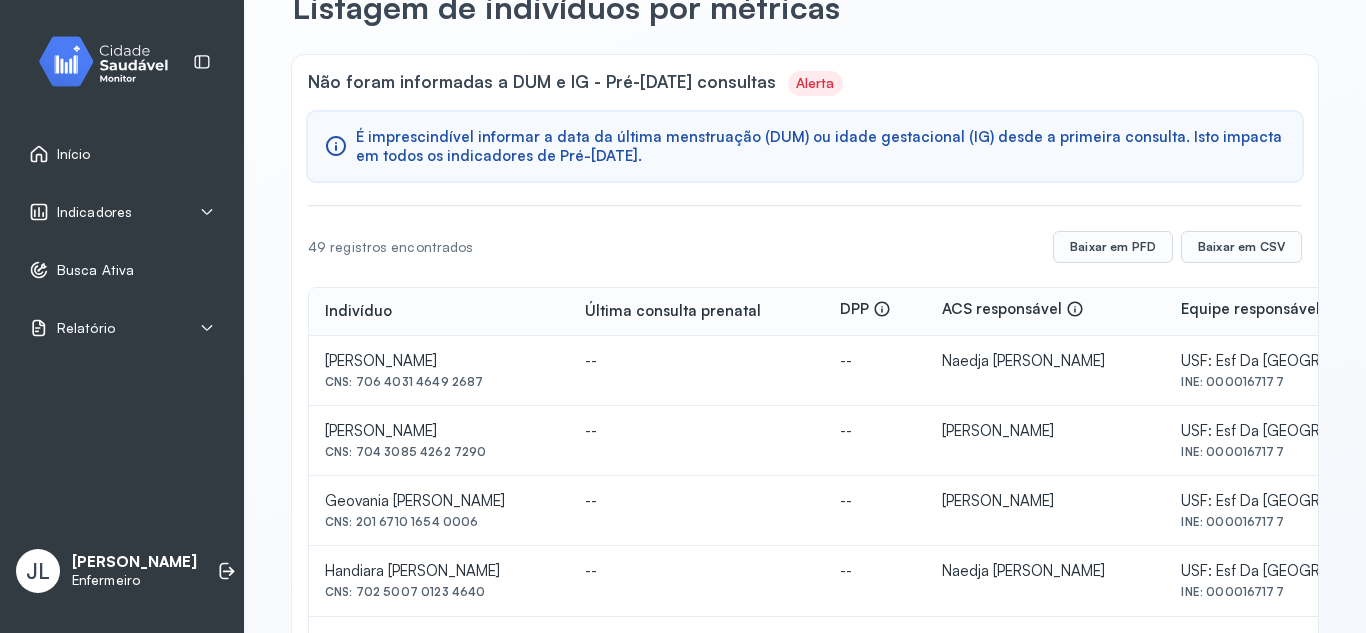 scroll, scrollTop: 990, scrollLeft: 0, axis: vertical 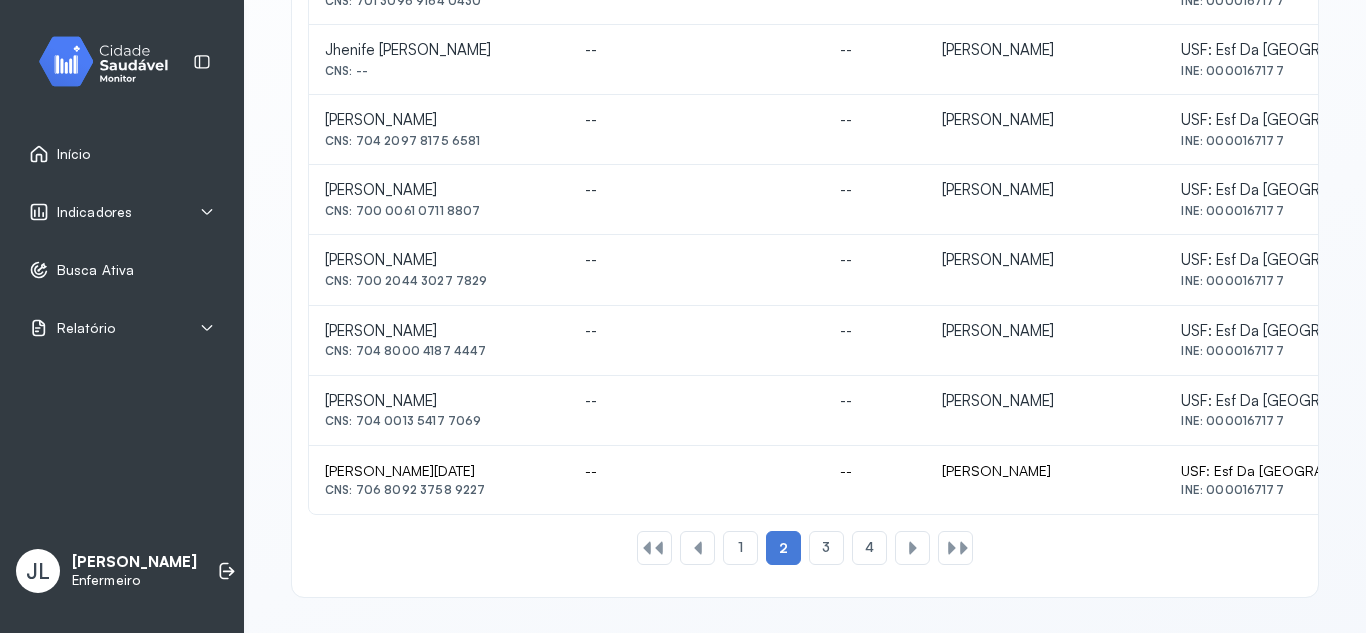 drag, startPoint x: 357, startPoint y: 489, endPoint x: 496, endPoint y: 486, distance: 139.03236 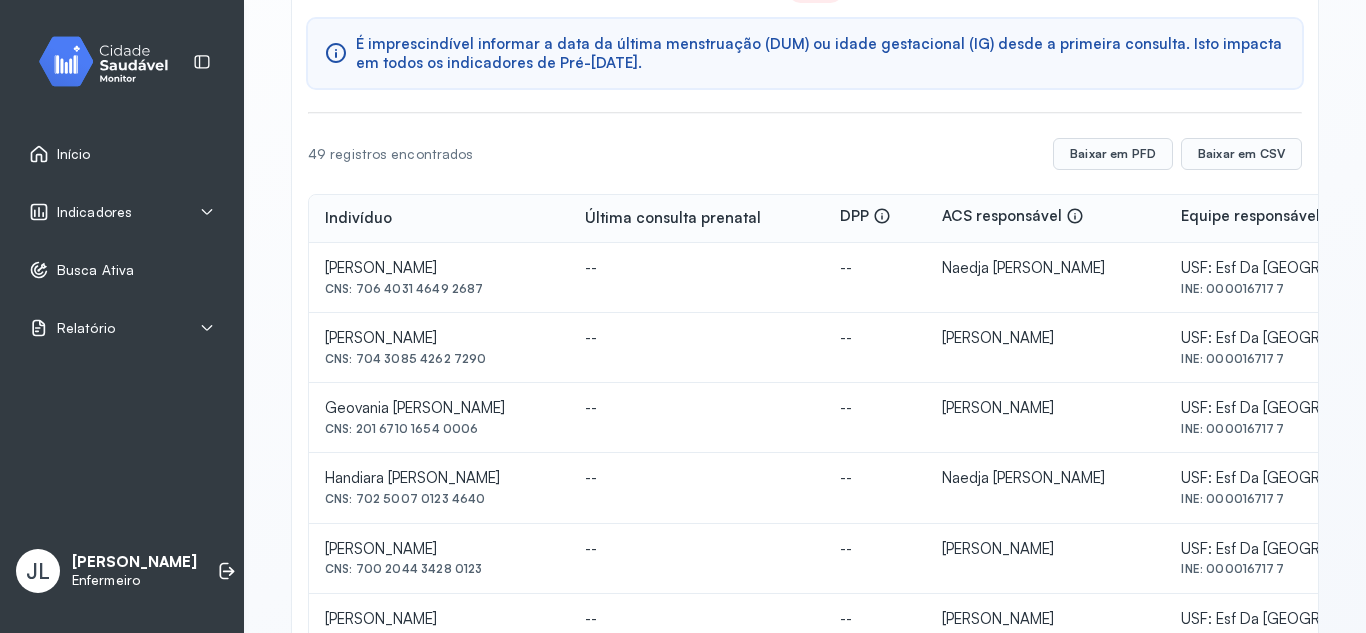 scroll, scrollTop: 0, scrollLeft: 0, axis: both 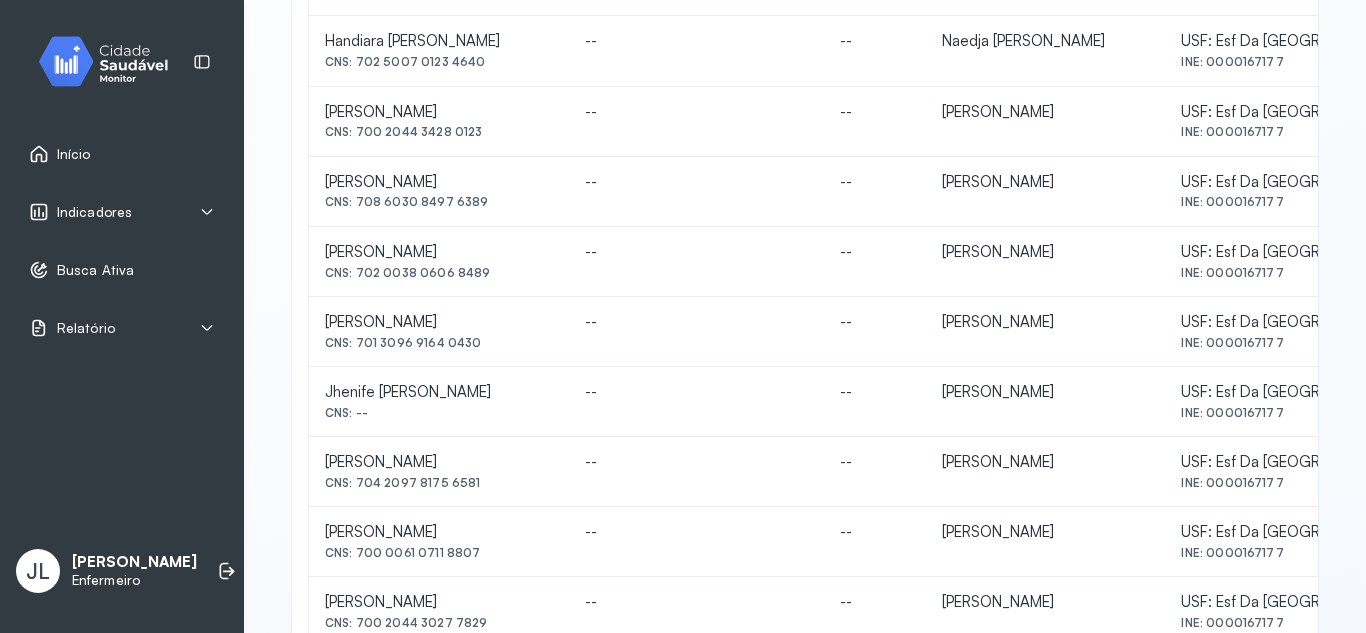click on "Indicadores" at bounding box center (80, 212) 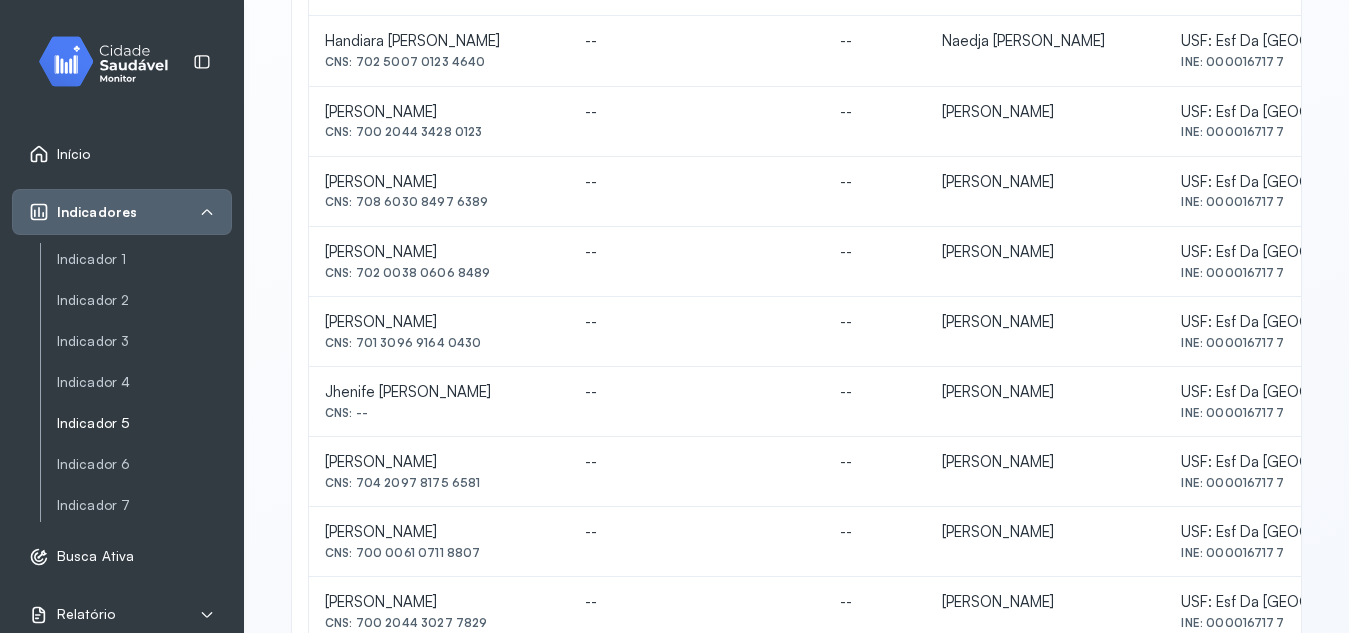 click on "Indicador 5" at bounding box center (144, 423) 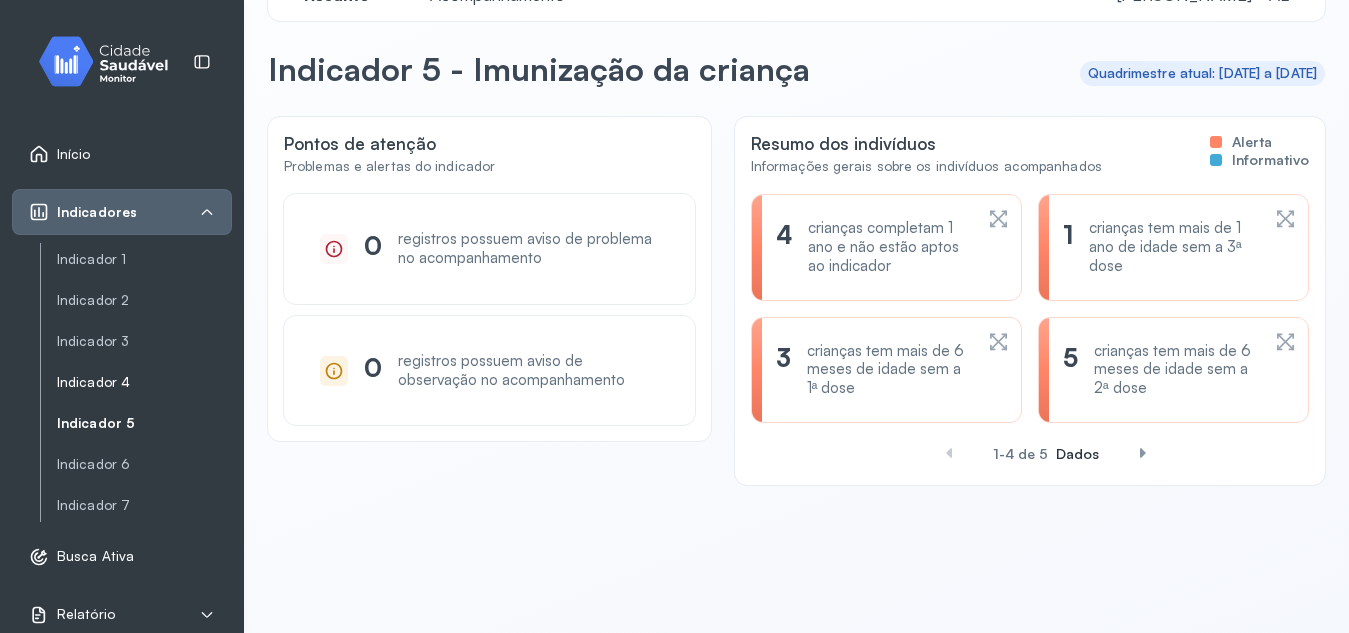 click on "Indicador 4" at bounding box center (144, 382) 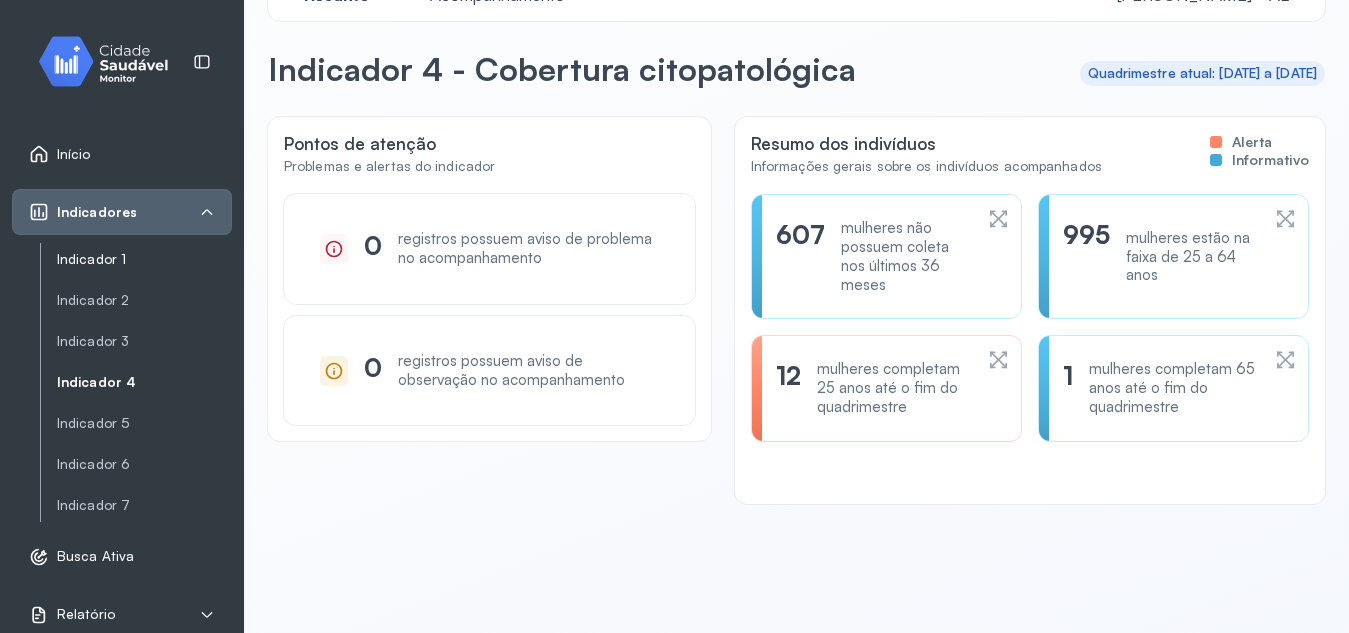 click on "Indicador 1" at bounding box center (144, 259) 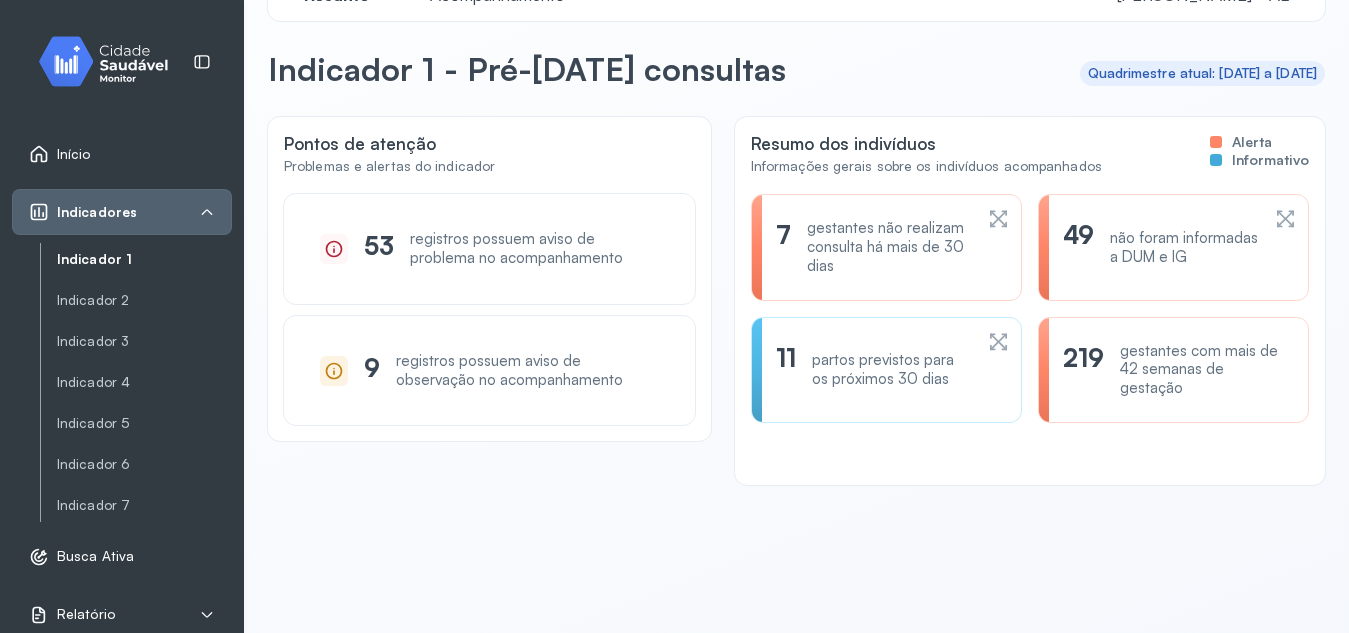 click 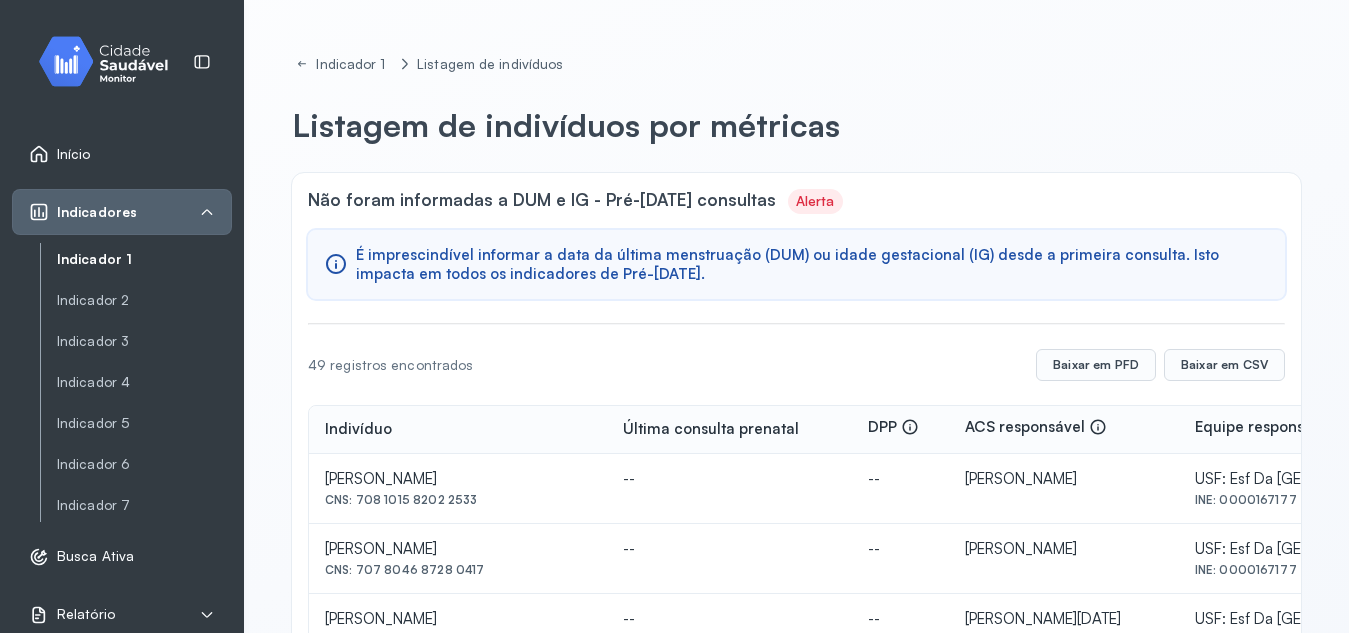 scroll, scrollTop: 81, scrollLeft: 0, axis: vertical 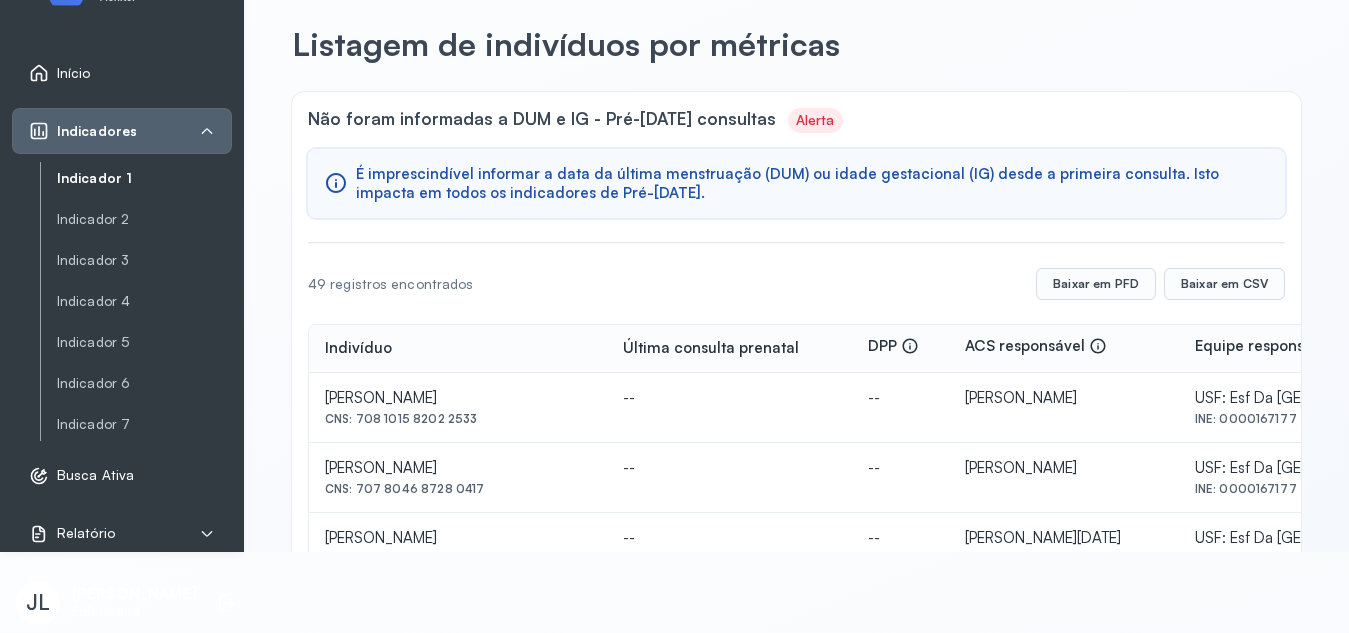 drag, startPoint x: 358, startPoint y: 417, endPoint x: 482, endPoint y: 431, distance: 124.78782 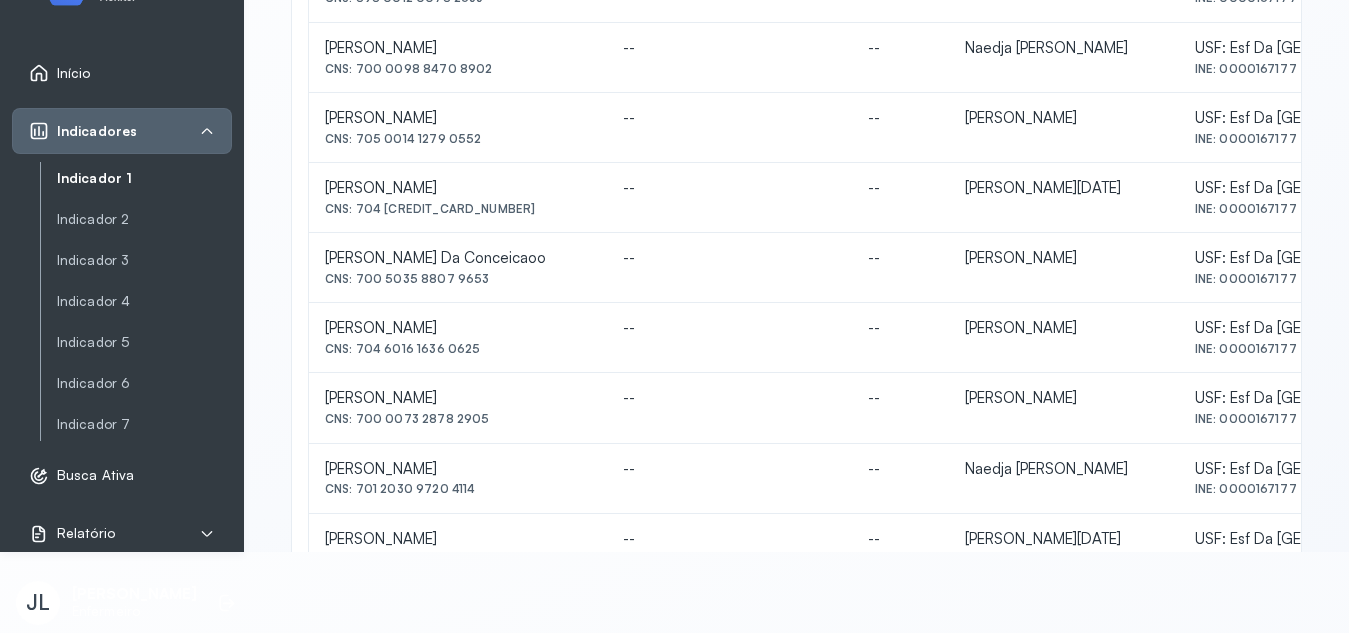 scroll, scrollTop: 990, scrollLeft: 0, axis: vertical 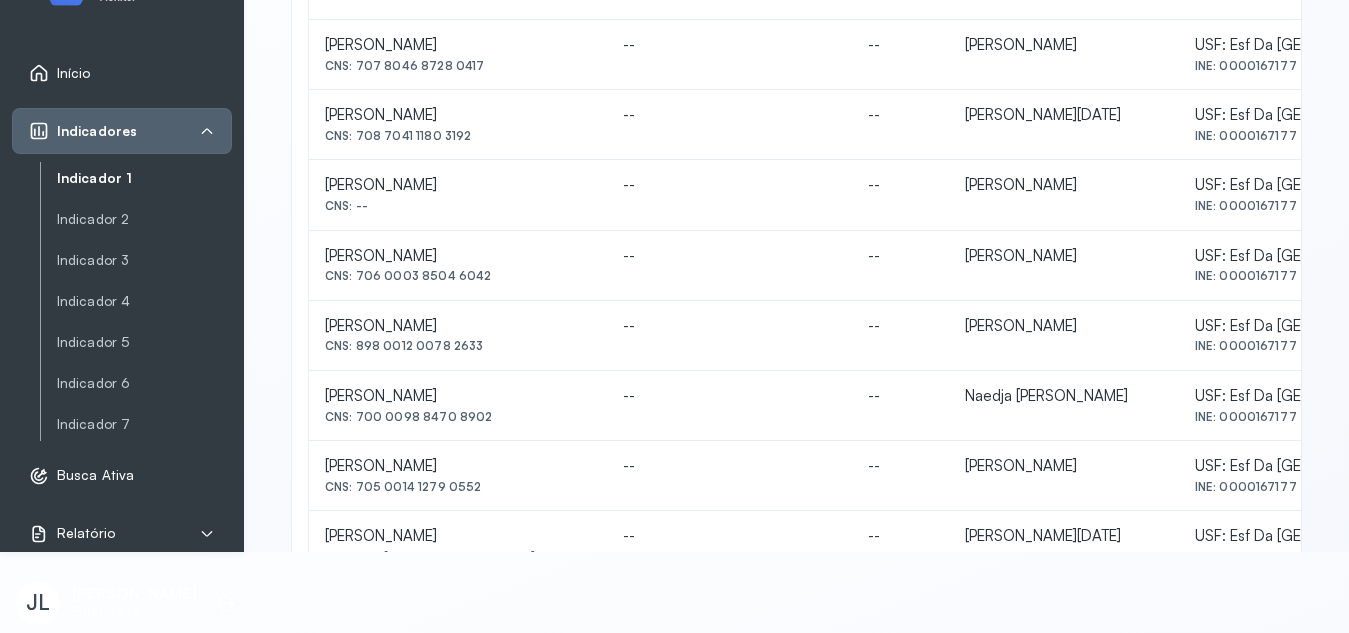 click on "--" 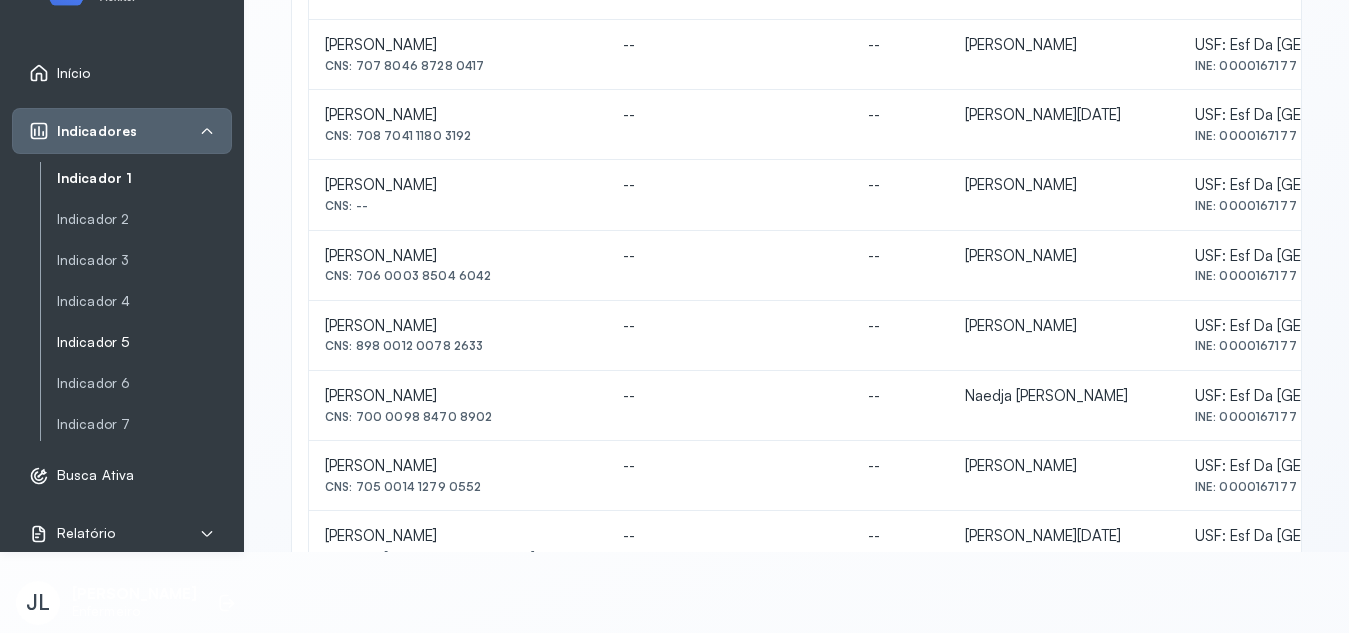 click on "Indicador 5" at bounding box center (144, 342) 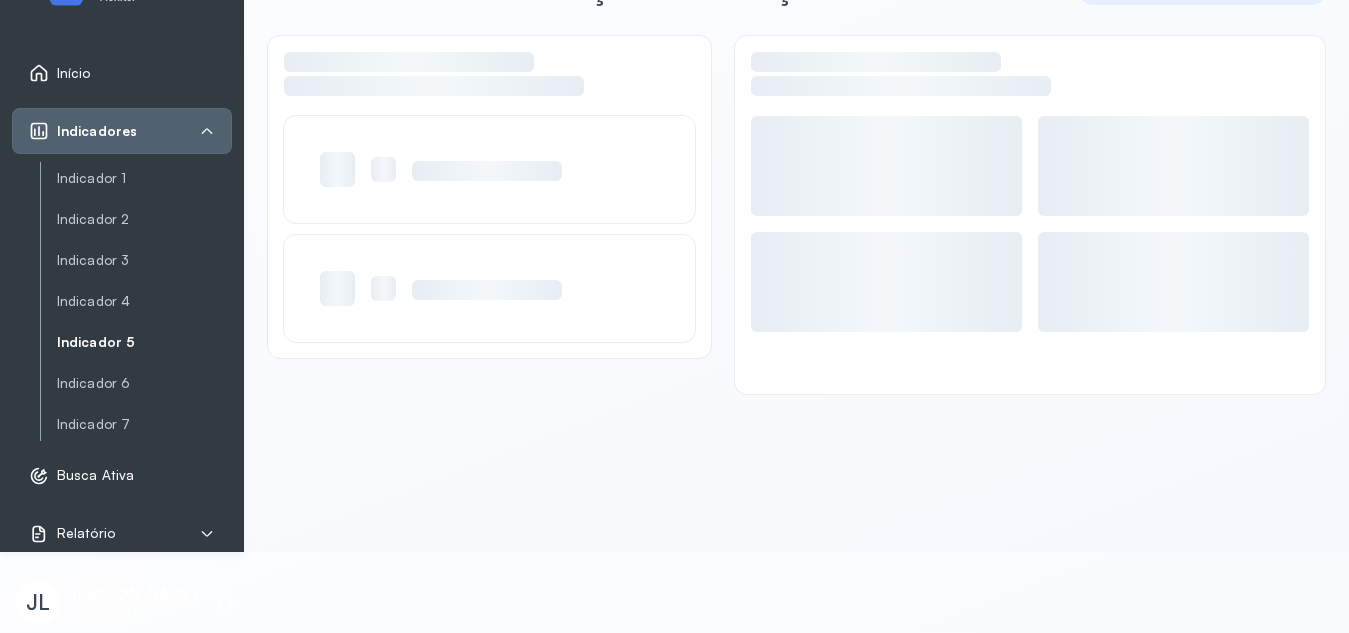 scroll, scrollTop: 56, scrollLeft: 0, axis: vertical 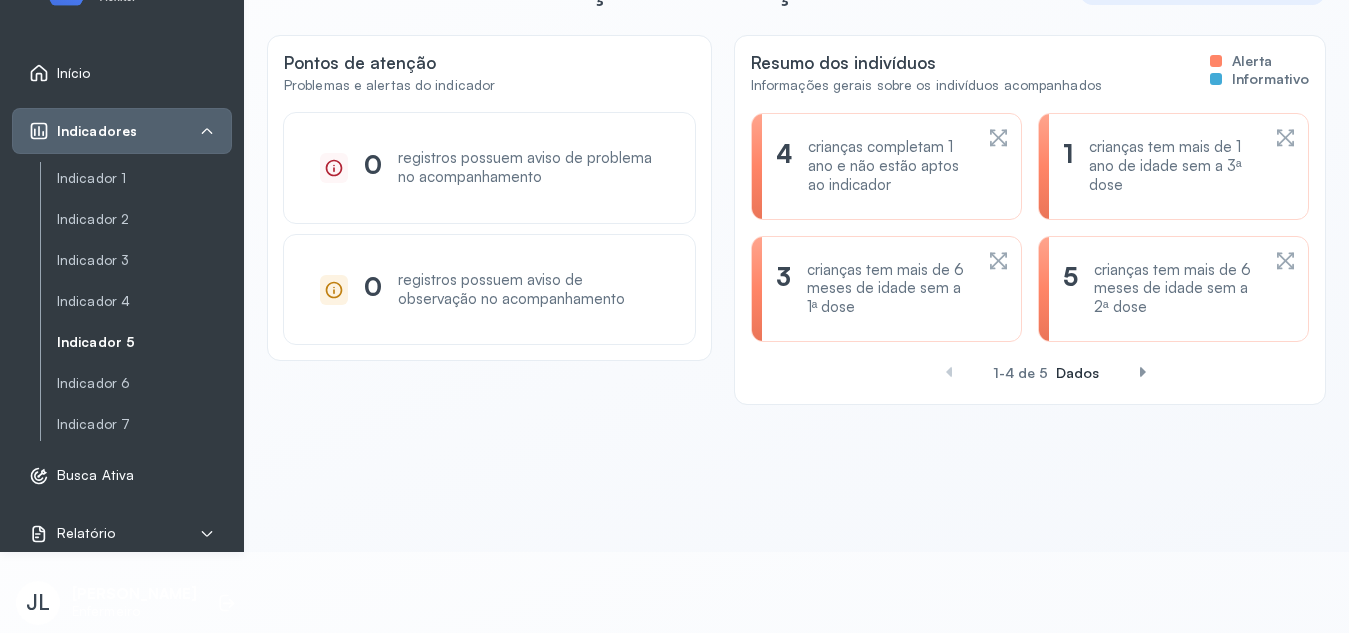 click 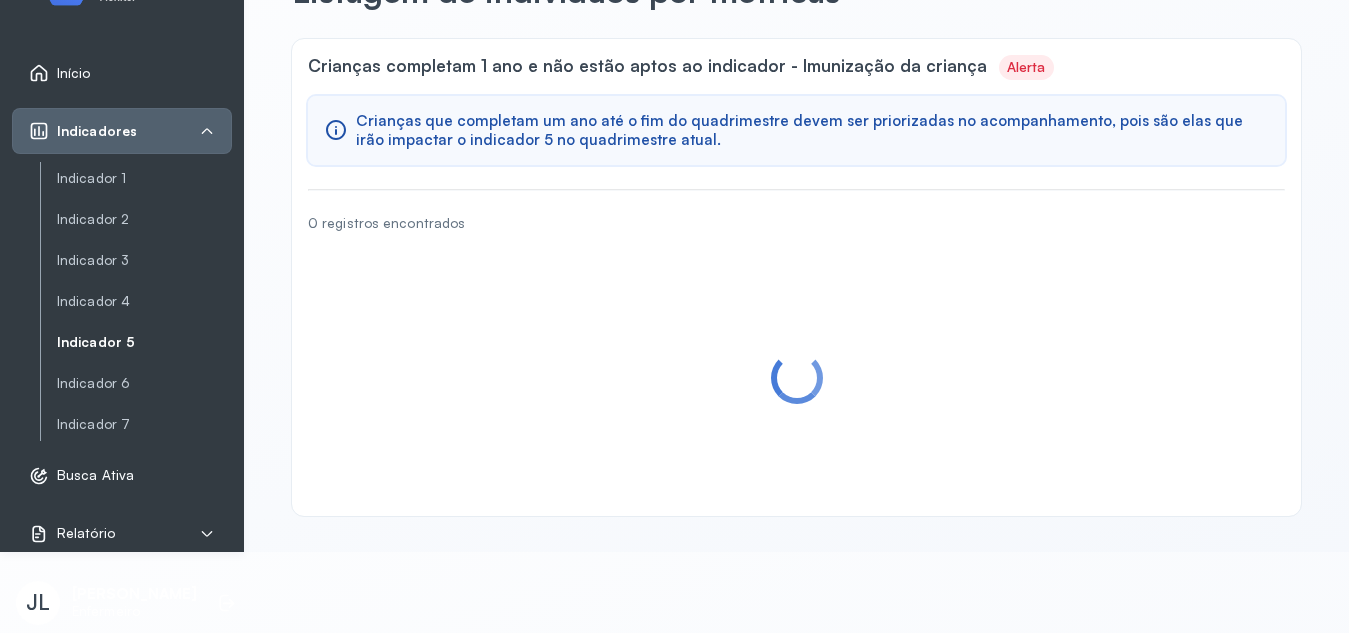 scroll, scrollTop: 0, scrollLeft: 0, axis: both 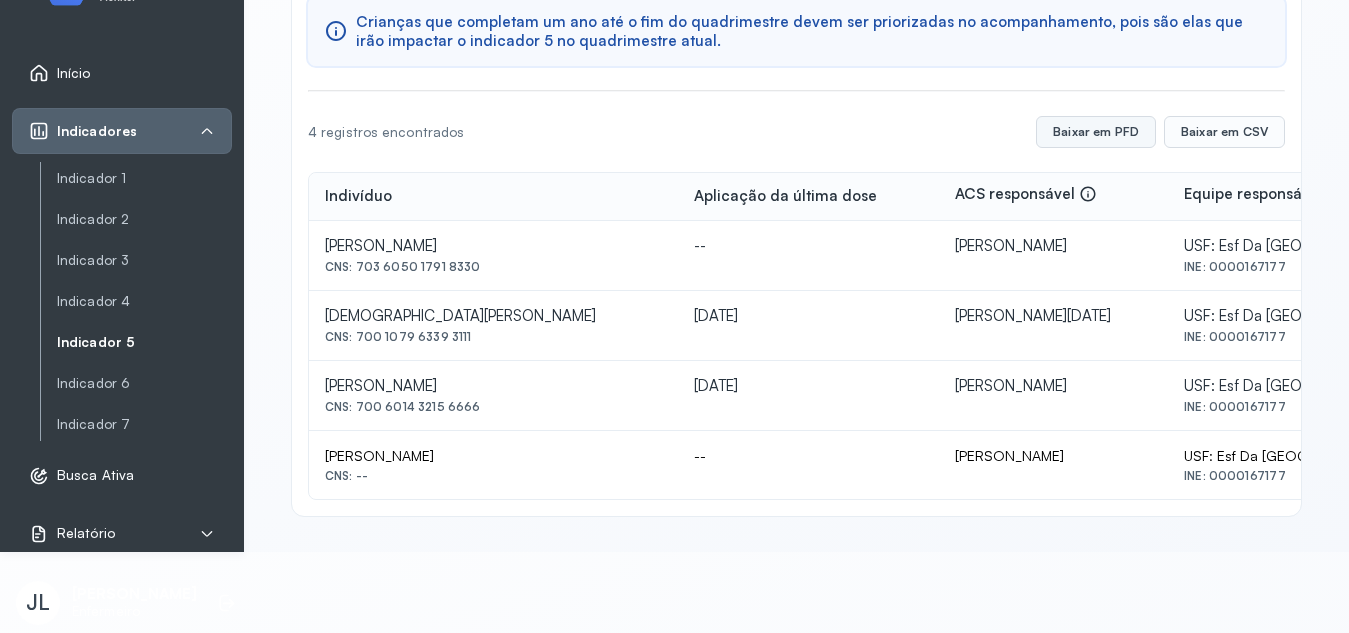 click on "Baixar em PFD" at bounding box center [1096, 132] 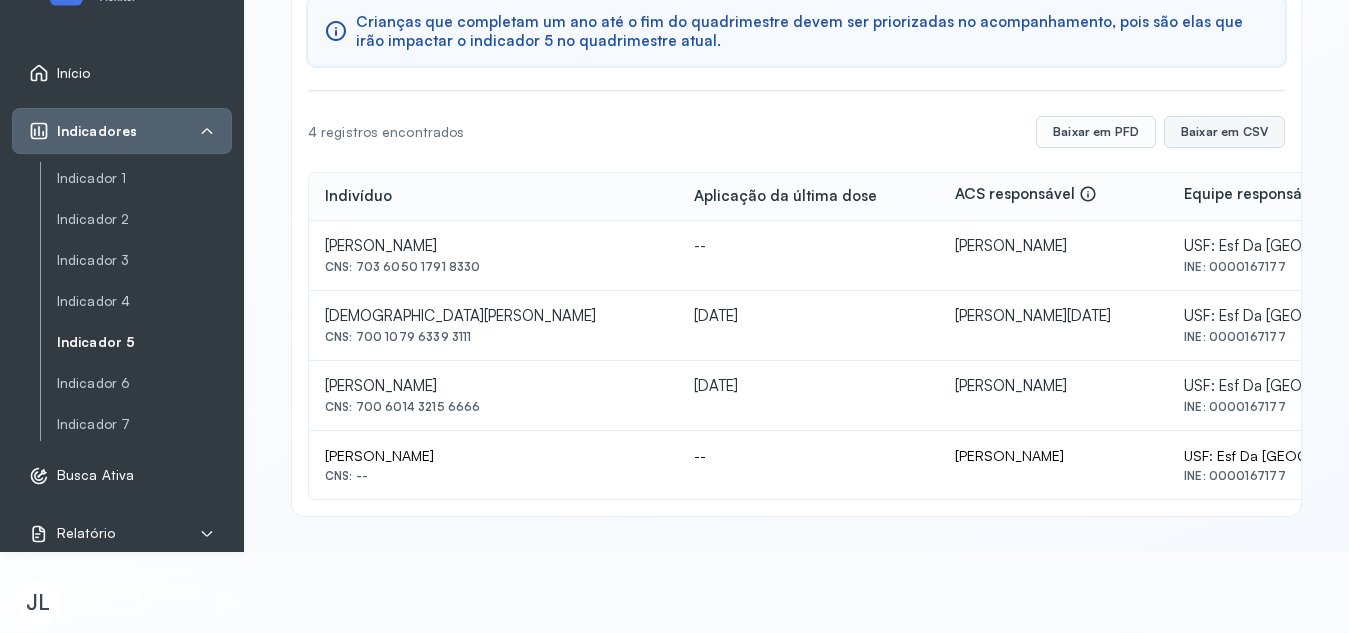 click on "Baixar em CSV" at bounding box center [1224, 132] 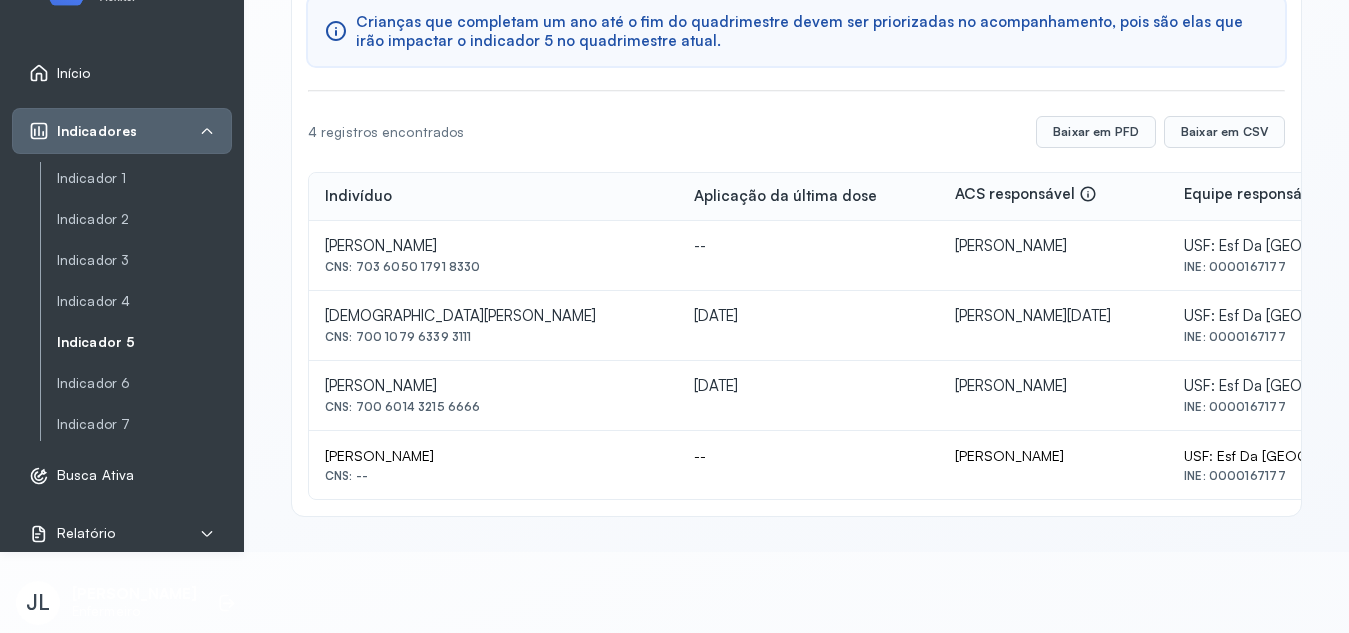 click on "Aplicação da última dose" 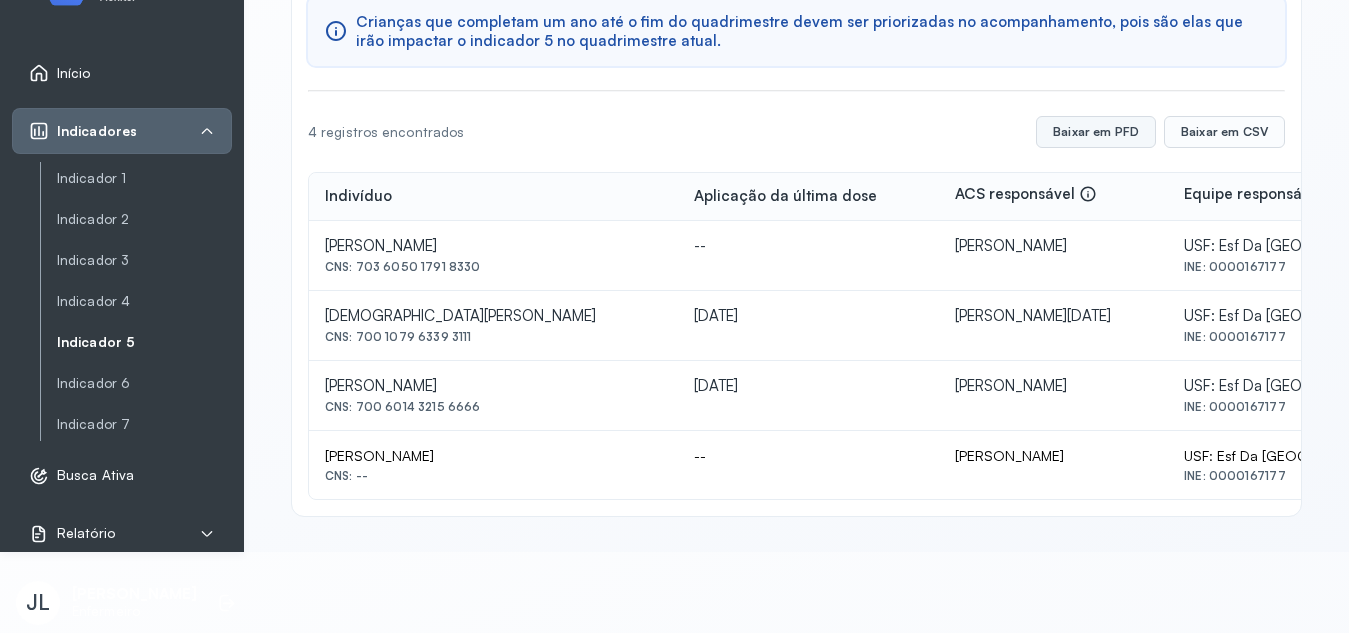 click on "Baixar em PFD" at bounding box center (1096, 132) 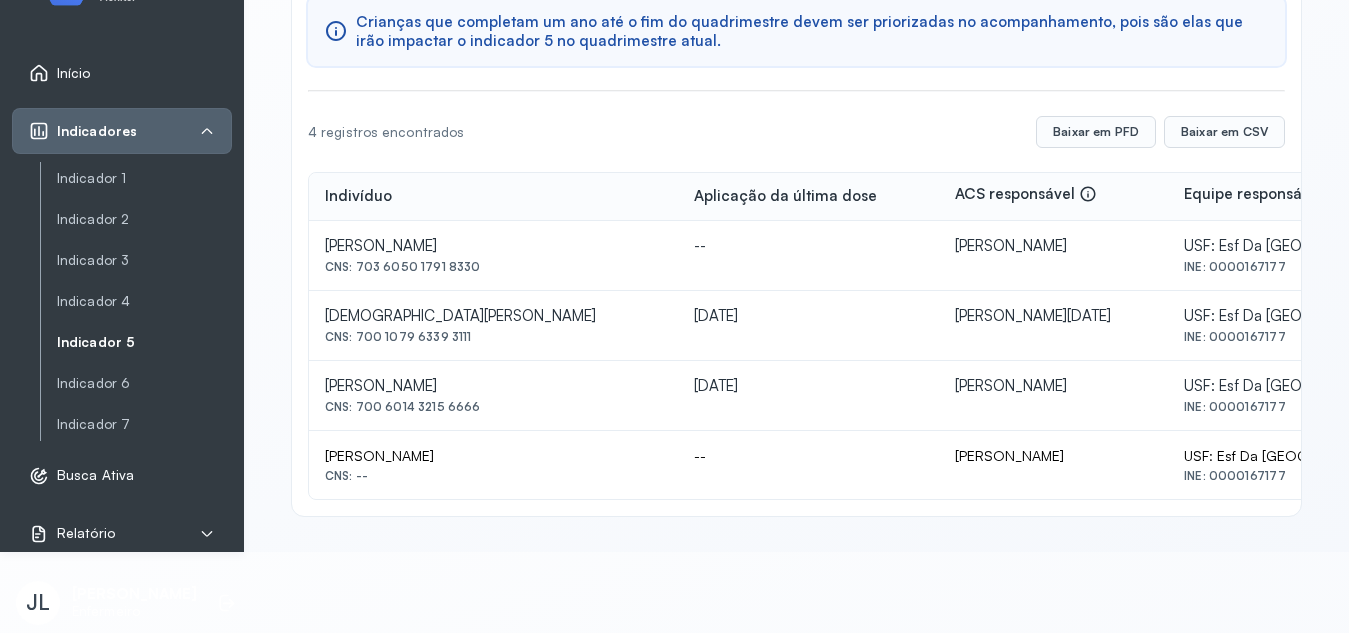 click on "Indicador 5" at bounding box center (144, 342) 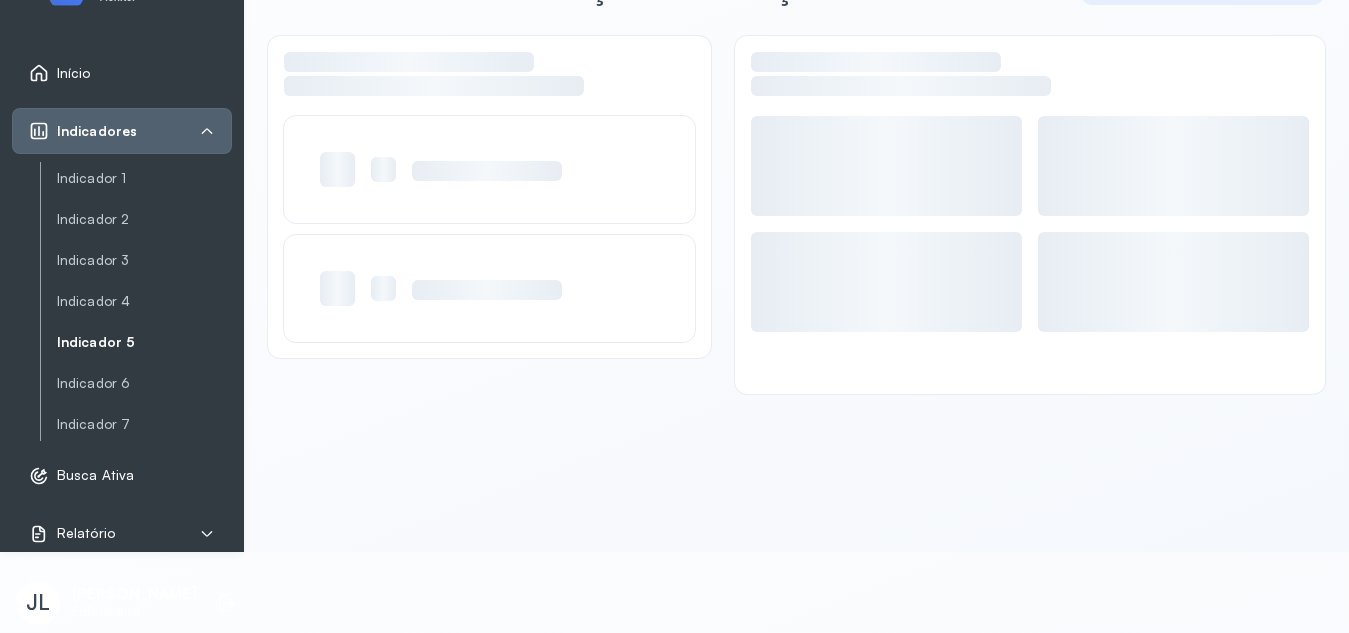 scroll, scrollTop: 56, scrollLeft: 0, axis: vertical 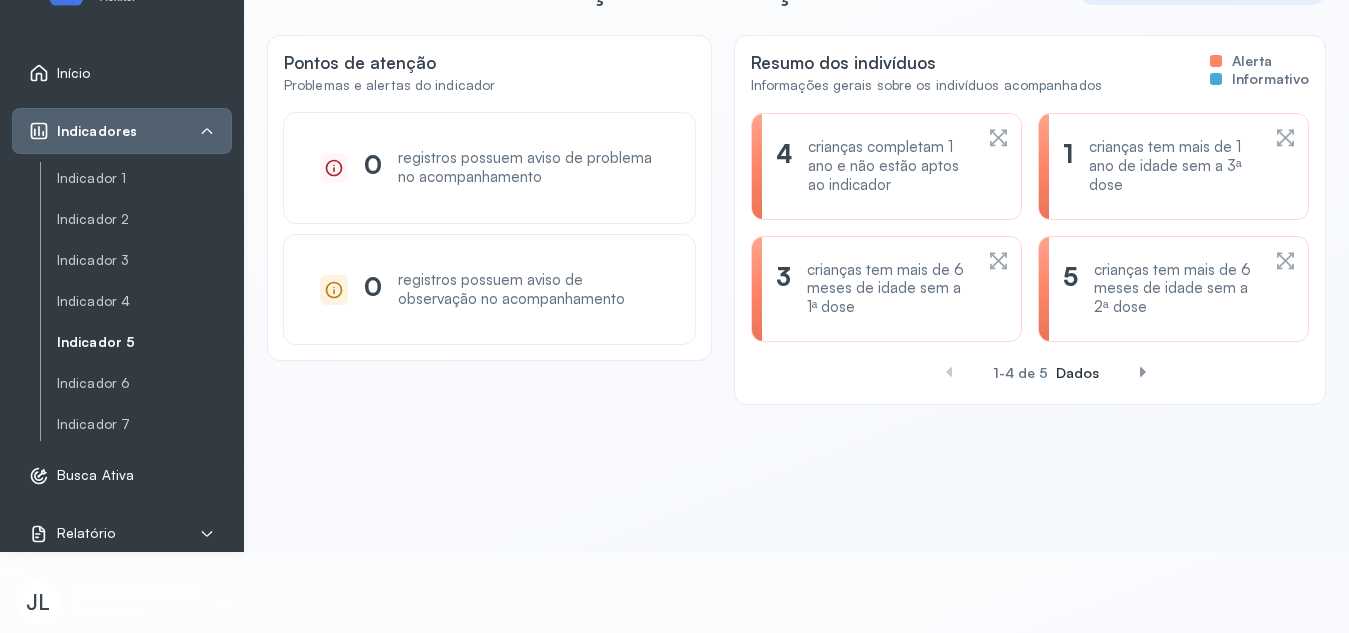 click 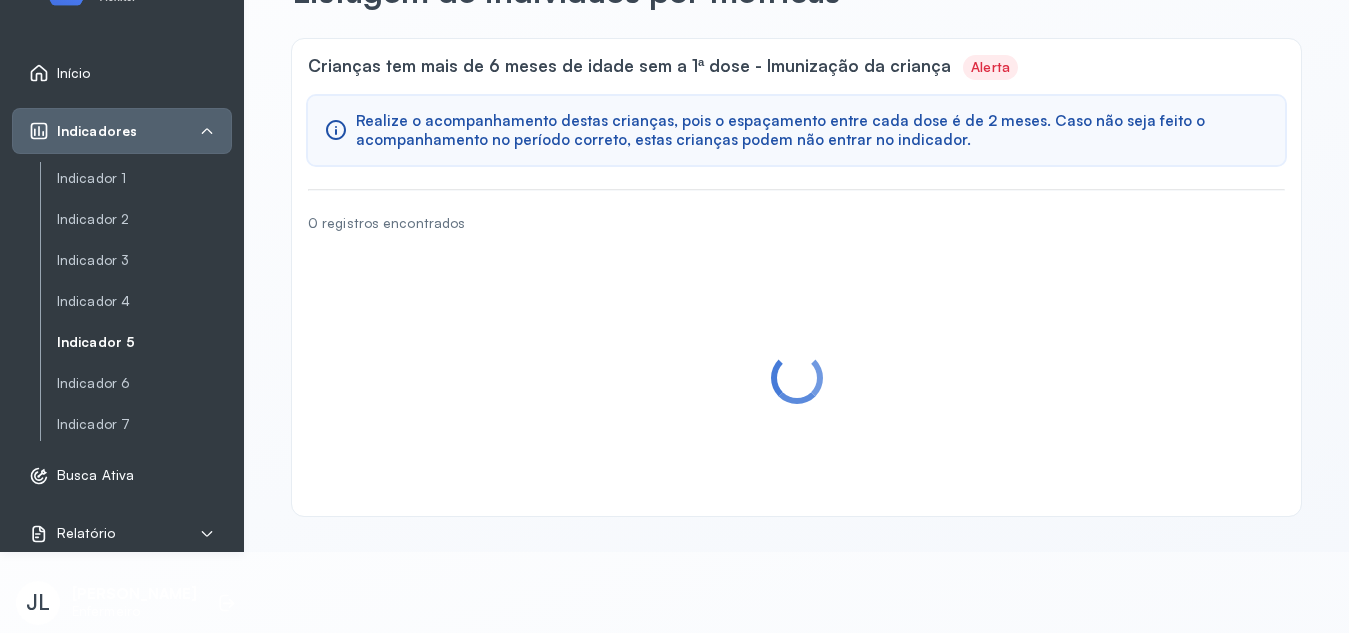 scroll, scrollTop: 0, scrollLeft: 0, axis: both 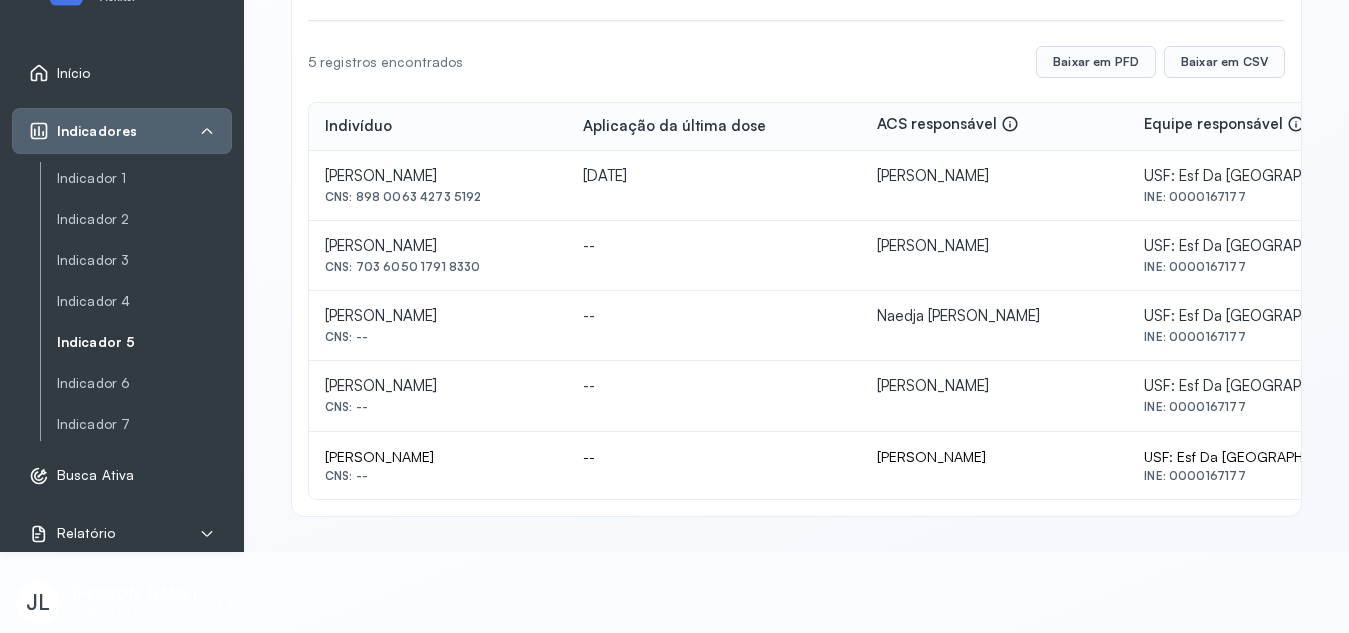 click on "Início Indicadores Indicador 1 Indicador 2 Indicador 3 Indicador 4 Indicador 5 Indicador 6 Indicador 7 Busca Ativa Relatório Duplicidades  JL [PERSON_NAME] Enfermeiro Indicador 5 Listagem de indivíduos Listagem de indivíduos por métricas Crianças tem mais de 6 meses de idade sem a 1ª dose - Imunização da criança Alerta Realize o acompanhamento destas crianças, pois o espaçamento entre cada dose é de 2 meses. Caso não seja feito o acompanhamento no período correto, estas crianças podem não entrar no indicador. 5 registros encontrados  Baixar em [GEOGRAPHIC_DATA] em CSV Indivíduo Aplicação da última dose ACS responsável  Equipe responsável  [PERSON_NAME]  CNS: 898 0063 4273 5192 [DATE] [PERSON_NAME]  [GEOGRAPHIC_DATA]: Esf Da Vila Altina  INE: 0000167177 [PERSON_NAME]  CNS: 703 6050 1791 8330 -- [PERSON_NAME]  USF: Esf Da Vila Altina  INE: 0000167177 [PERSON_NAME]  CNS: -- -- [PERSON_NAME]  CNS: --" at bounding box center [674, 235] 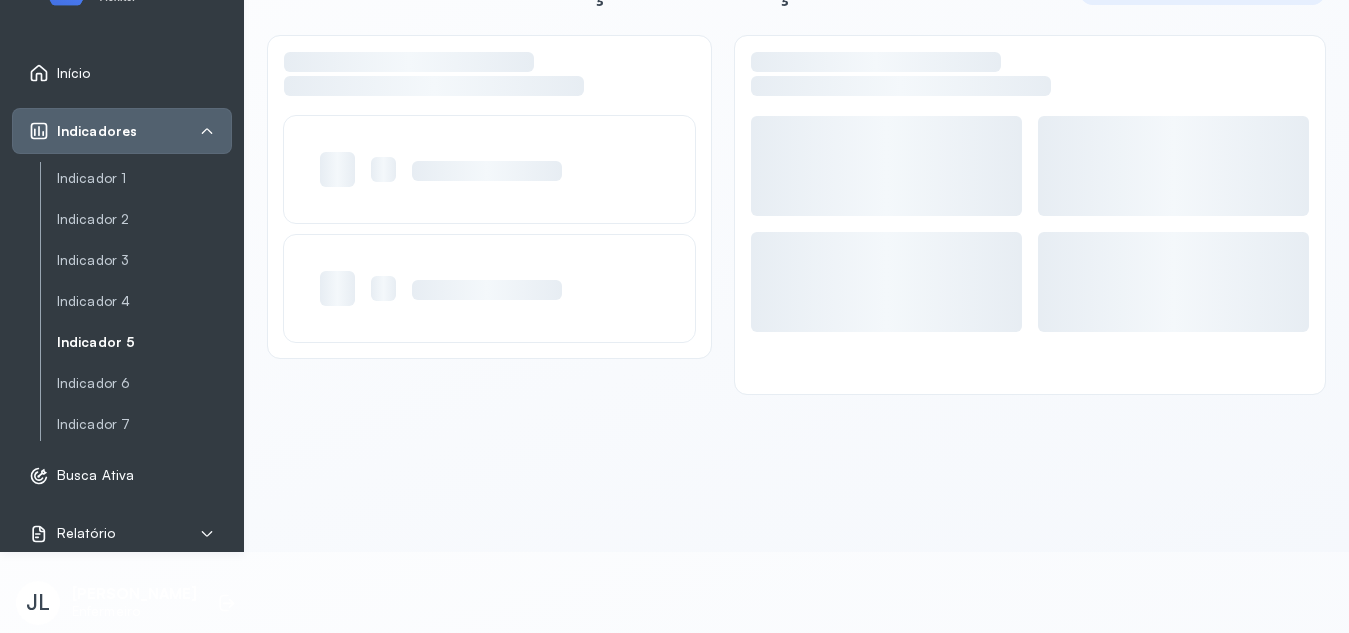 scroll, scrollTop: 56, scrollLeft: 0, axis: vertical 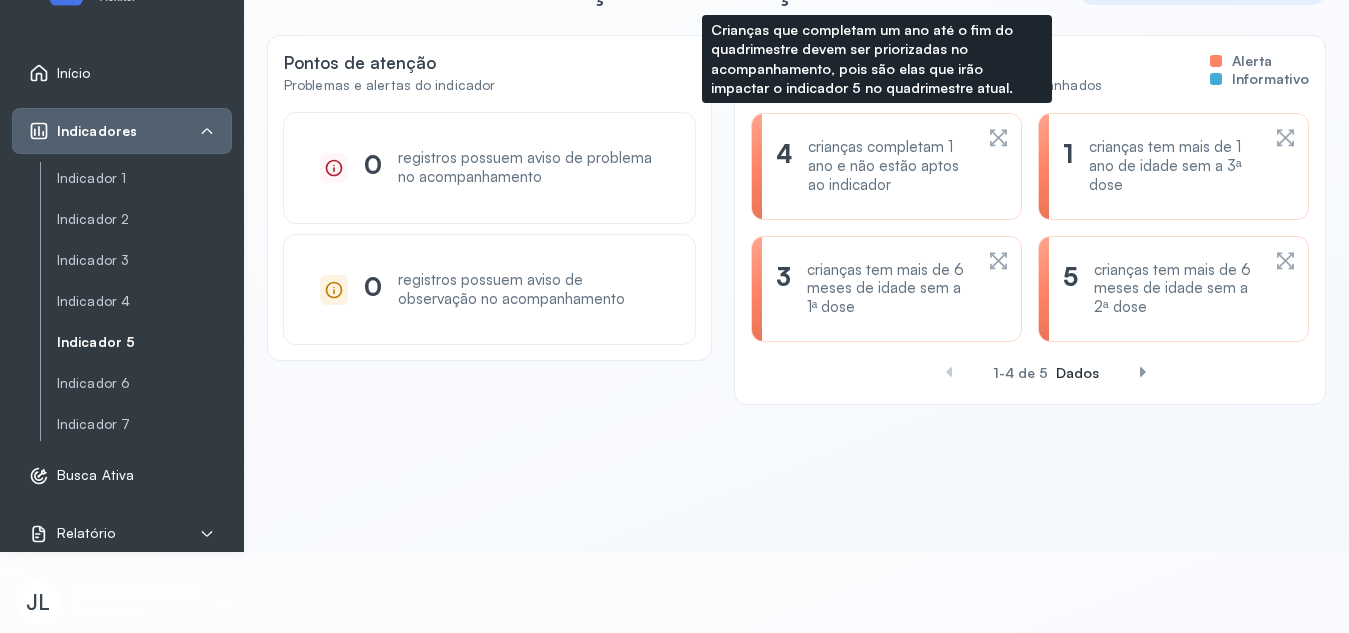 click 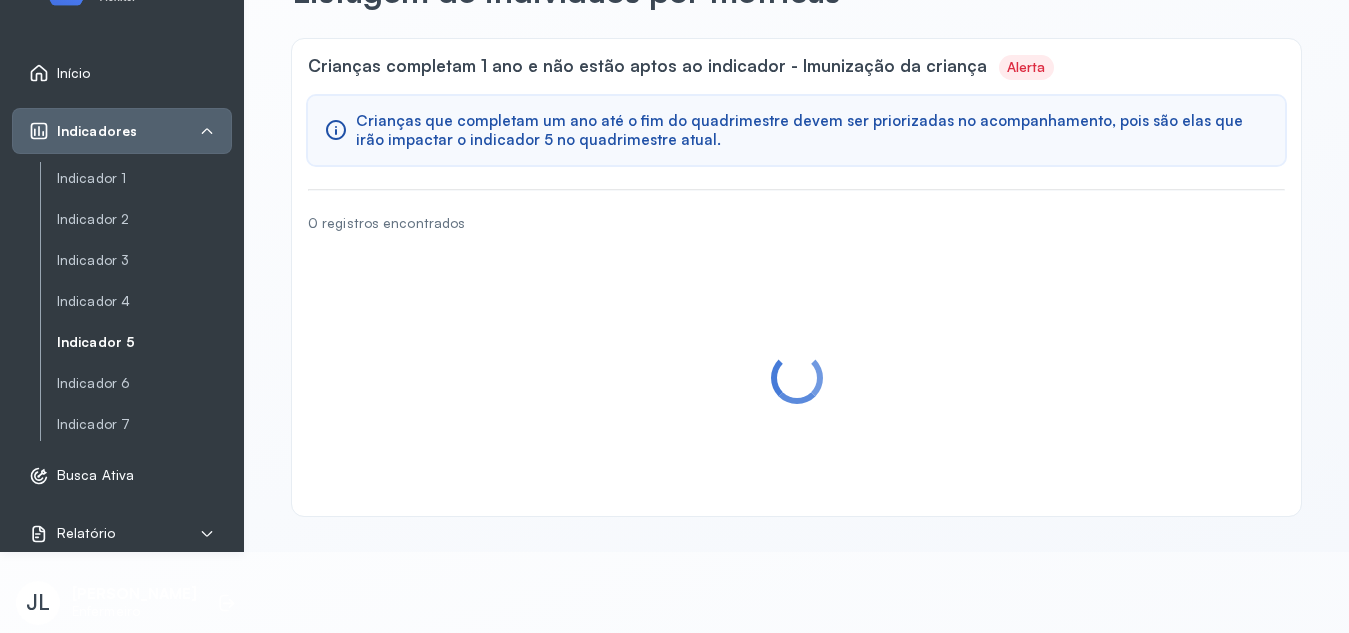 scroll, scrollTop: 0, scrollLeft: 0, axis: both 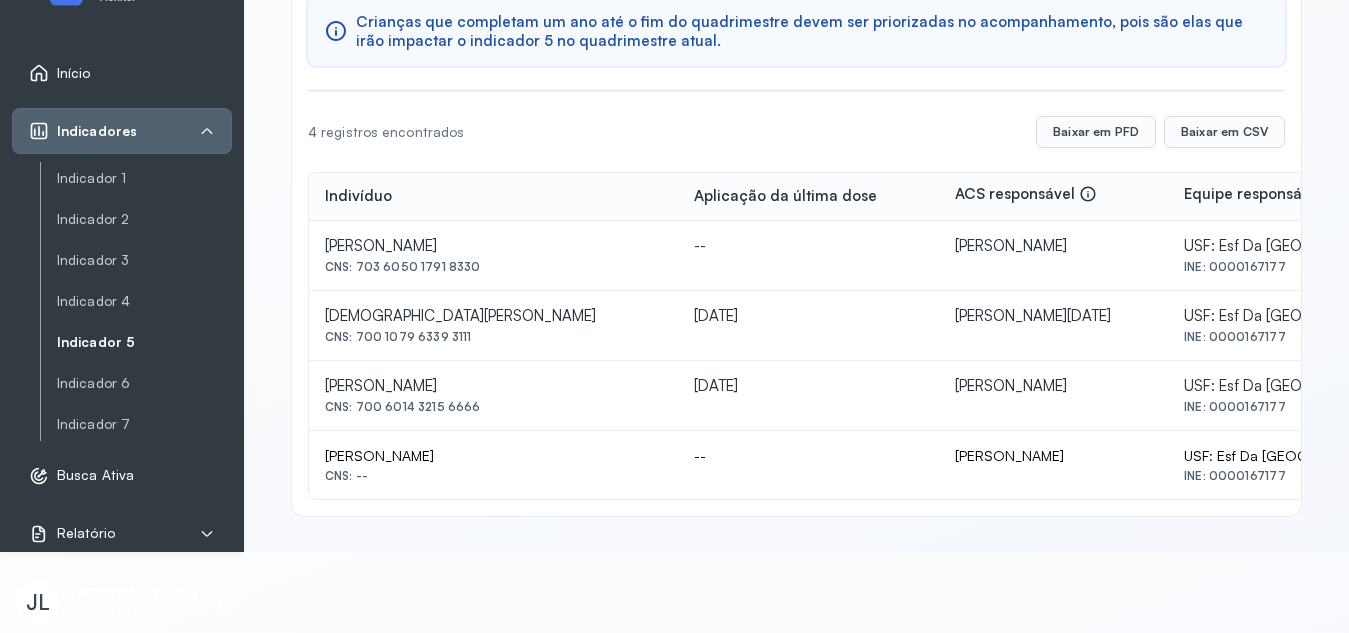 click on "Indicador 5" at bounding box center [144, 342] 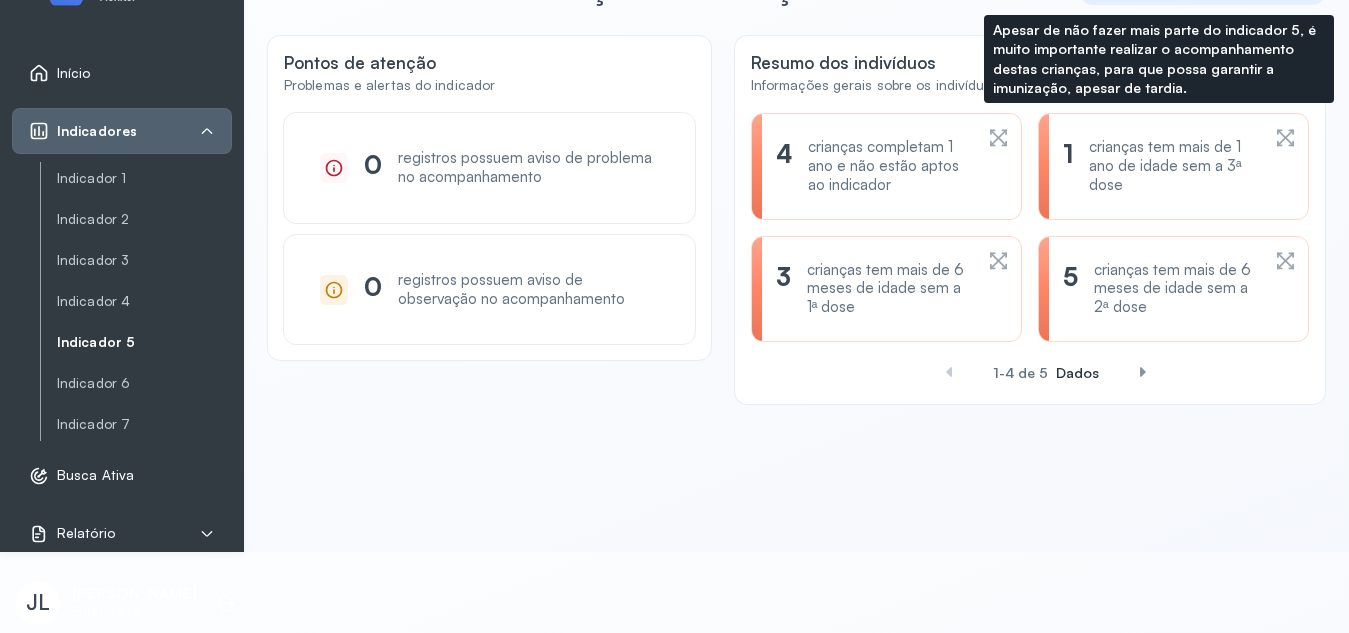 click 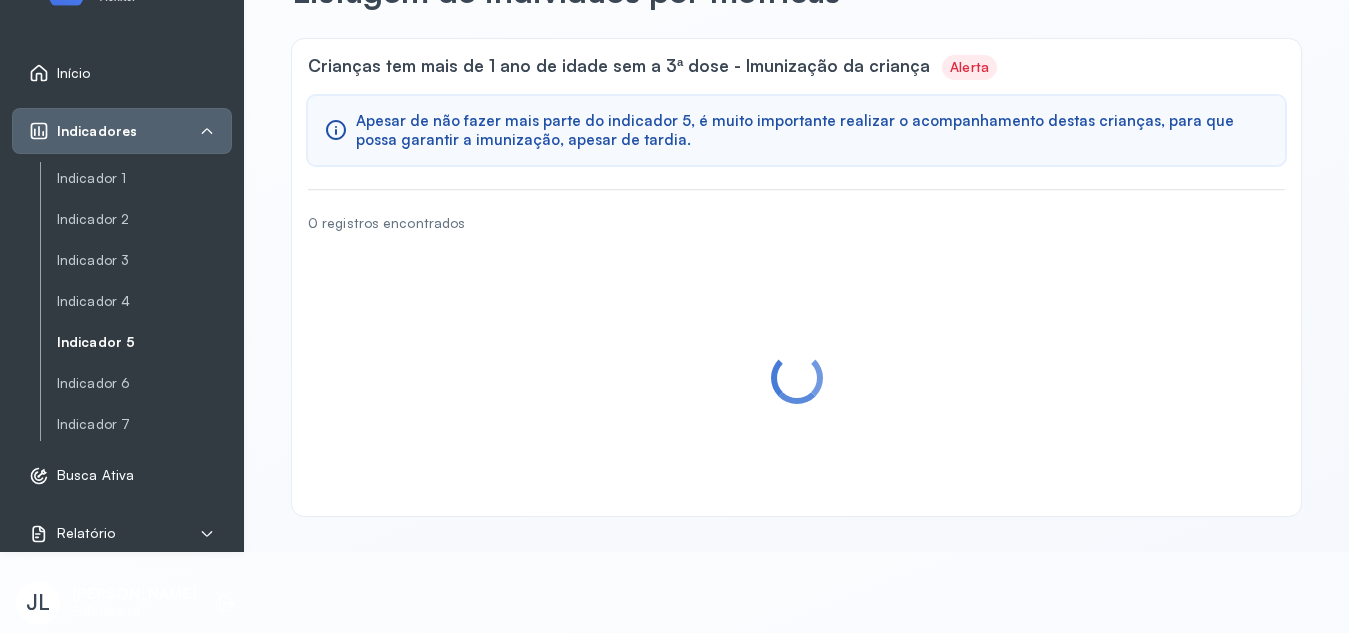 scroll, scrollTop: 0, scrollLeft: 0, axis: both 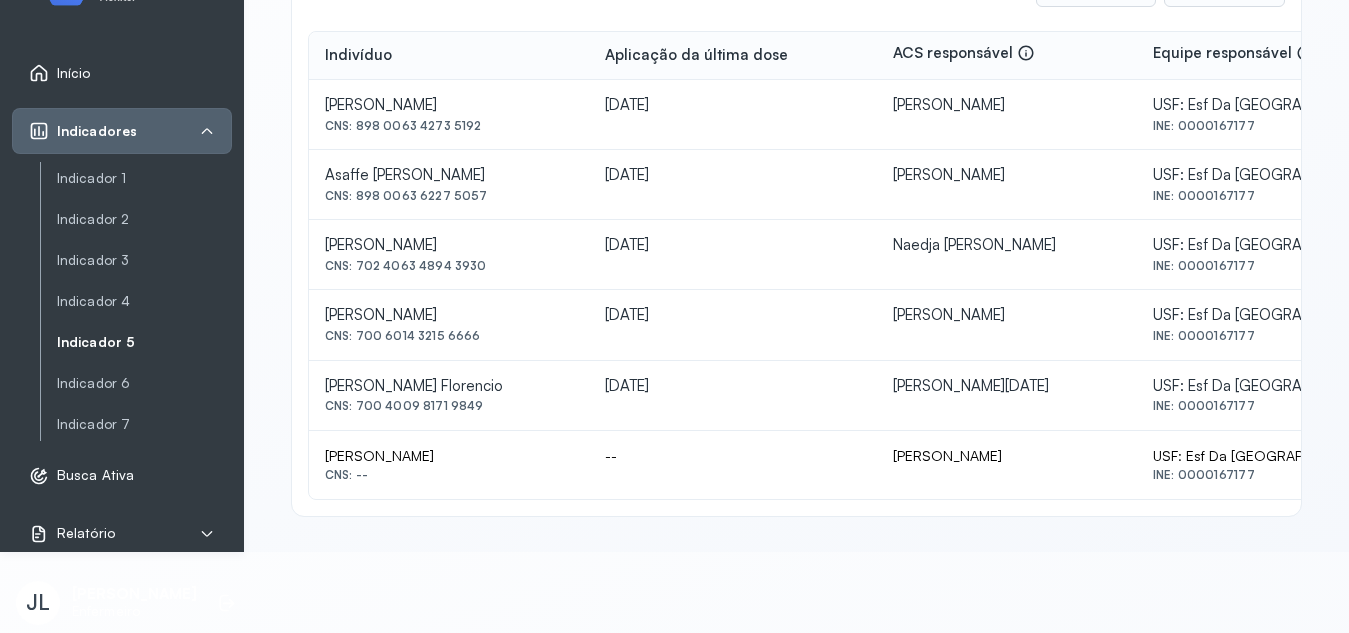 drag, startPoint x: 326, startPoint y: 452, endPoint x: 525, endPoint y: 461, distance: 199.20341 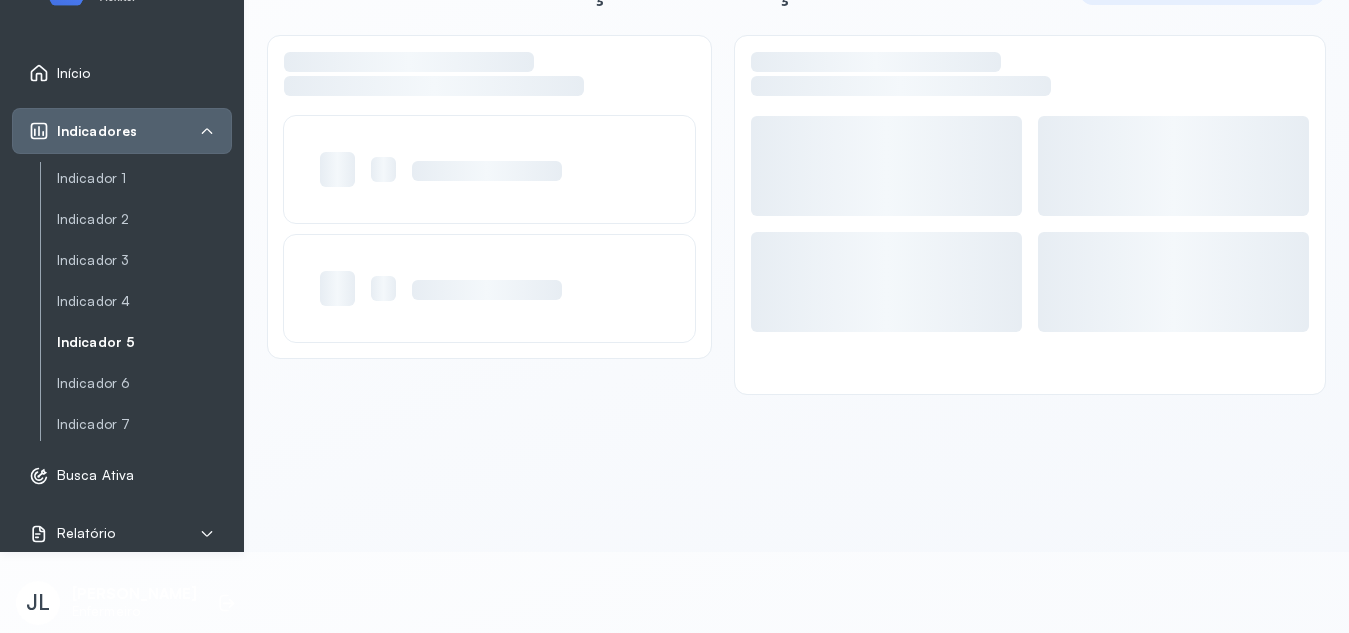scroll, scrollTop: 56, scrollLeft: 0, axis: vertical 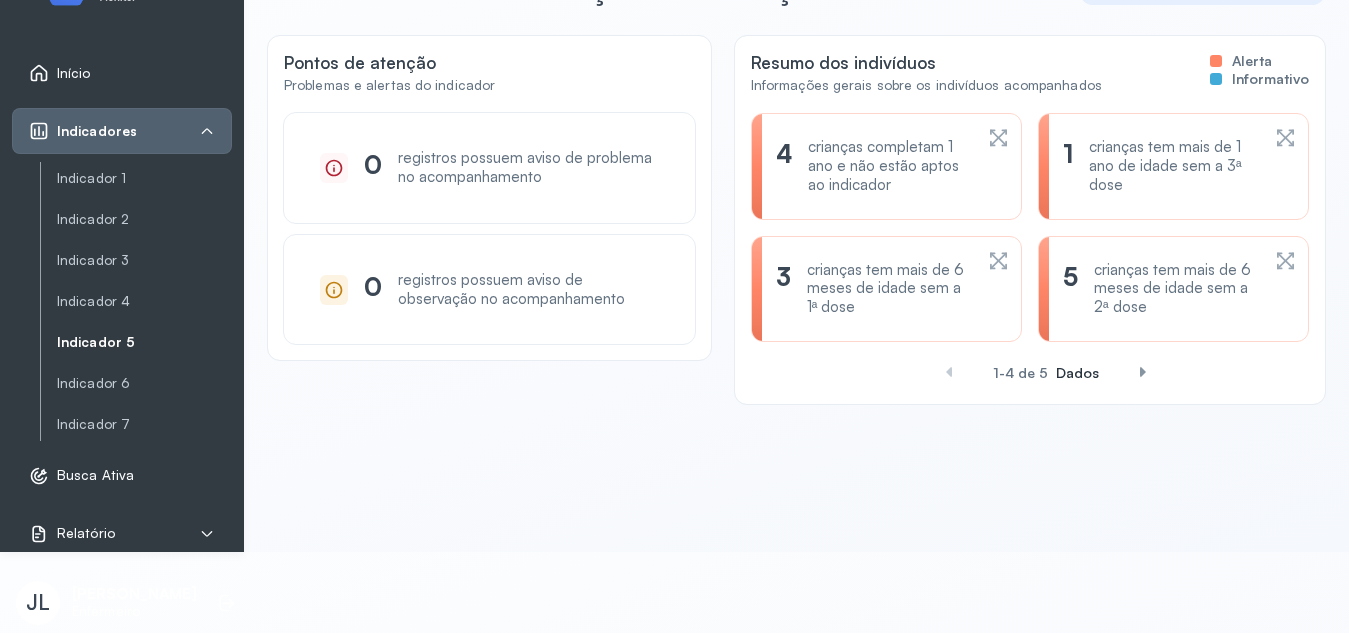 click 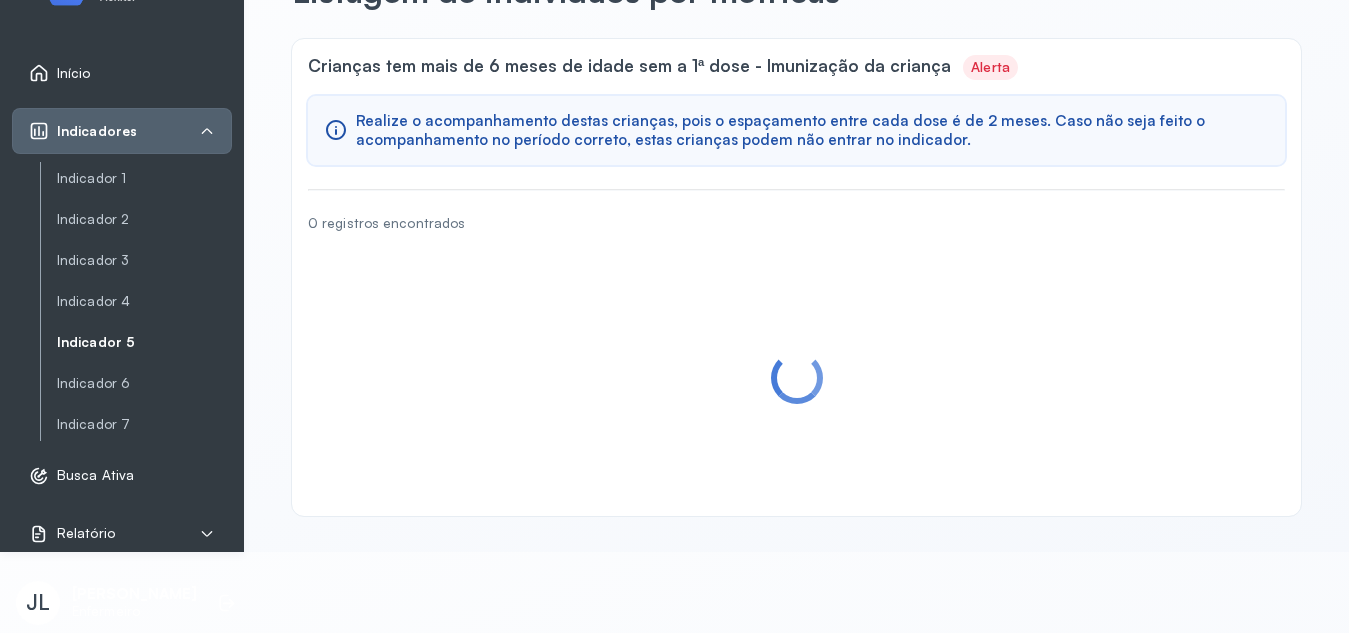 scroll, scrollTop: 0, scrollLeft: 0, axis: both 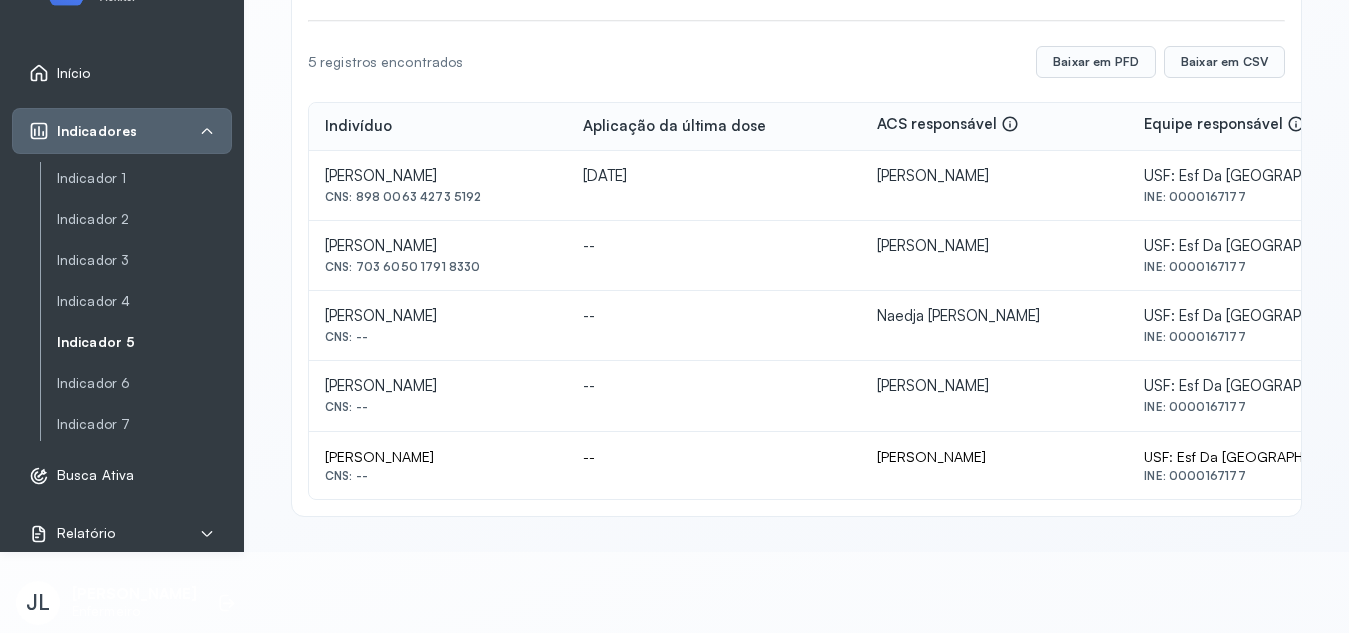 click on "Indicador 5" at bounding box center (144, 342) 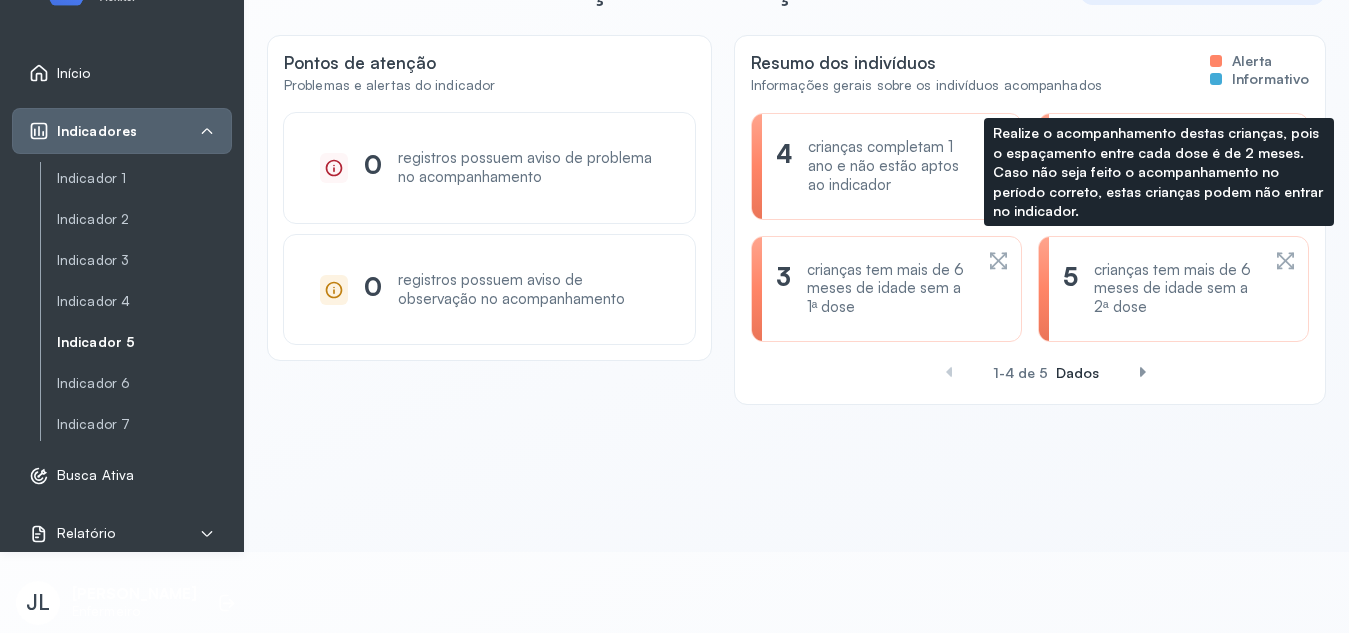 click 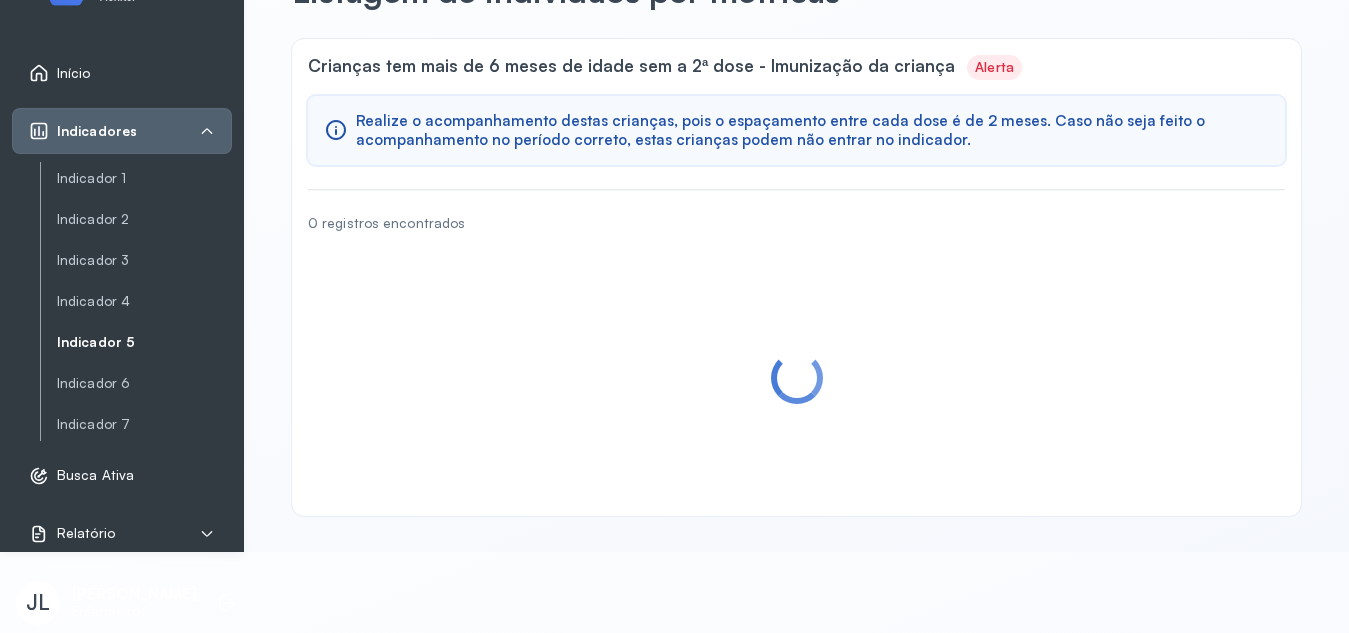 scroll, scrollTop: 0, scrollLeft: 0, axis: both 